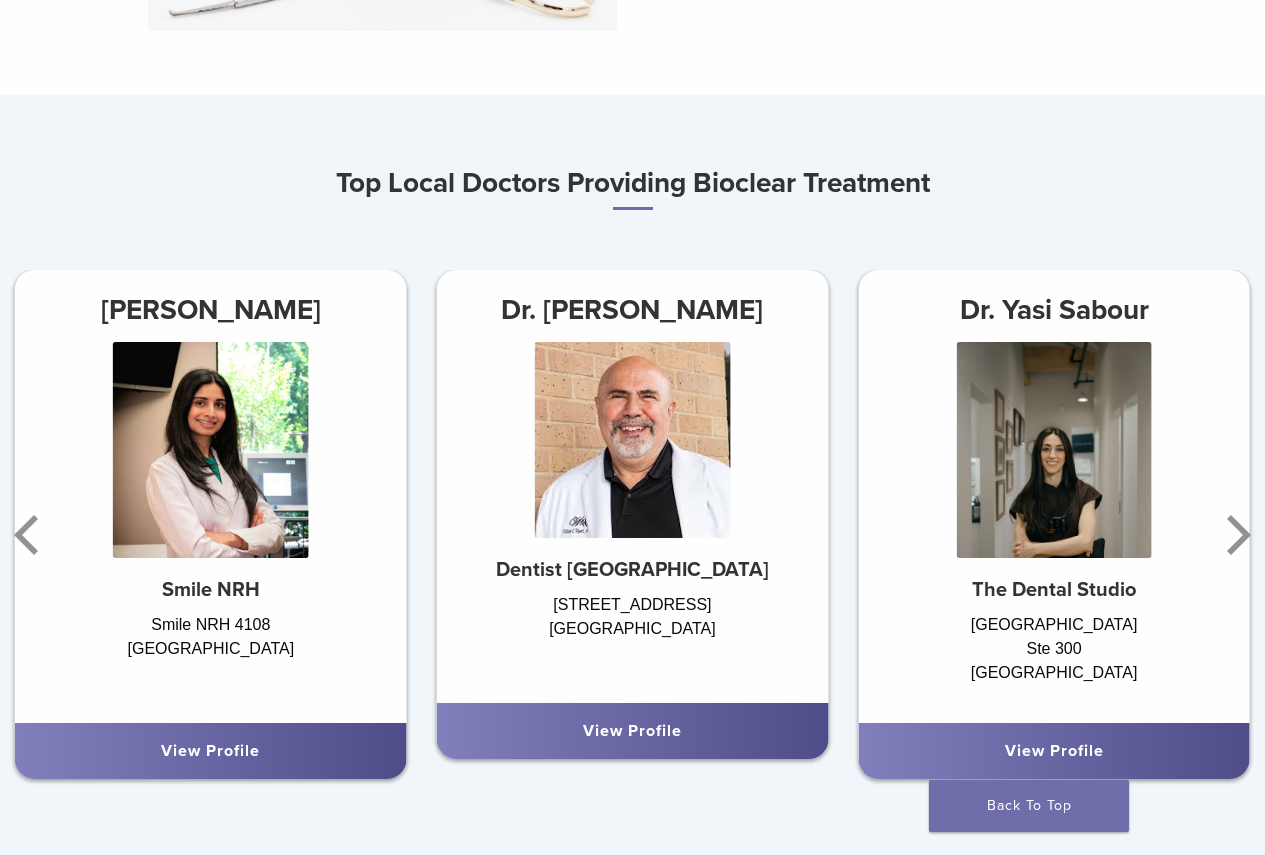 scroll, scrollTop: 900, scrollLeft: 0, axis: vertical 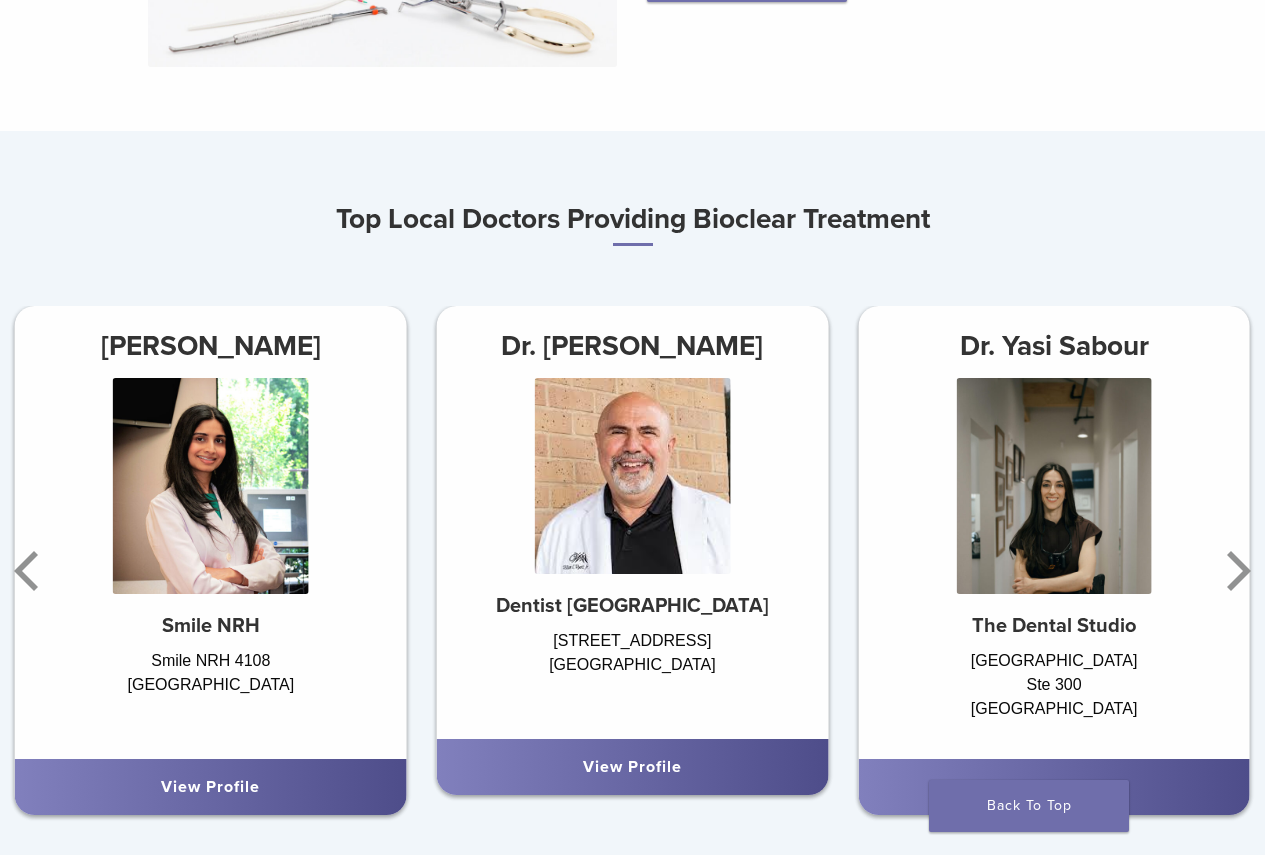 click at bounding box center [1054, 485] 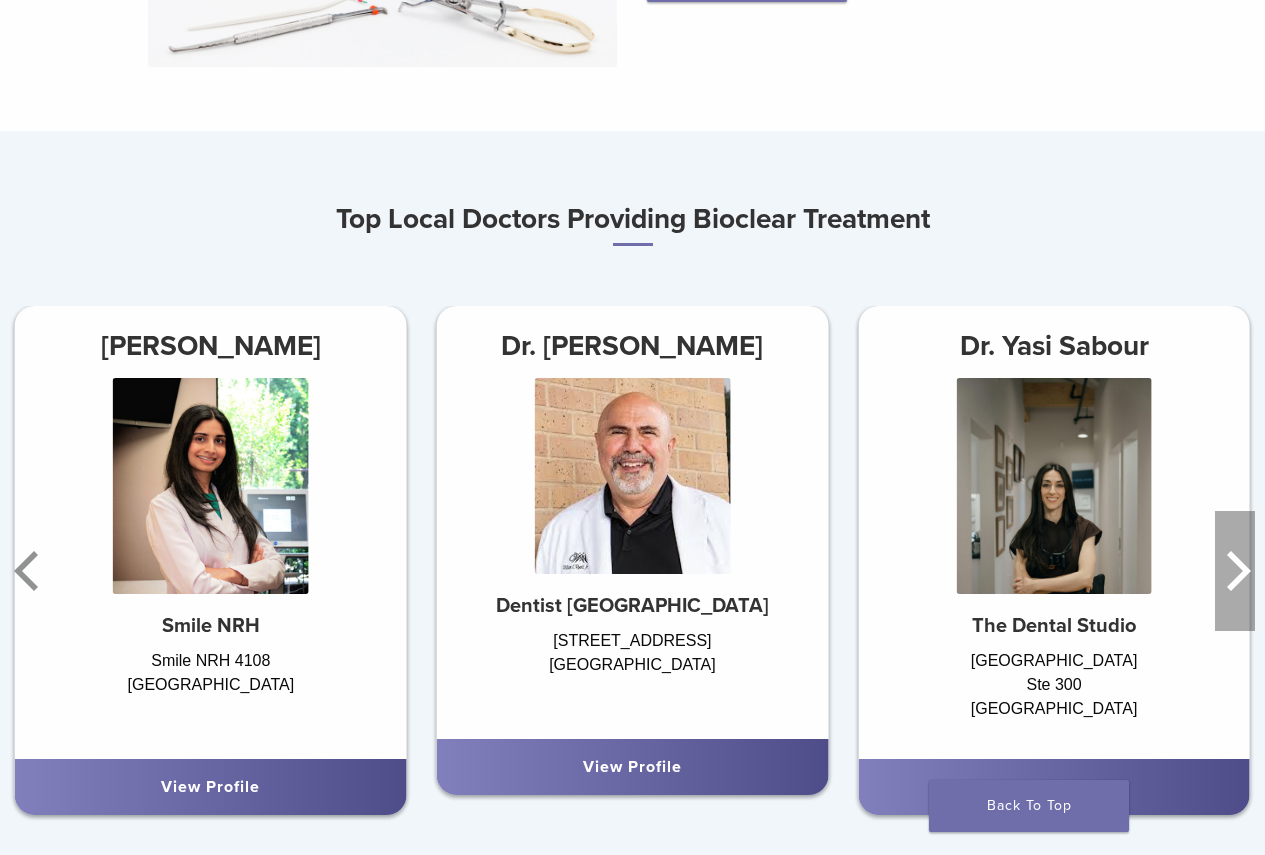click 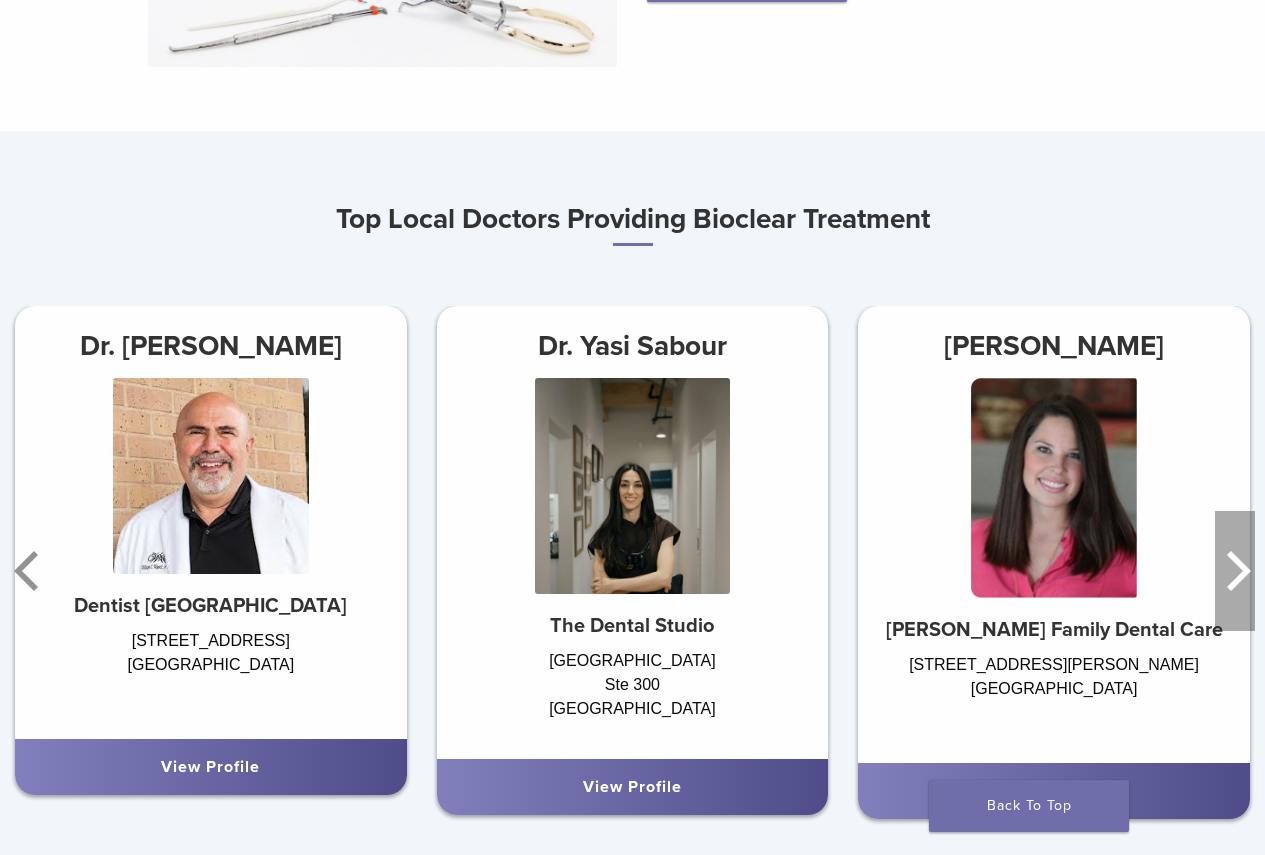 click 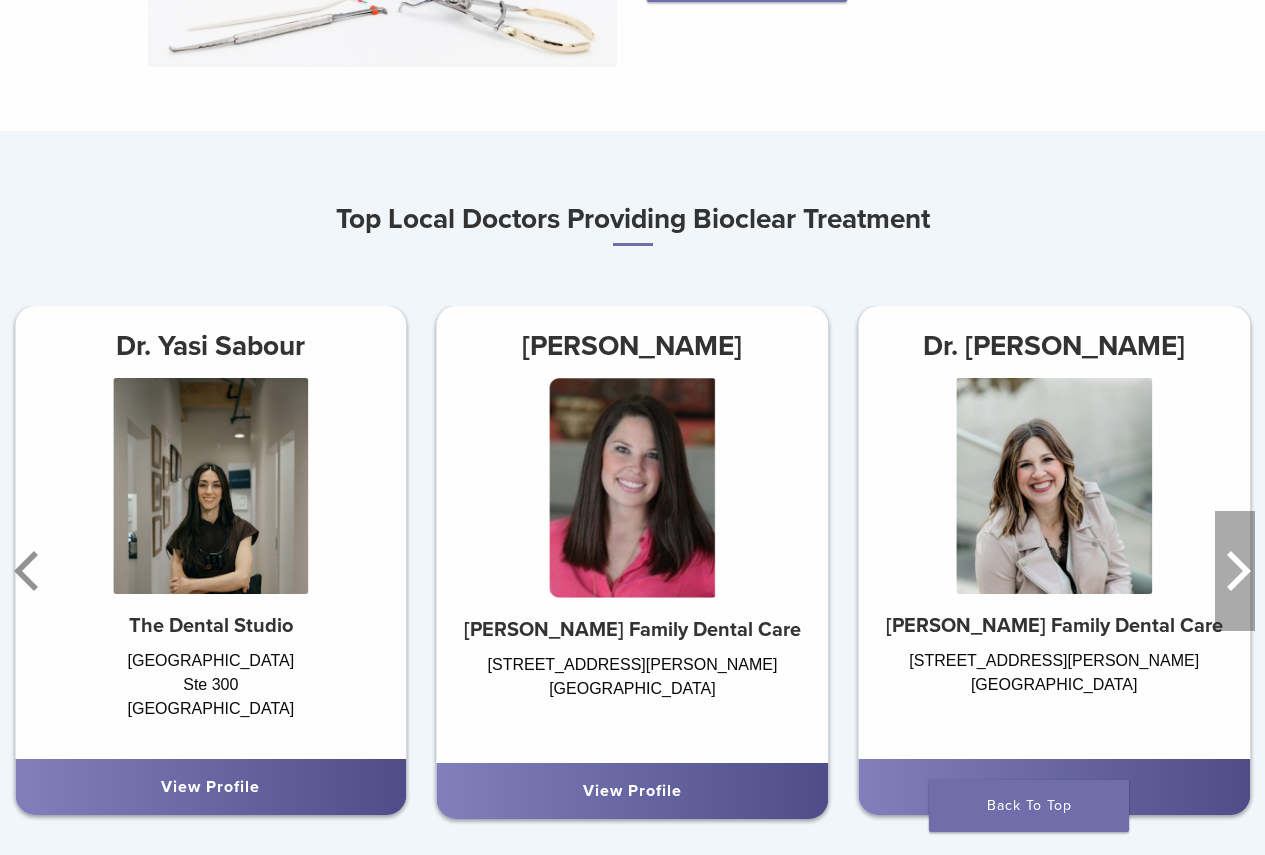 click 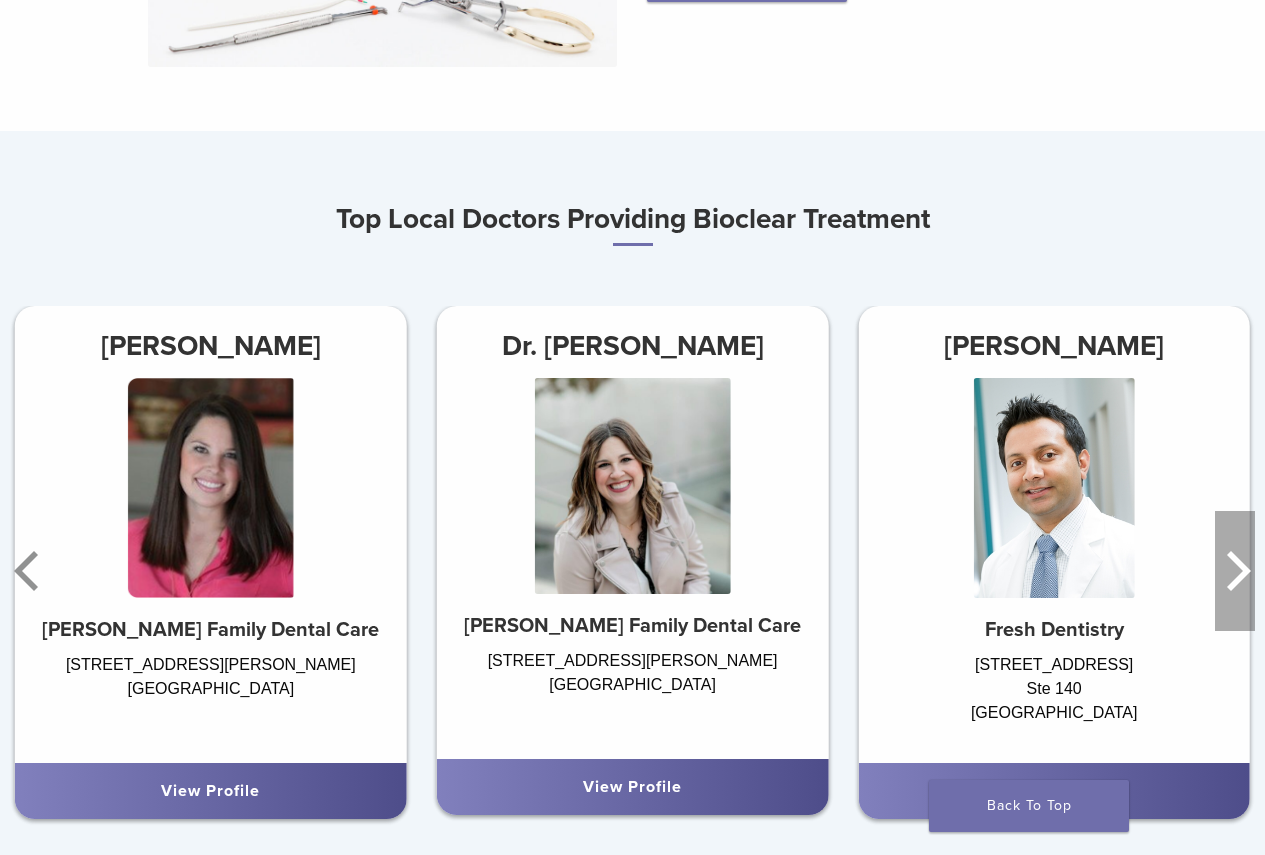 click 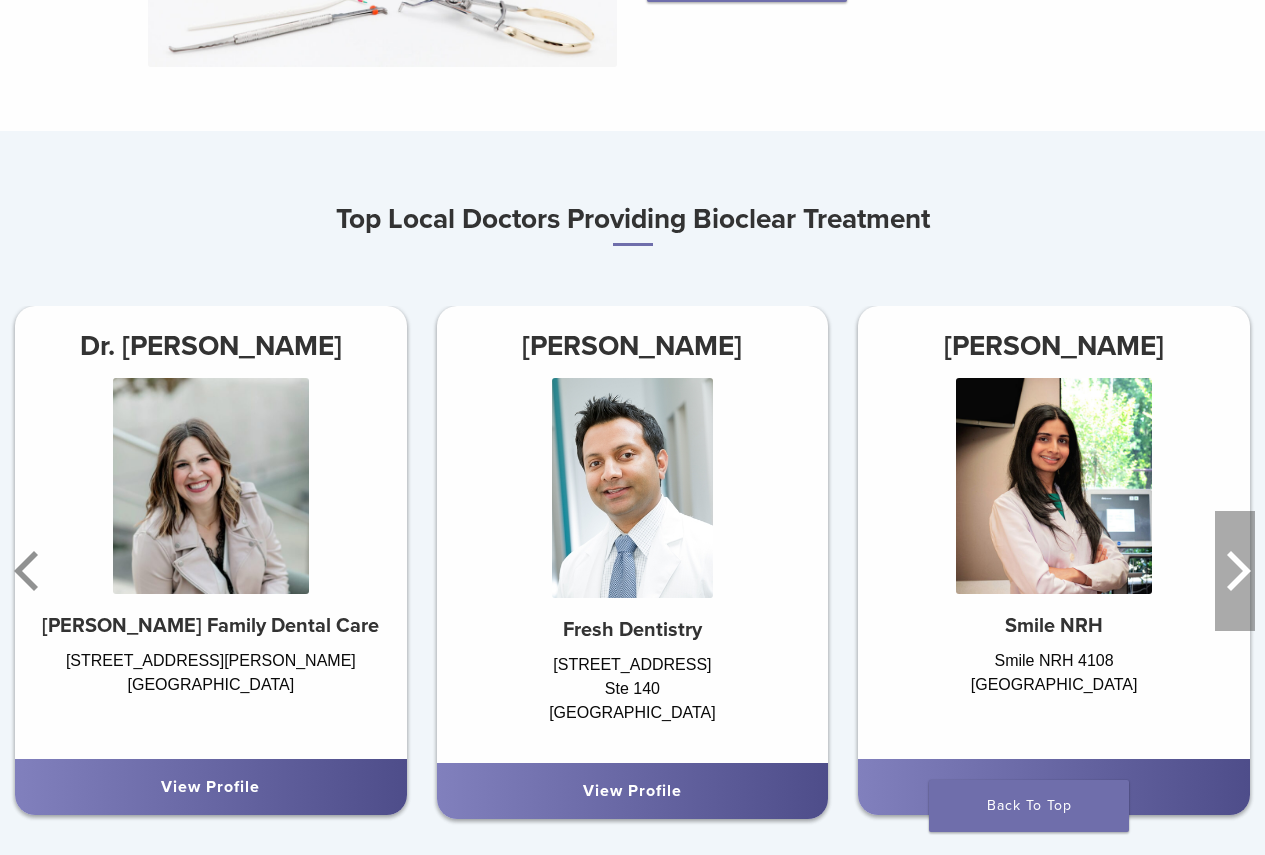 click 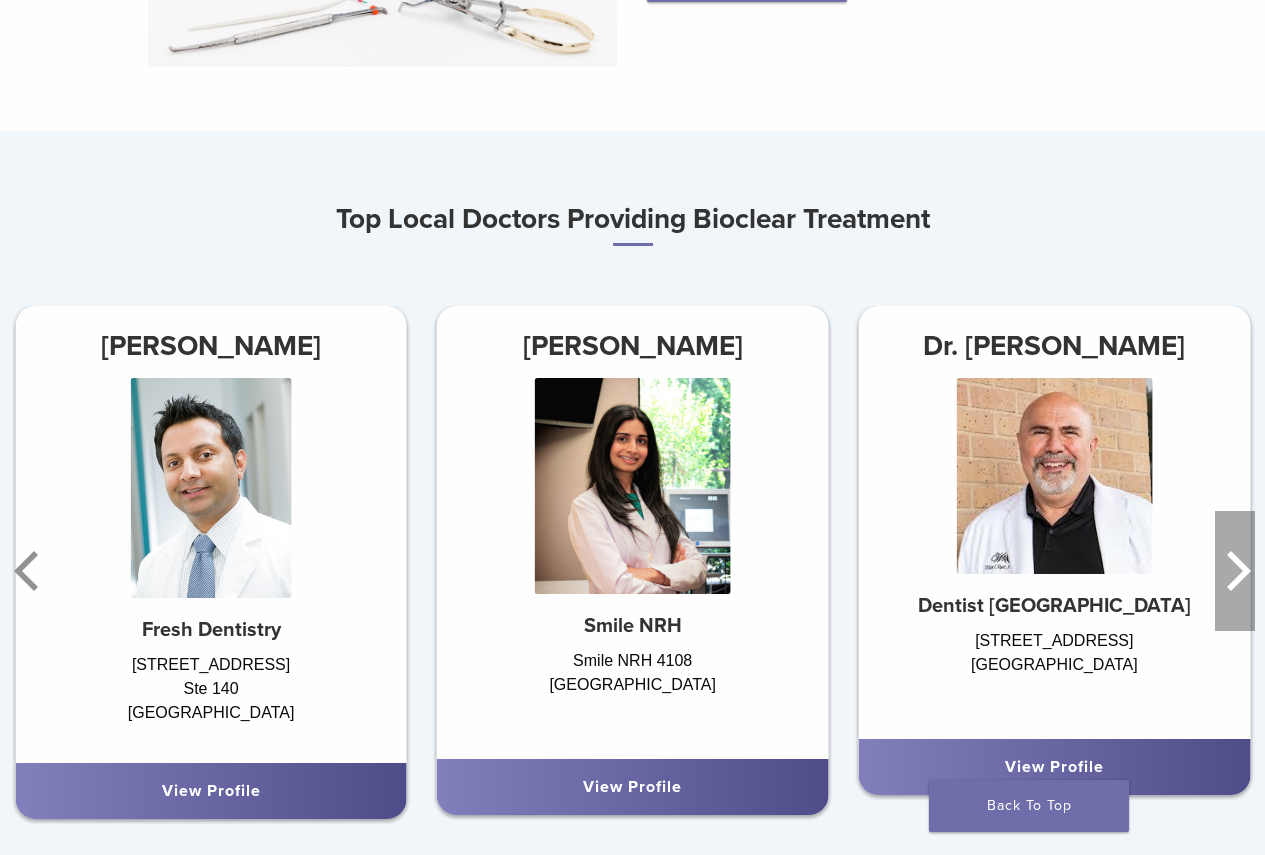 click 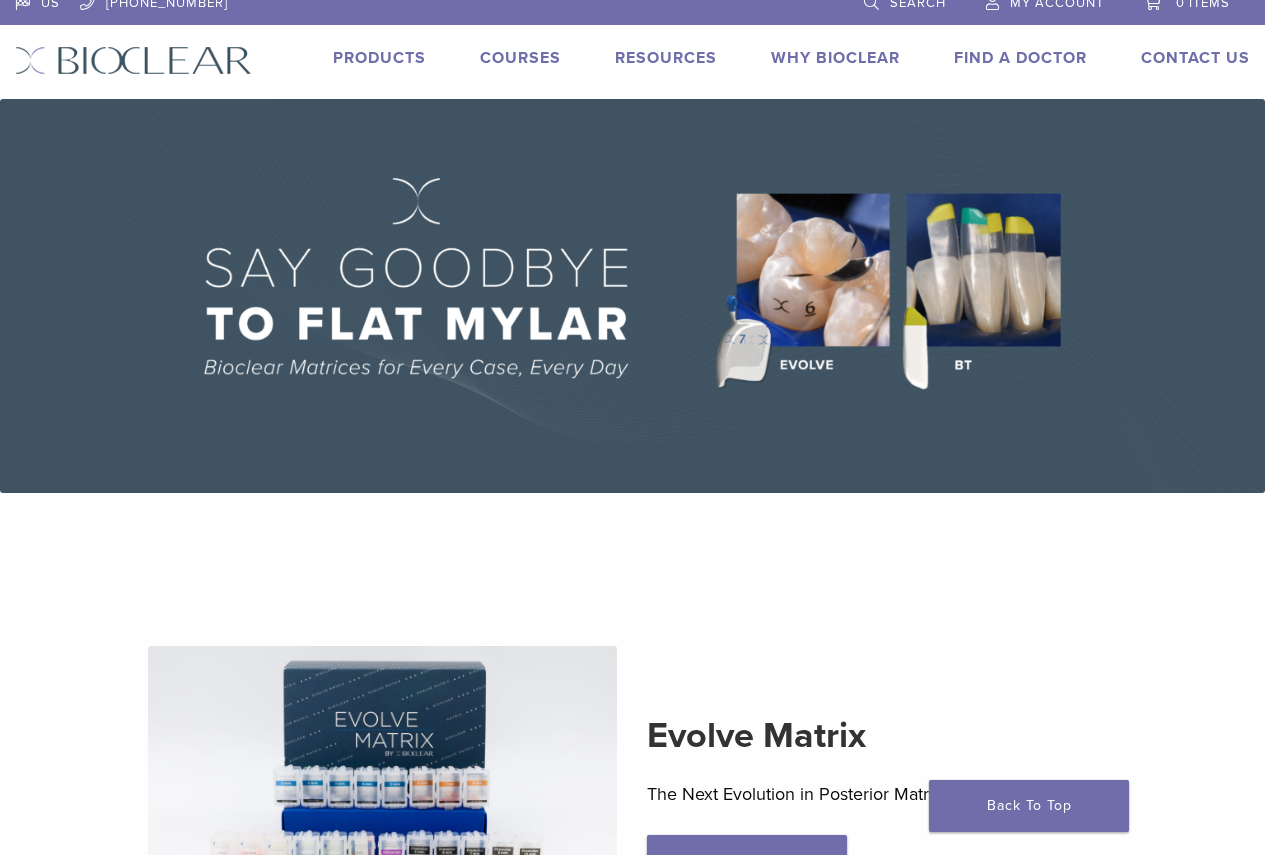 scroll, scrollTop: 0, scrollLeft: 0, axis: both 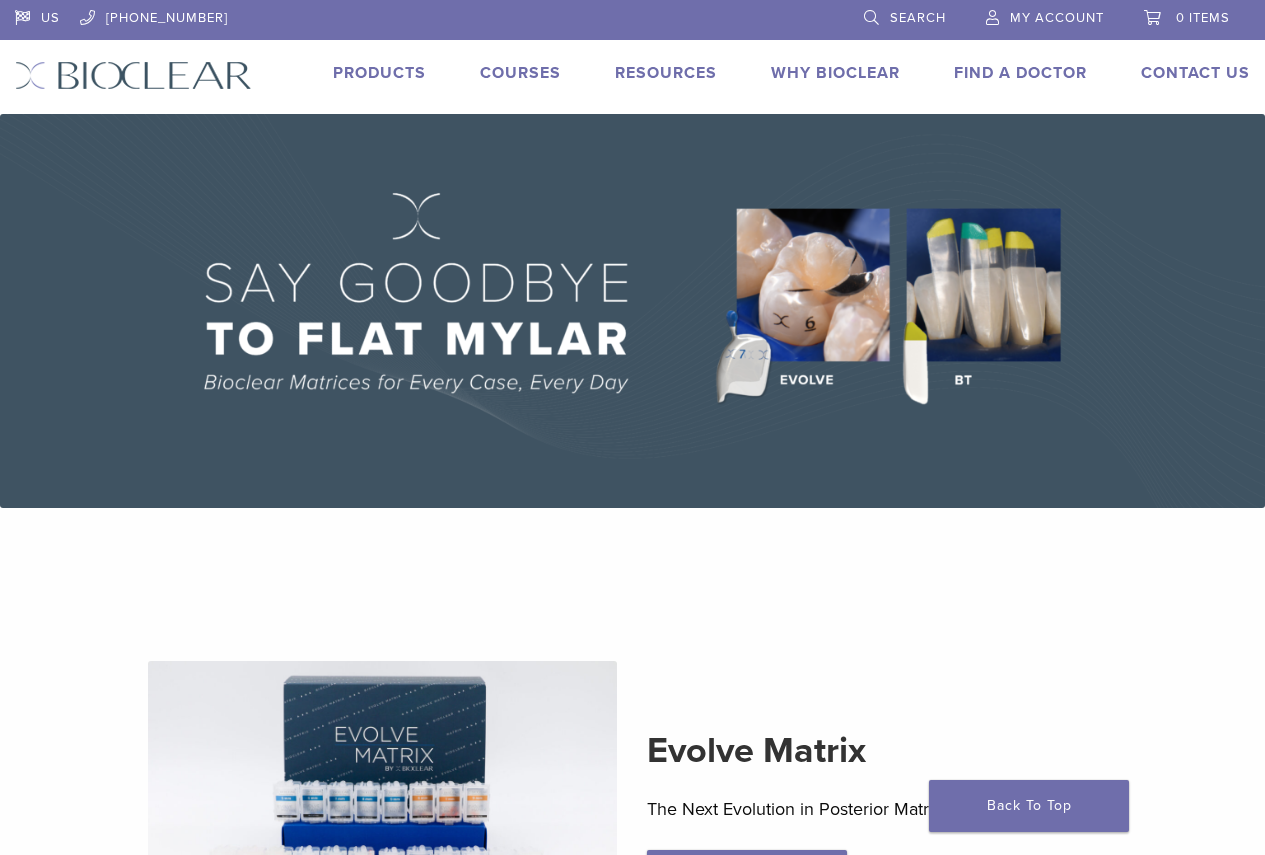 click on "Products" at bounding box center (379, 73) 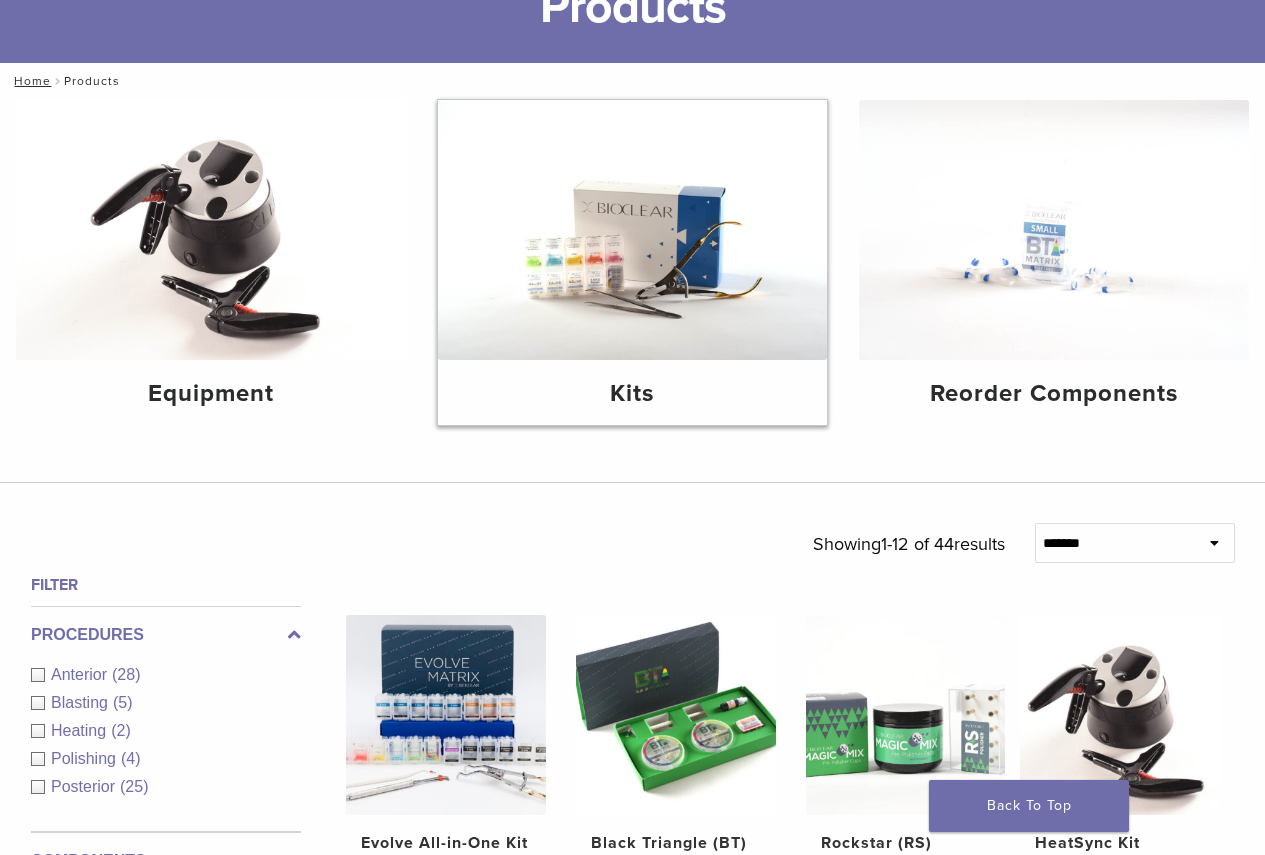scroll, scrollTop: 200, scrollLeft: 0, axis: vertical 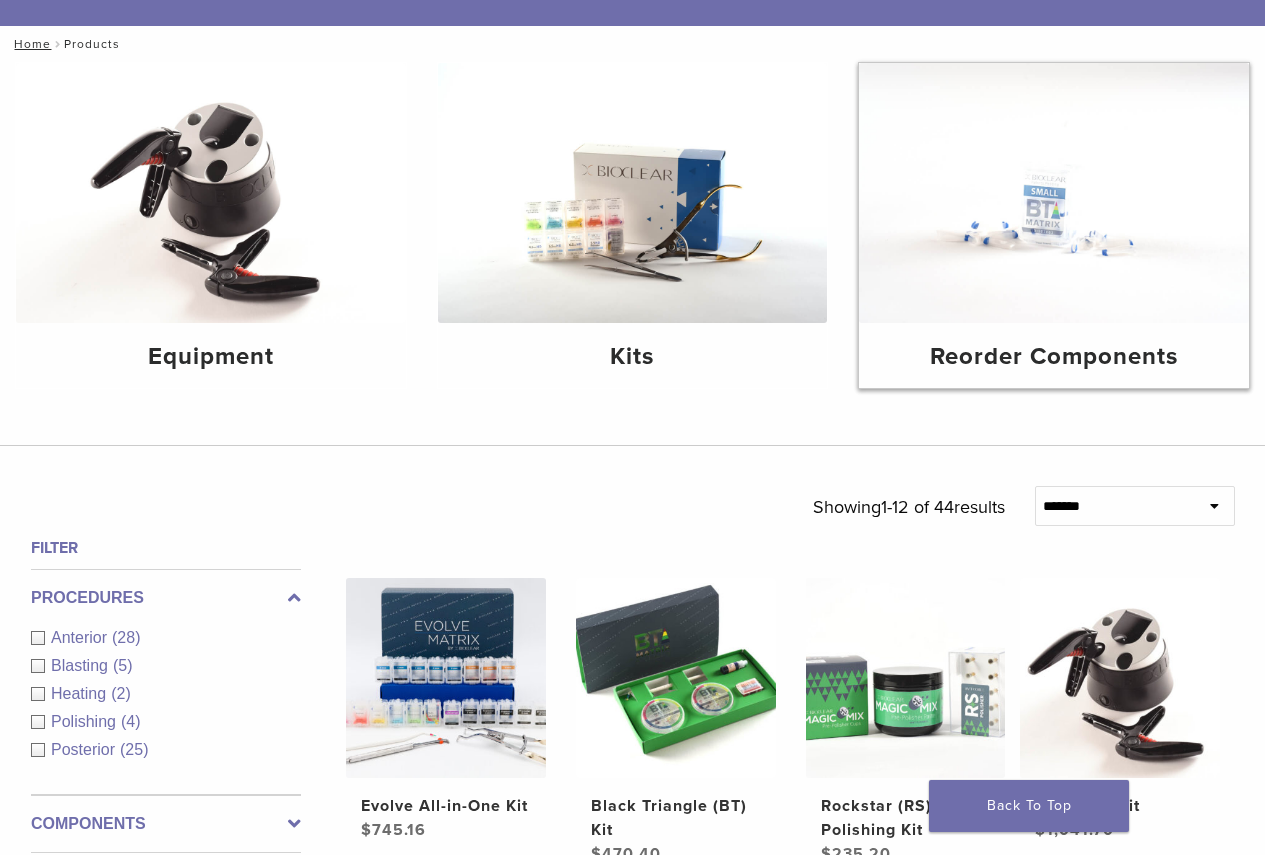 click at bounding box center (1054, 193) 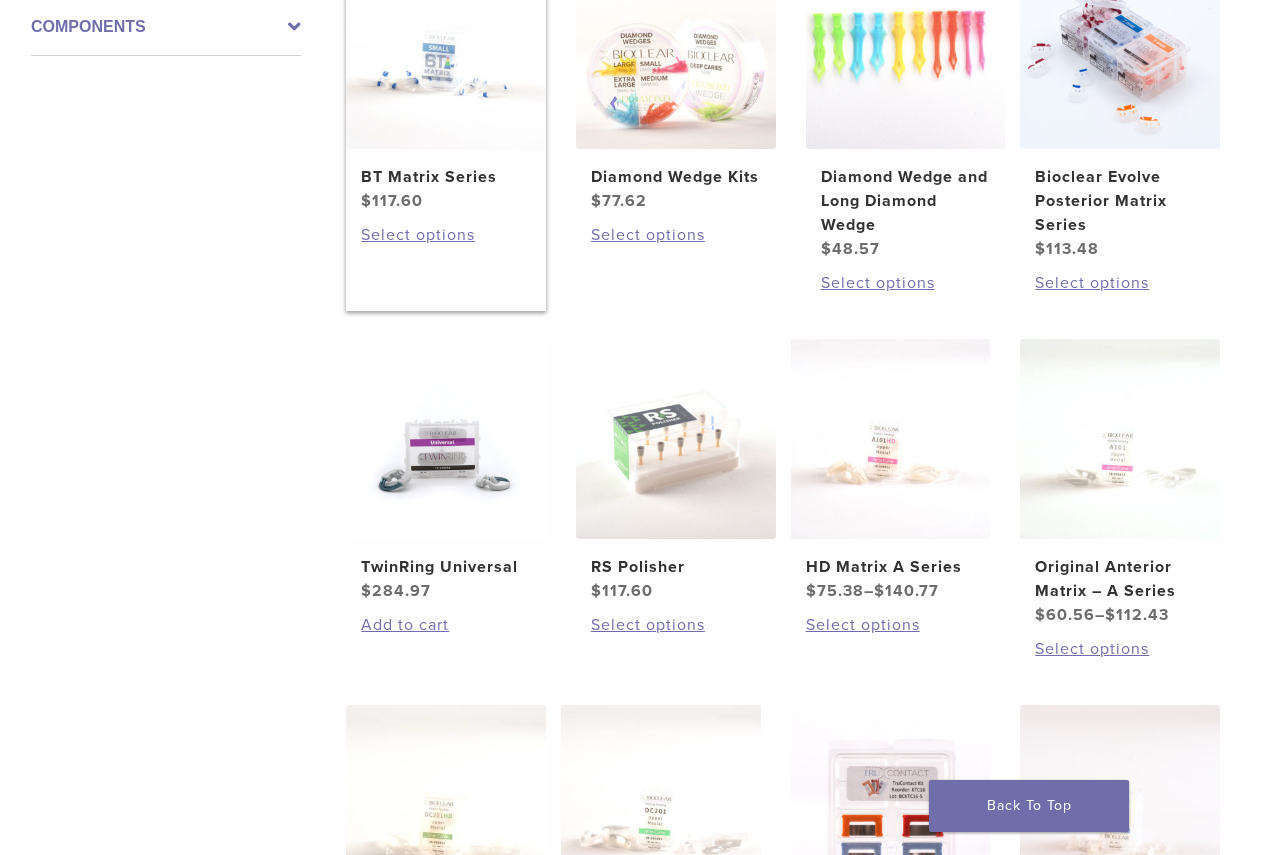 scroll, scrollTop: 400, scrollLeft: 0, axis: vertical 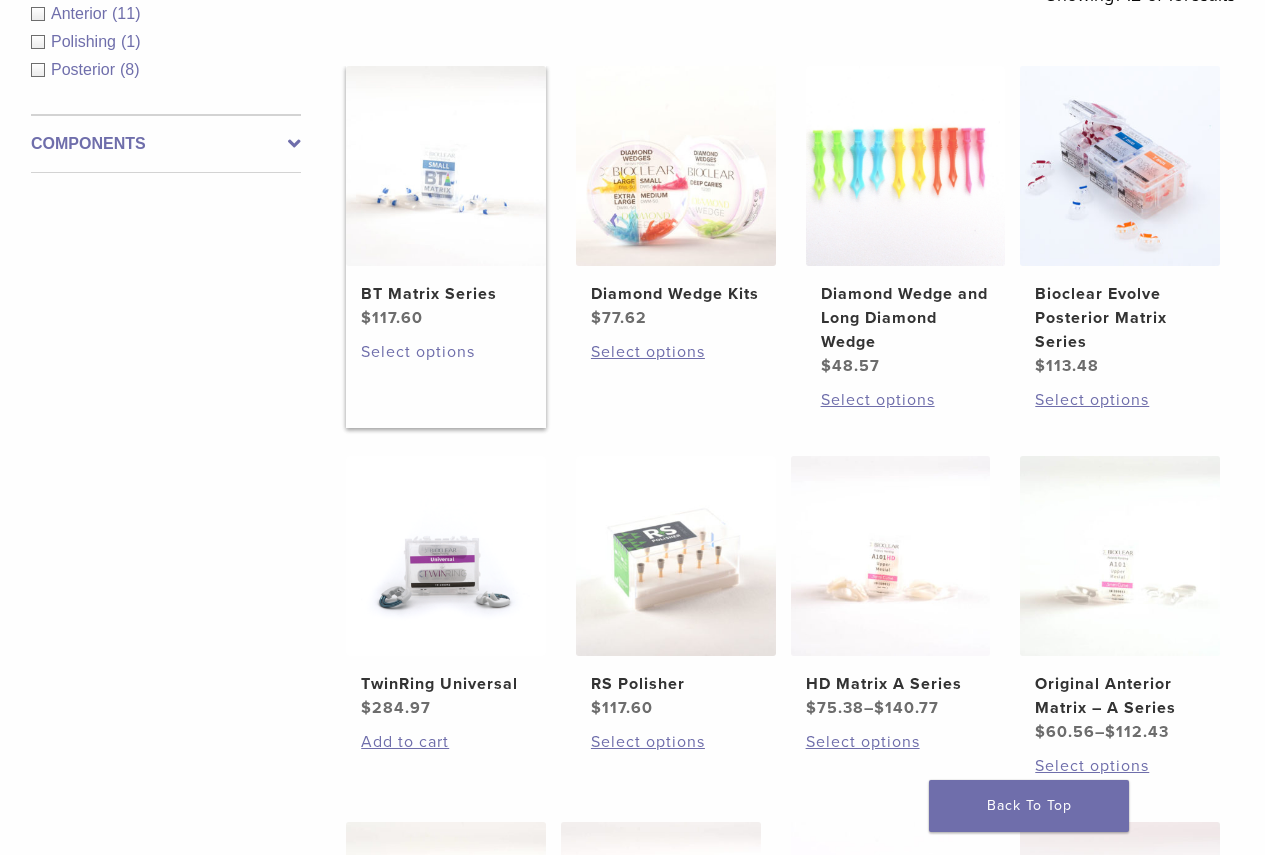 click on "Select options" at bounding box center (446, 352) 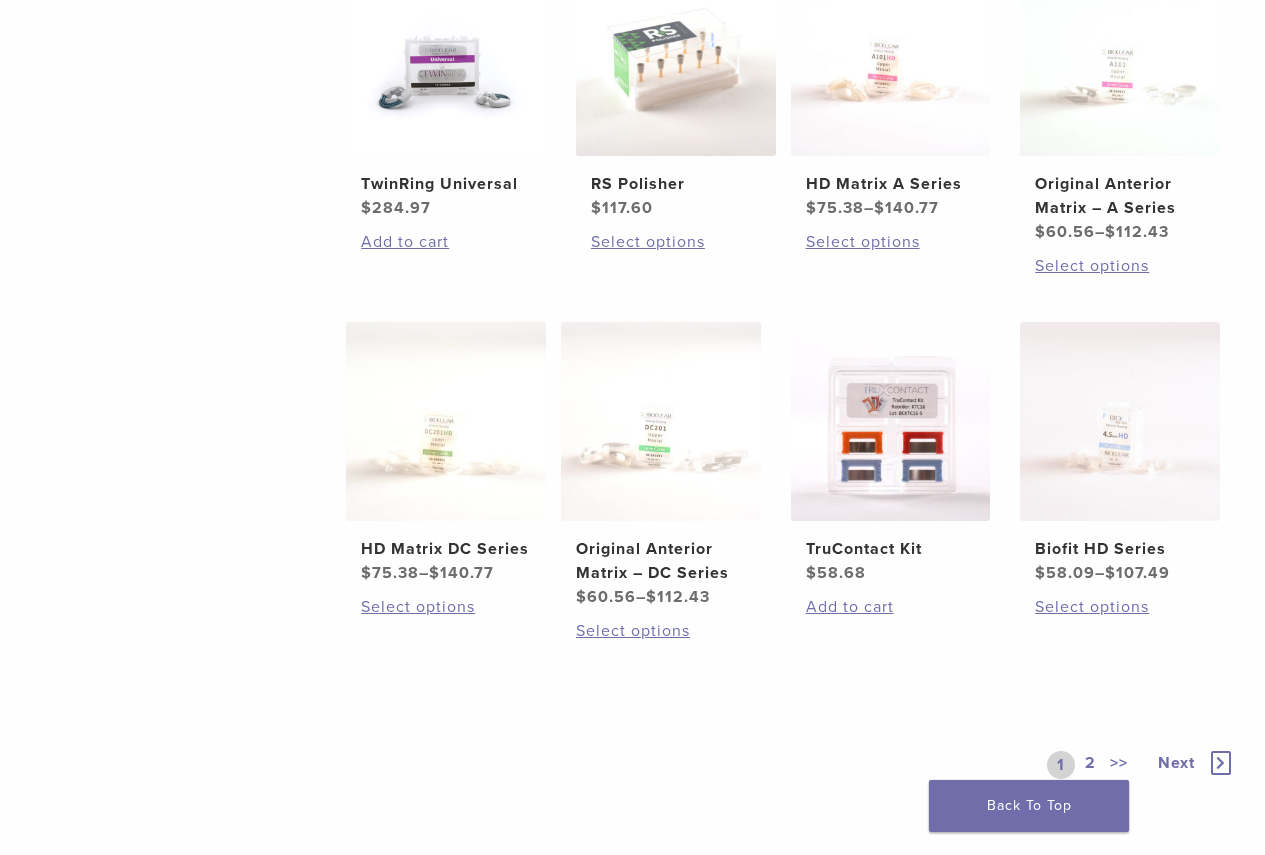 scroll, scrollTop: 1000, scrollLeft: 0, axis: vertical 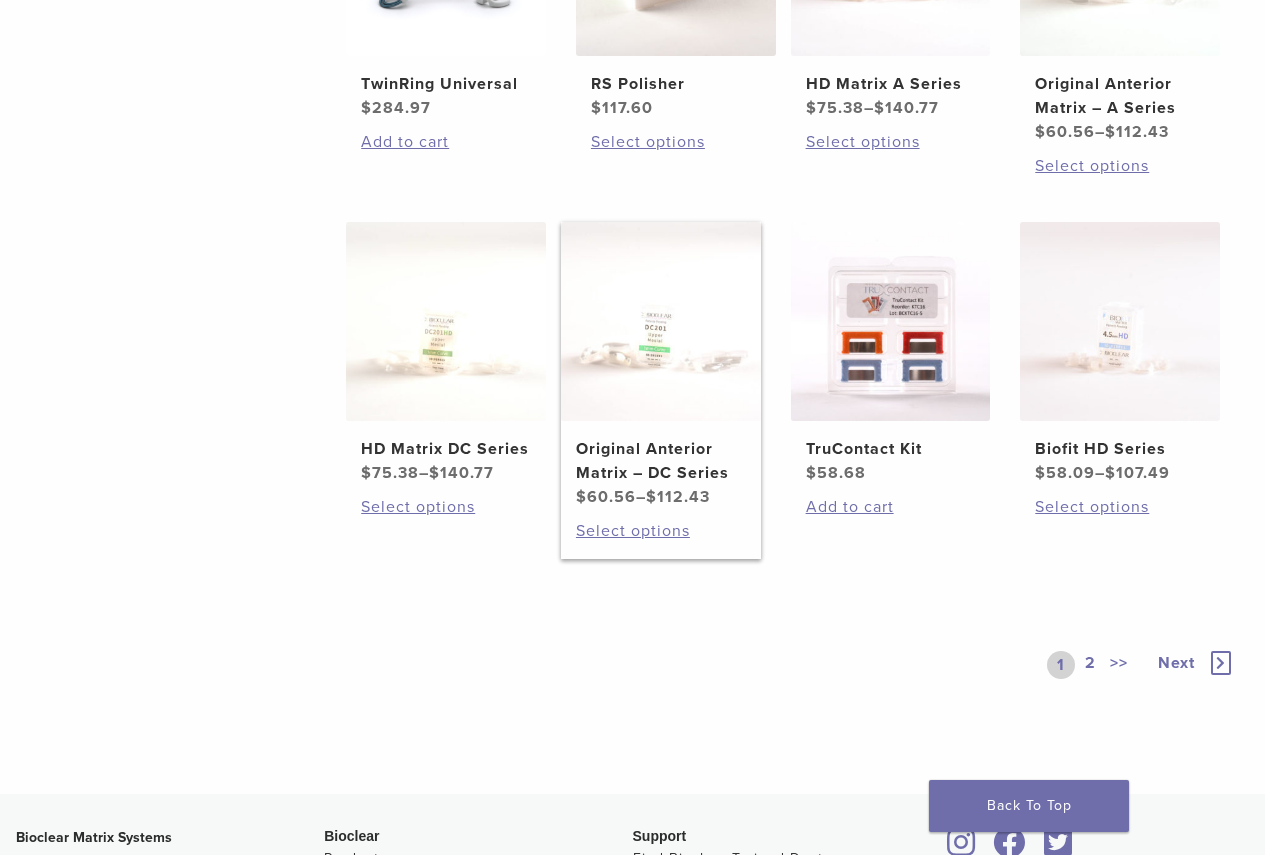 click at bounding box center (661, 322) 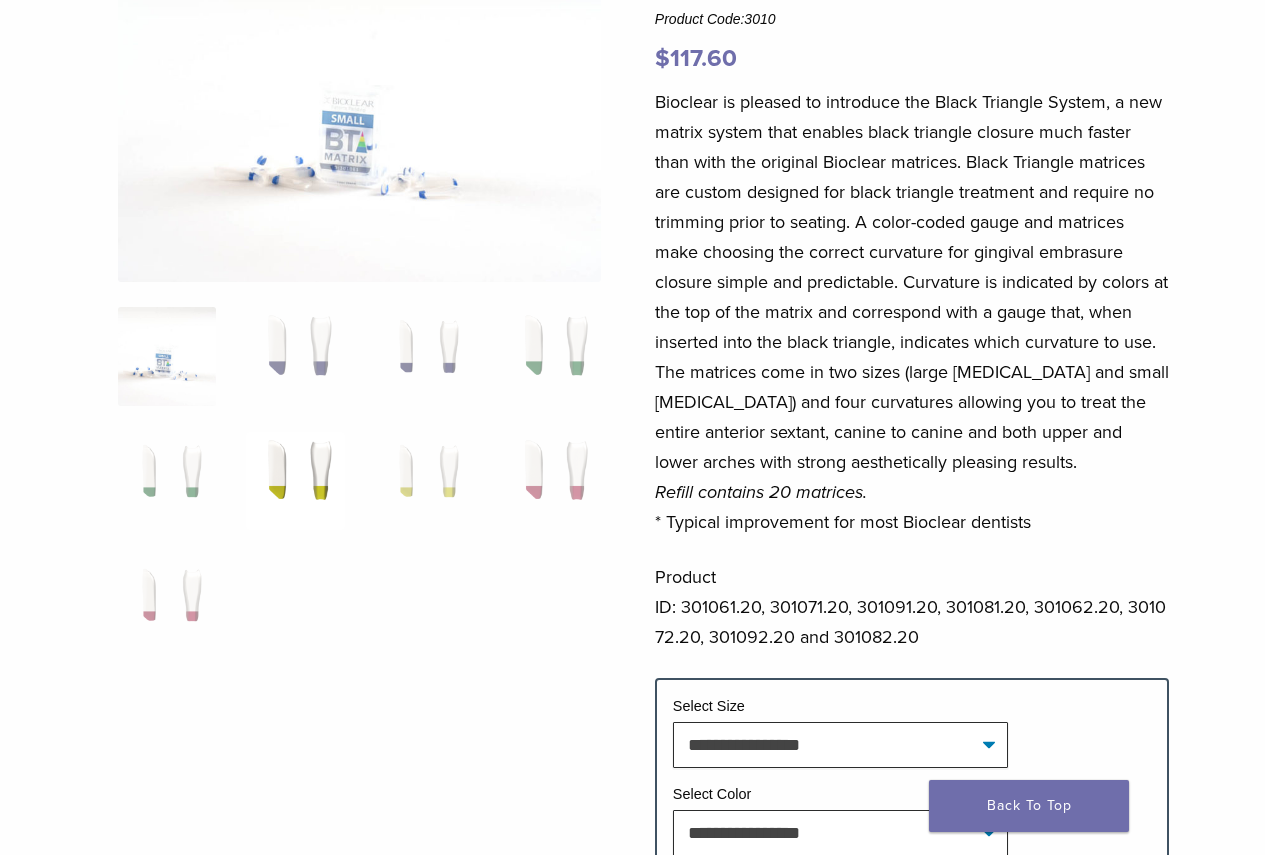 scroll, scrollTop: 100, scrollLeft: 0, axis: vertical 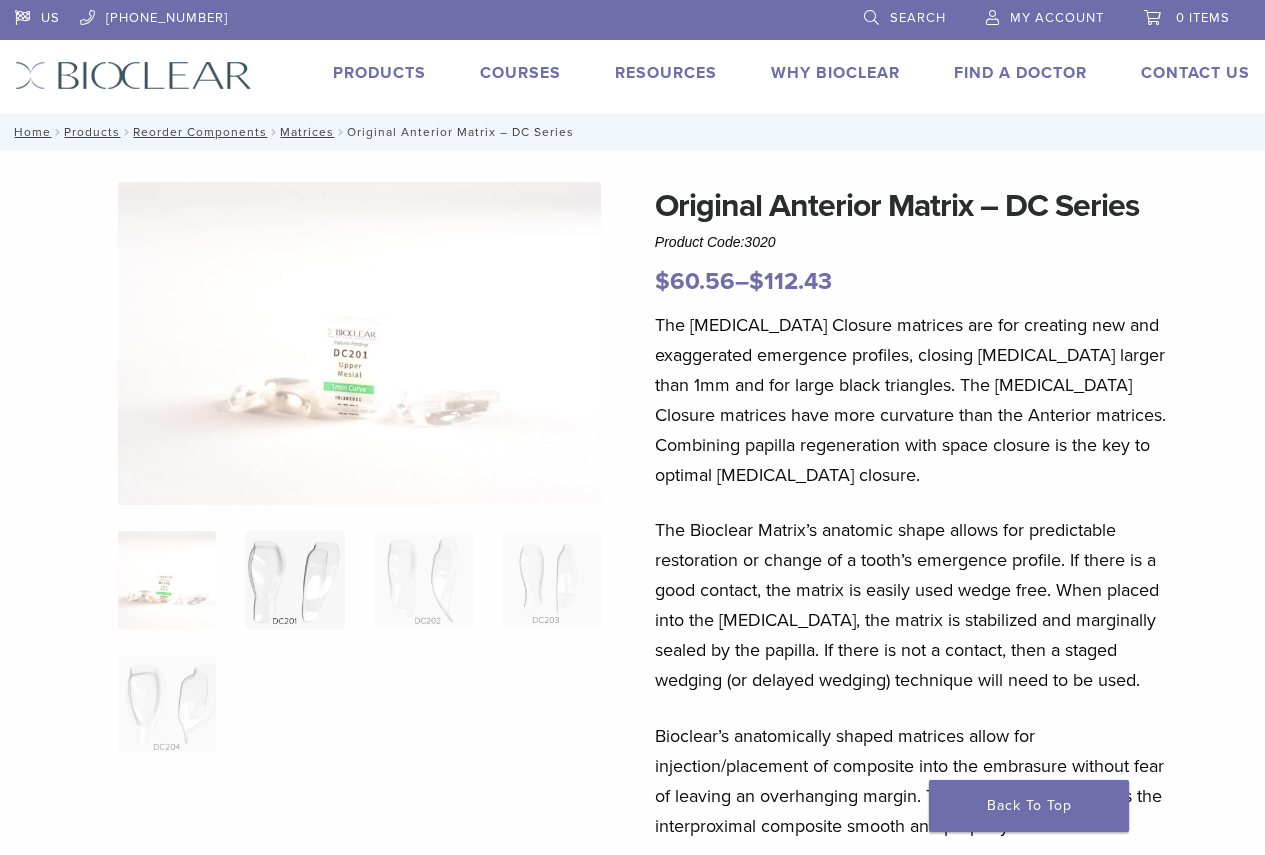 click at bounding box center [295, 580] 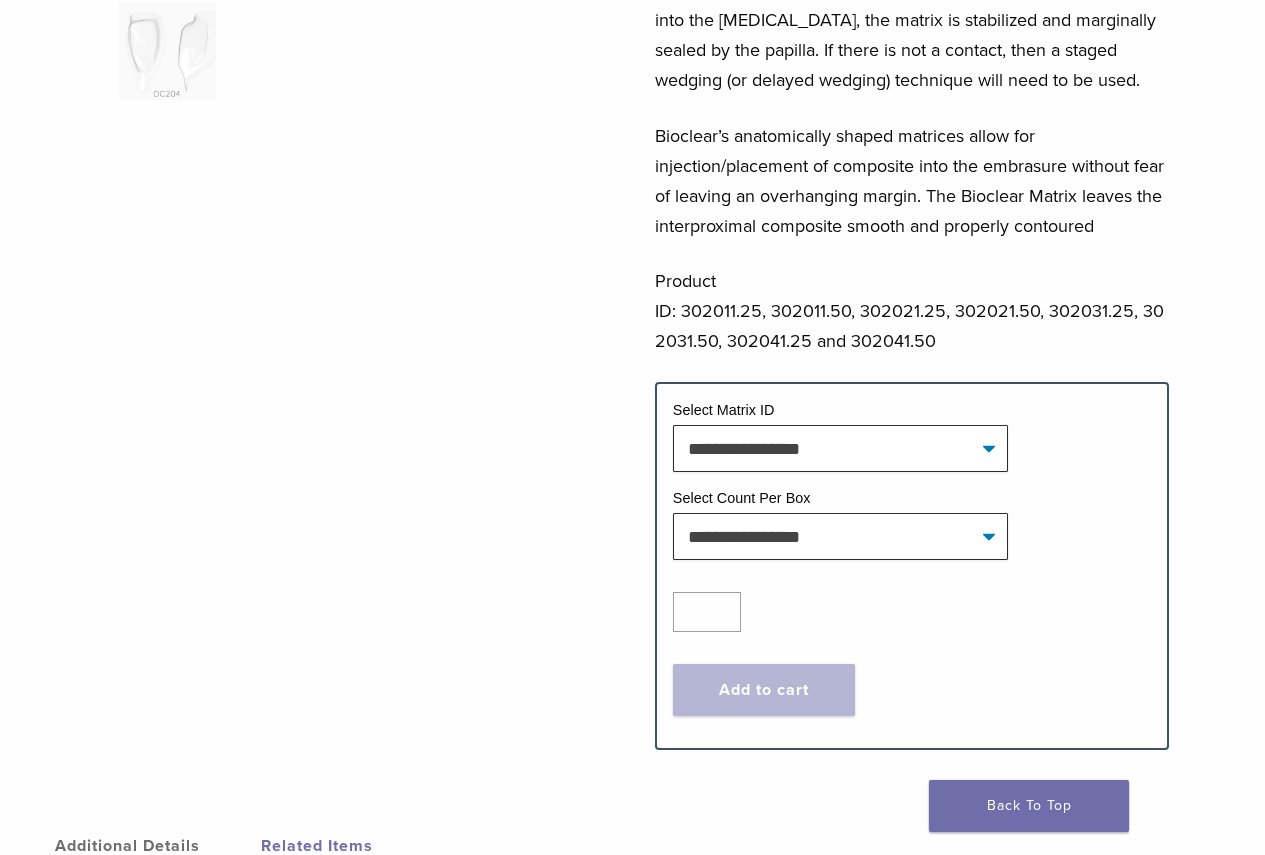 scroll, scrollTop: 700, scrollLeft: 0, axis: vertical 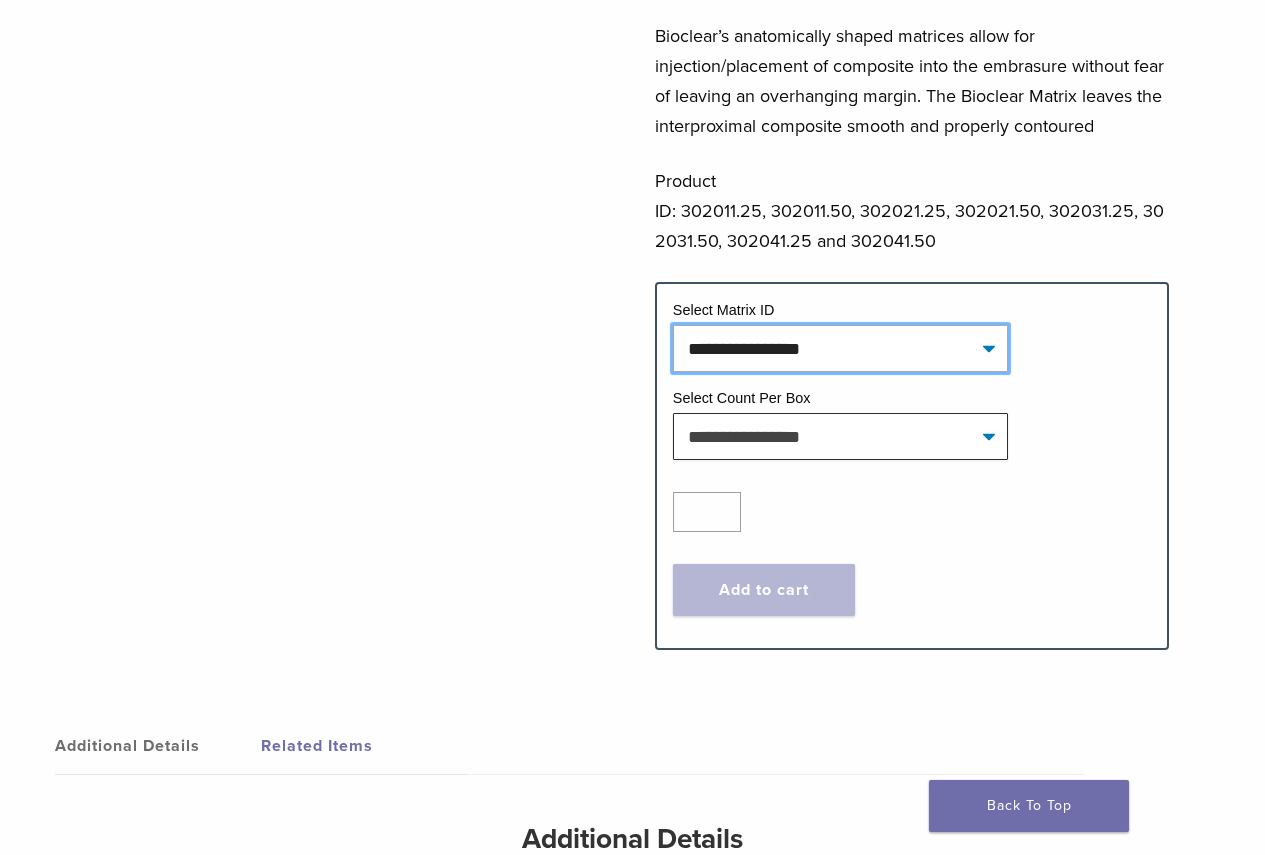 click on "**********" 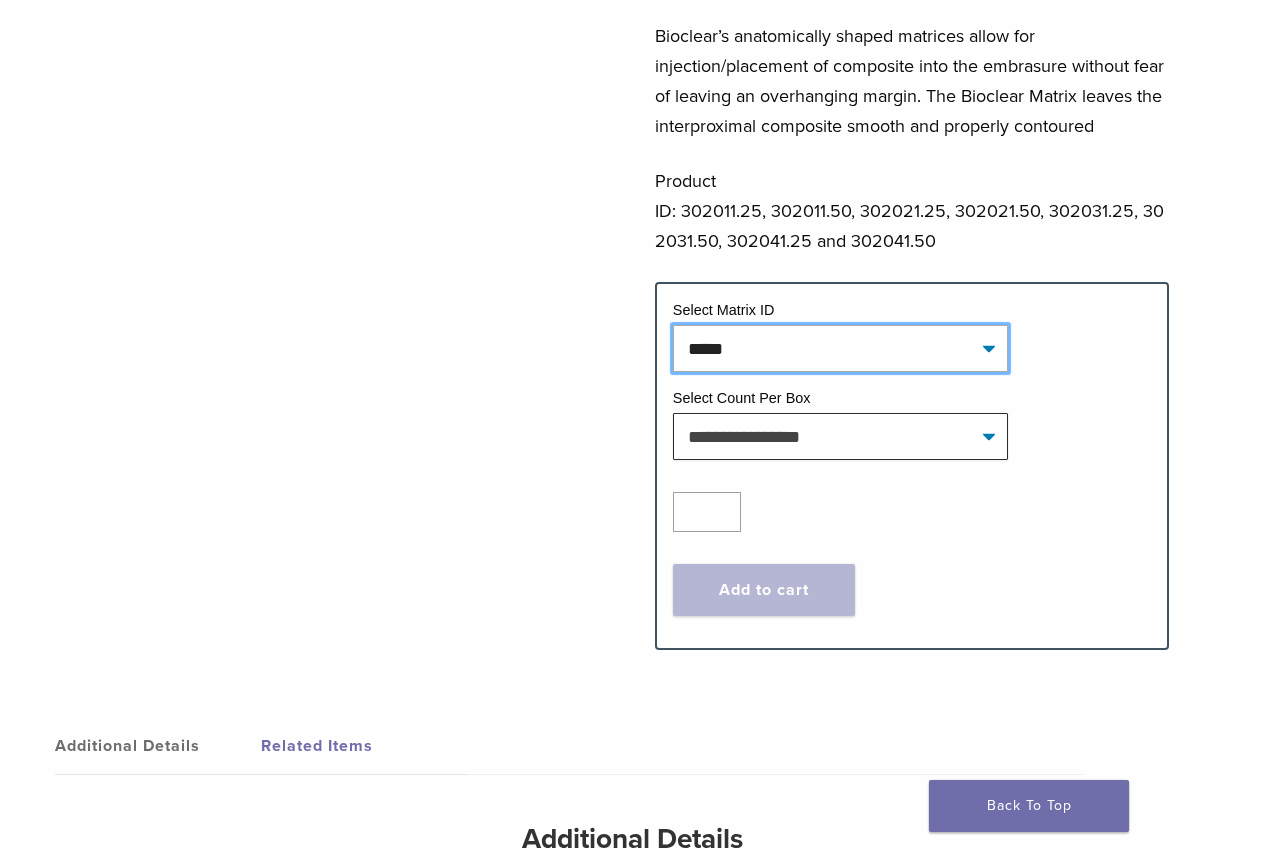 click on "**********" 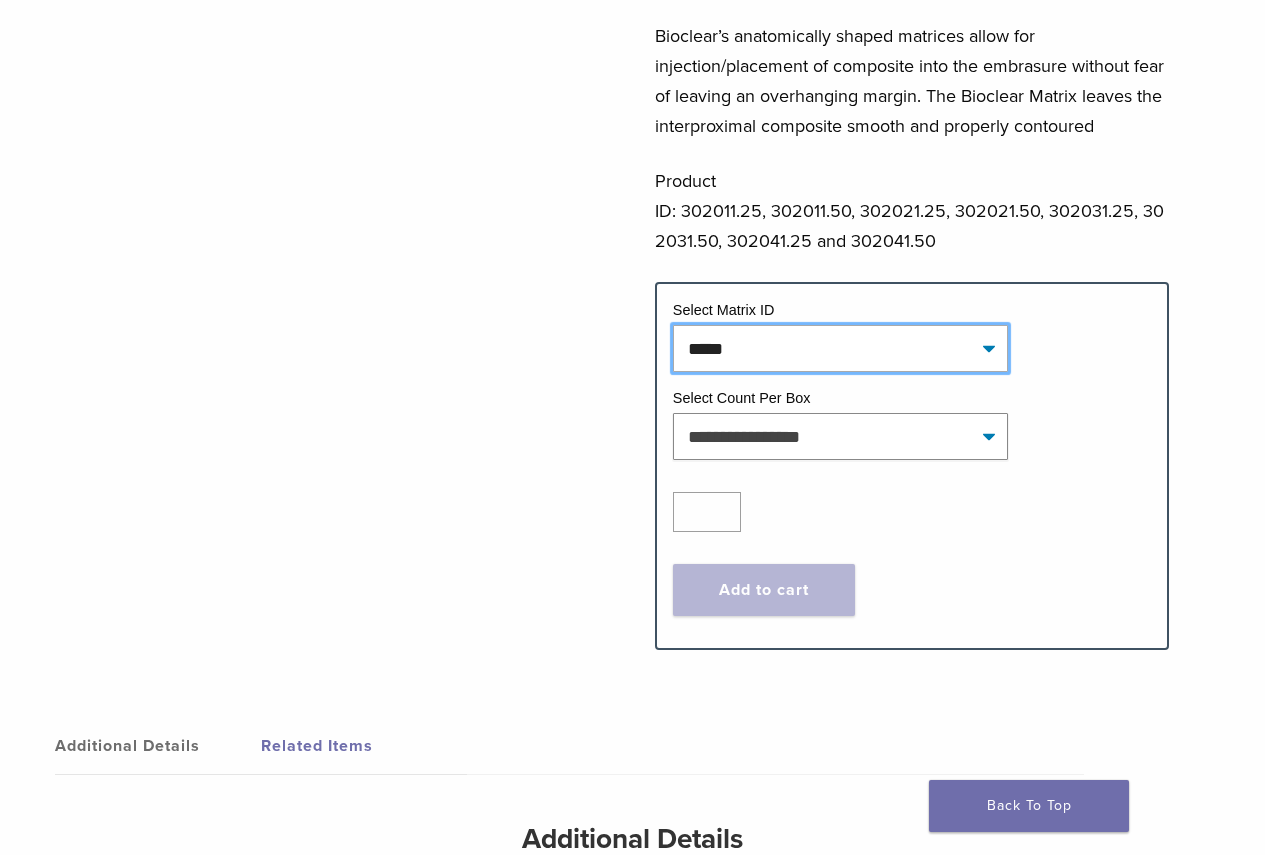 select on "*****" 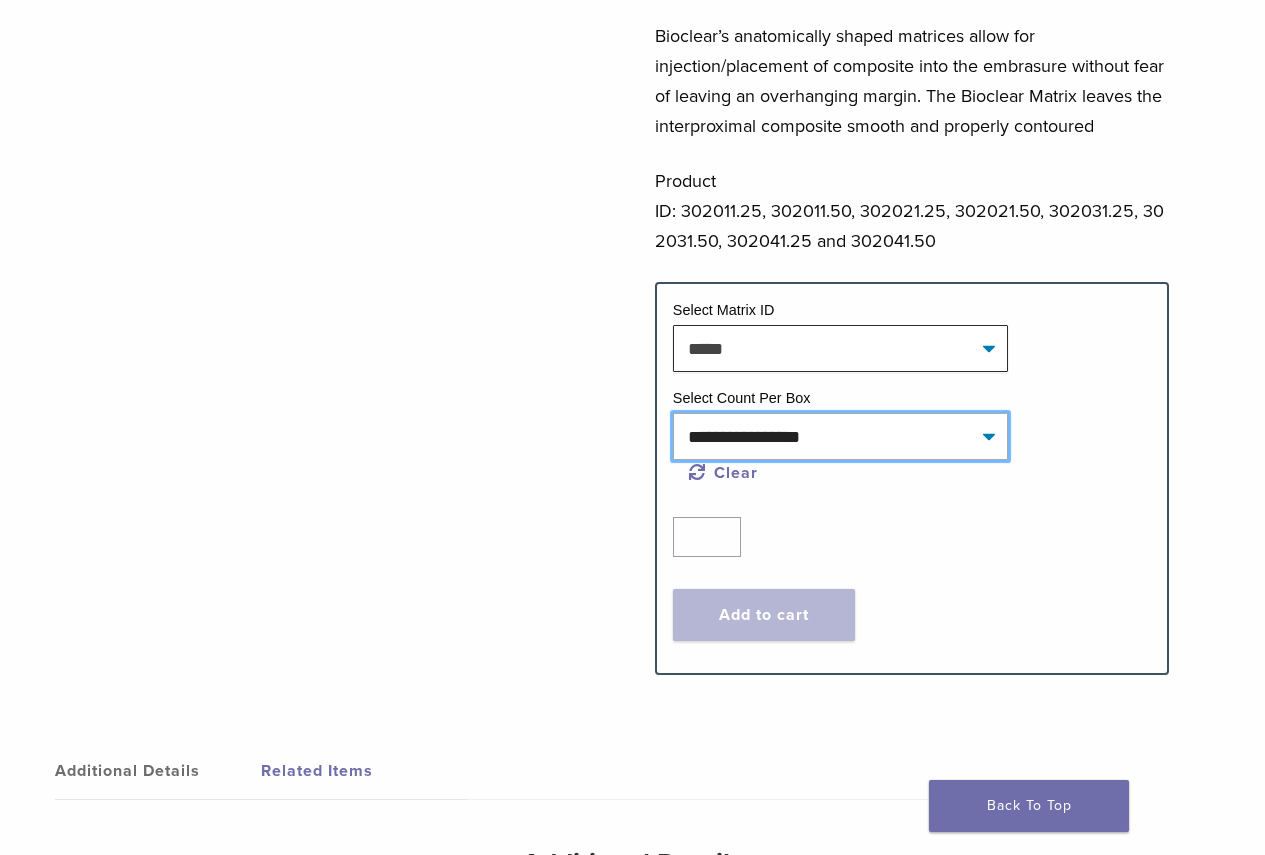 click on "**********" 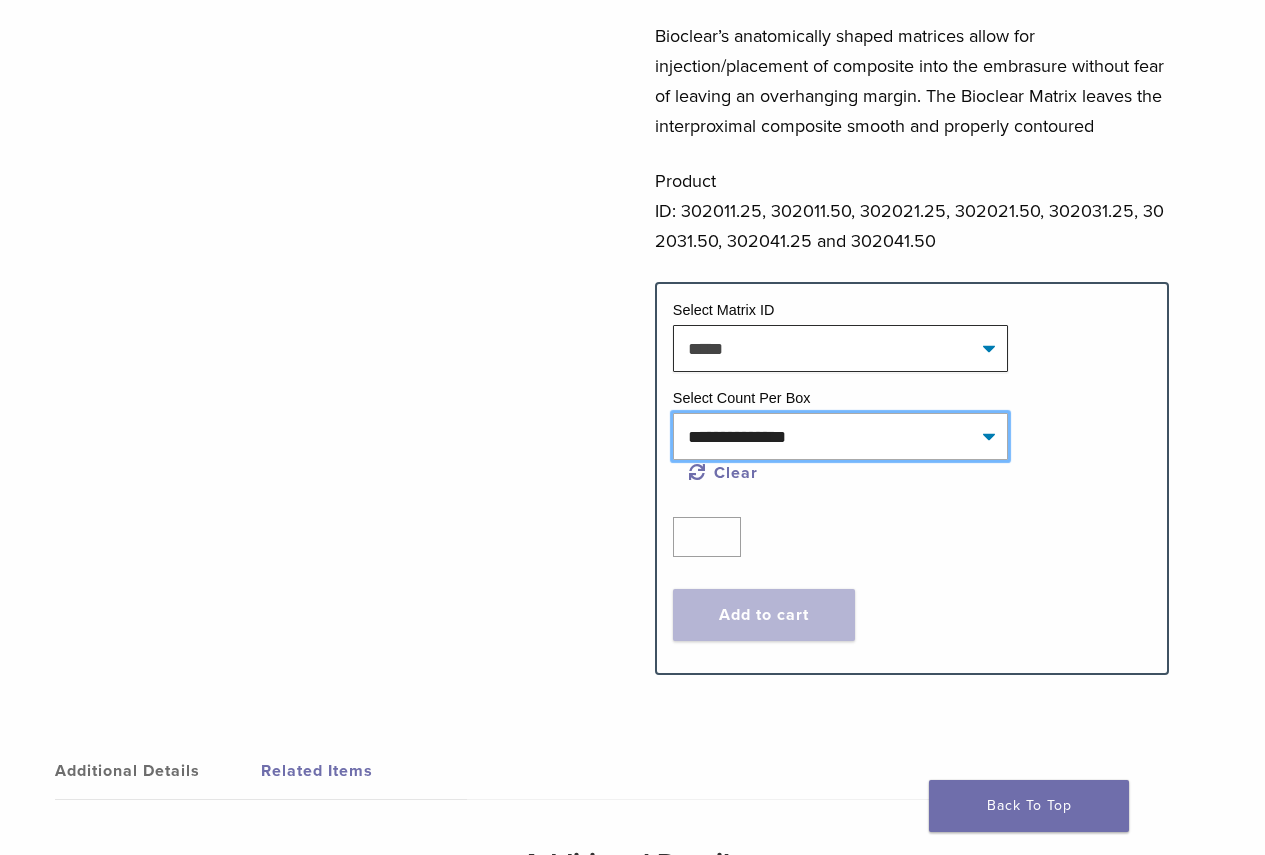 click on "**********" 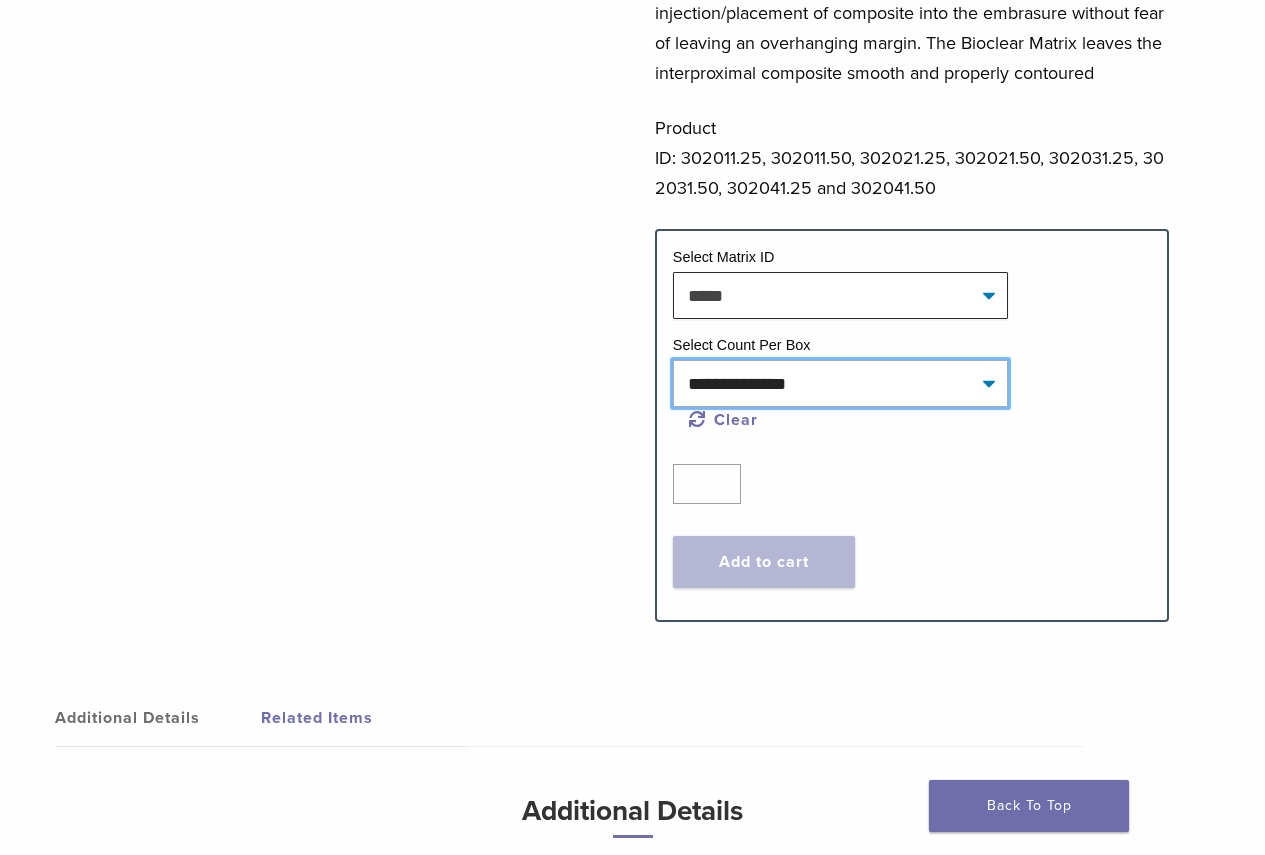 select on "*****" 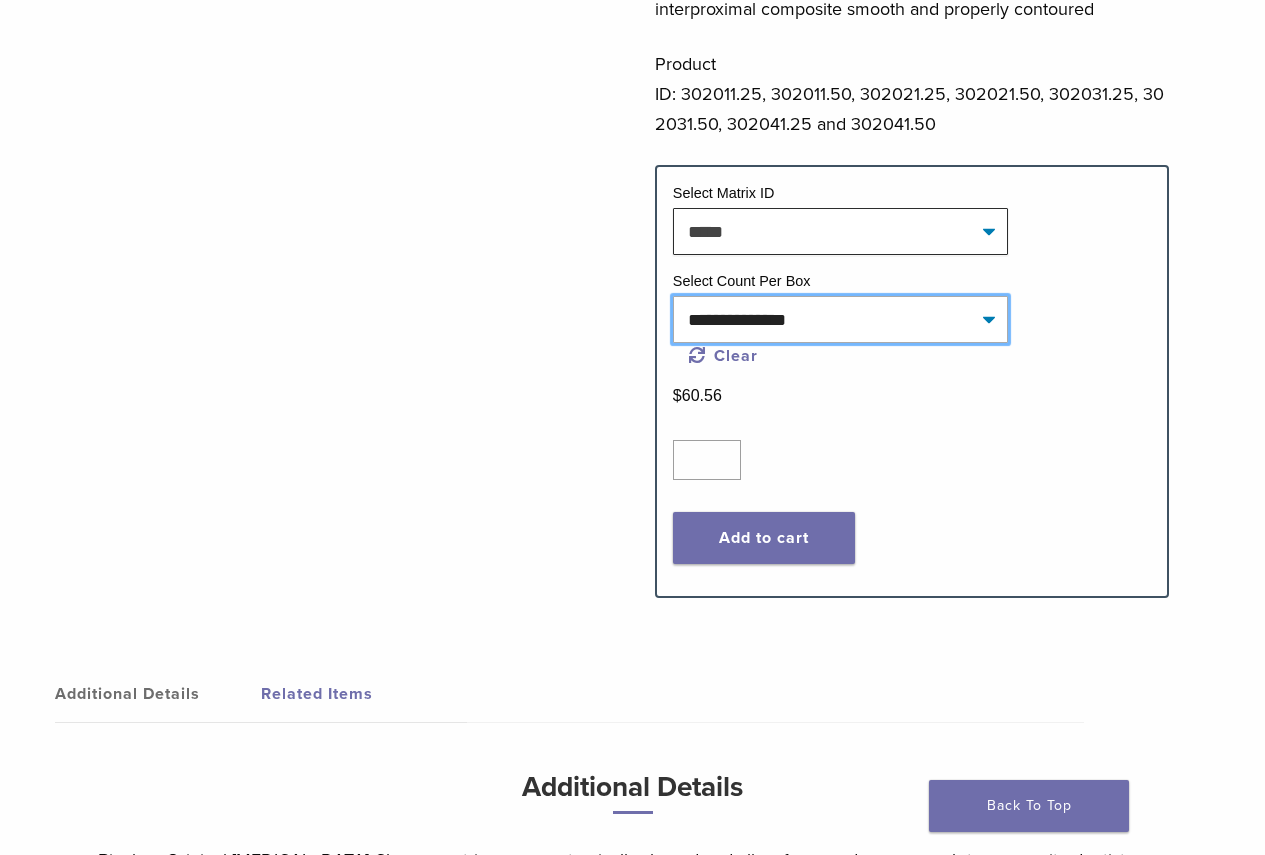 scroll, scrollTop: 853, scrollLeft: 0, axis: vertical 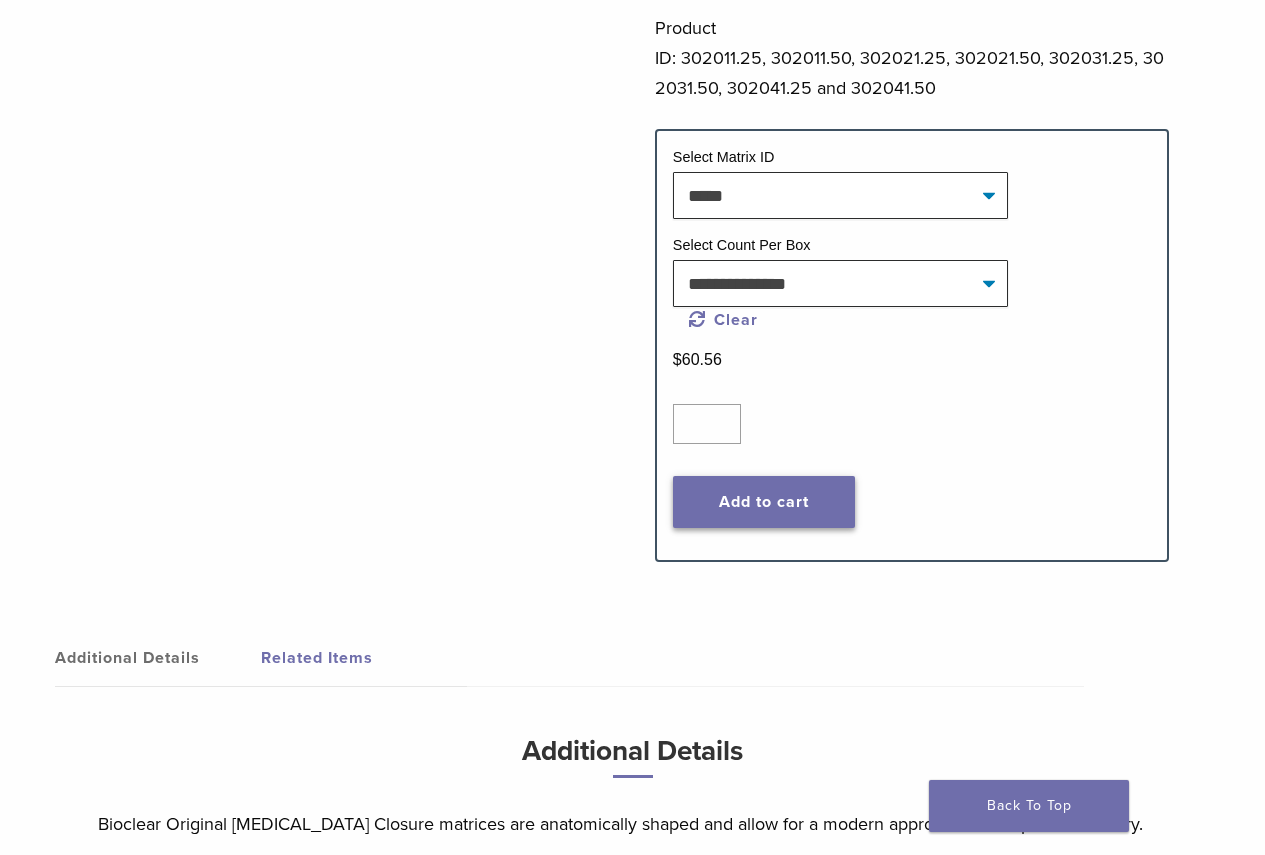 click on "Add to cart" 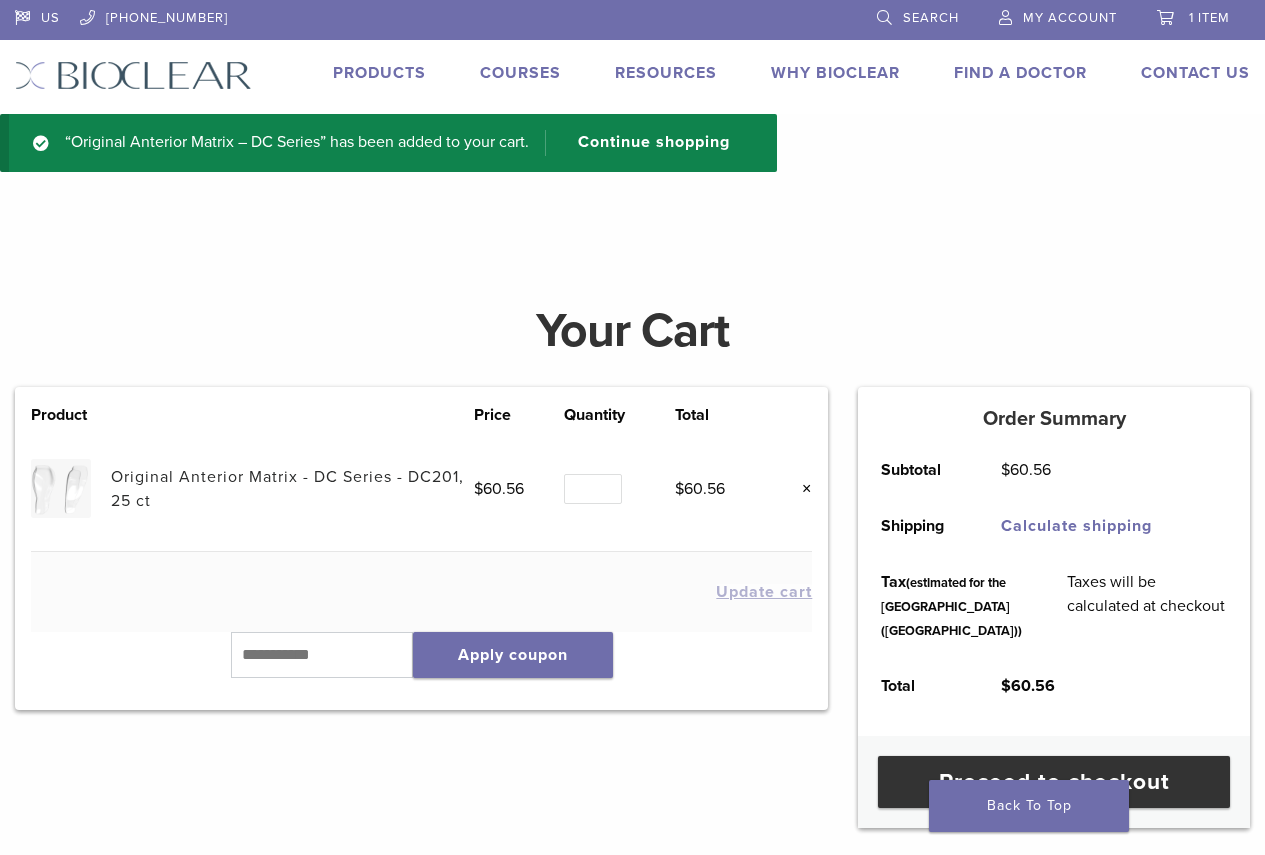 scroll, scrollTop: 0, scrollLeft: 0, axis: both 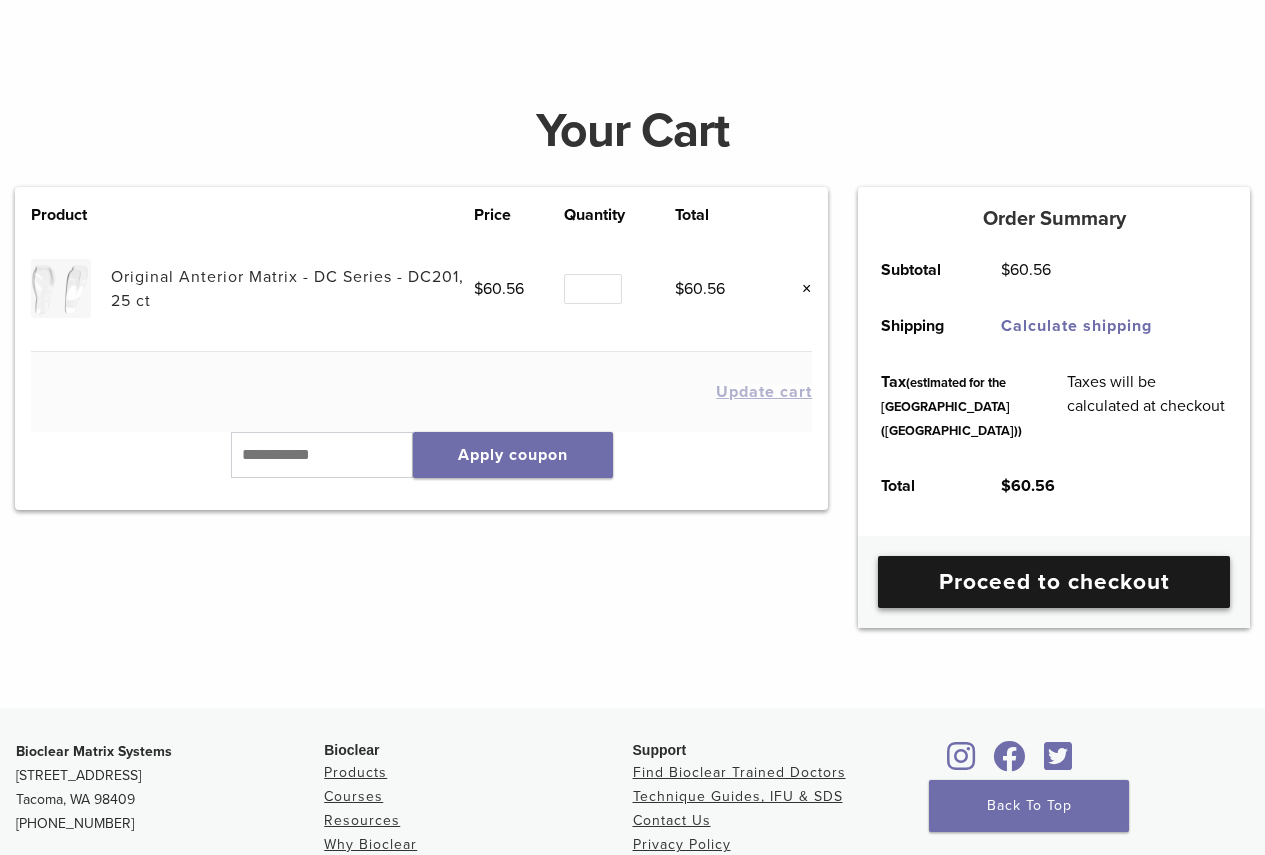click on "Proceed to checkout" at bounding box center (1054, 582) 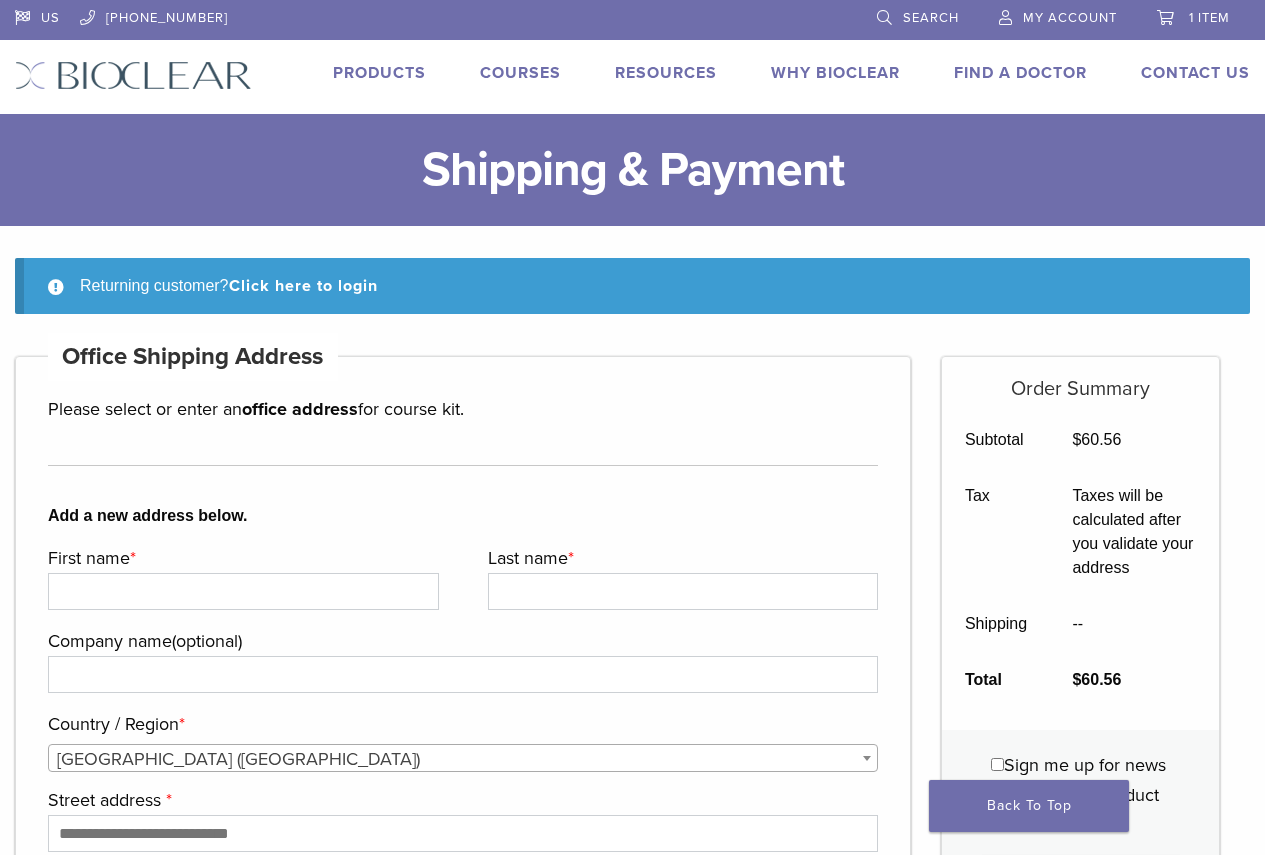 click on "**********" at bounding box center (463, 1645) 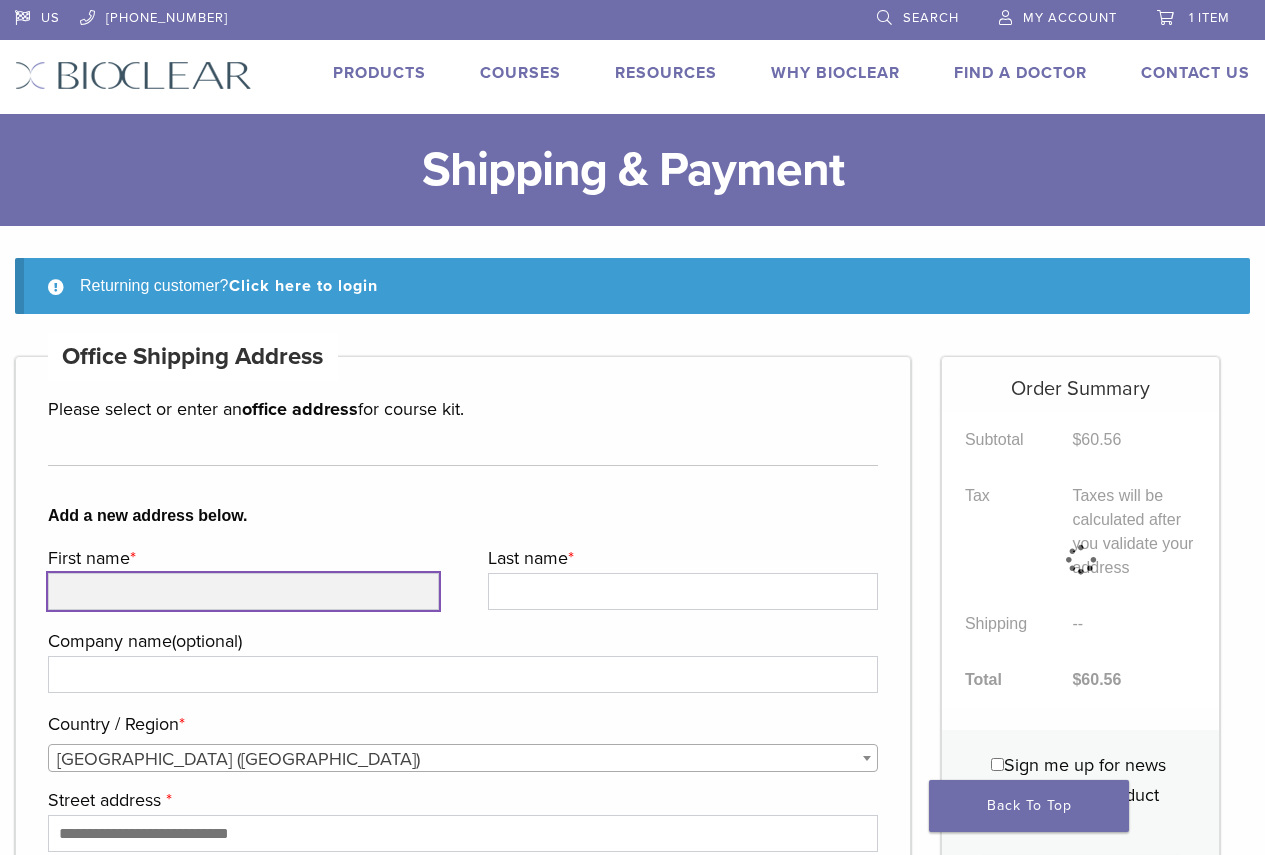 click on "First name  *" at bounding box center [243, 591] 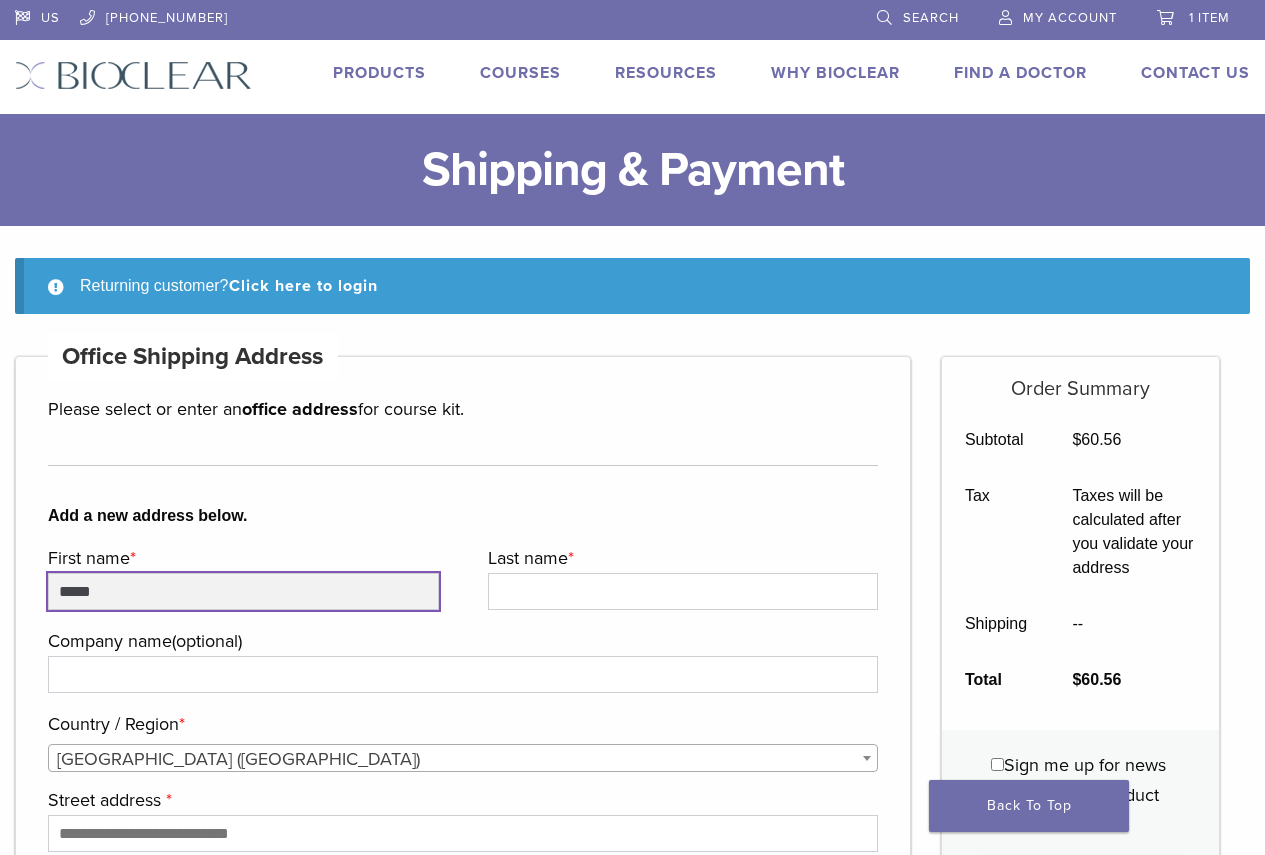 type on "*****" 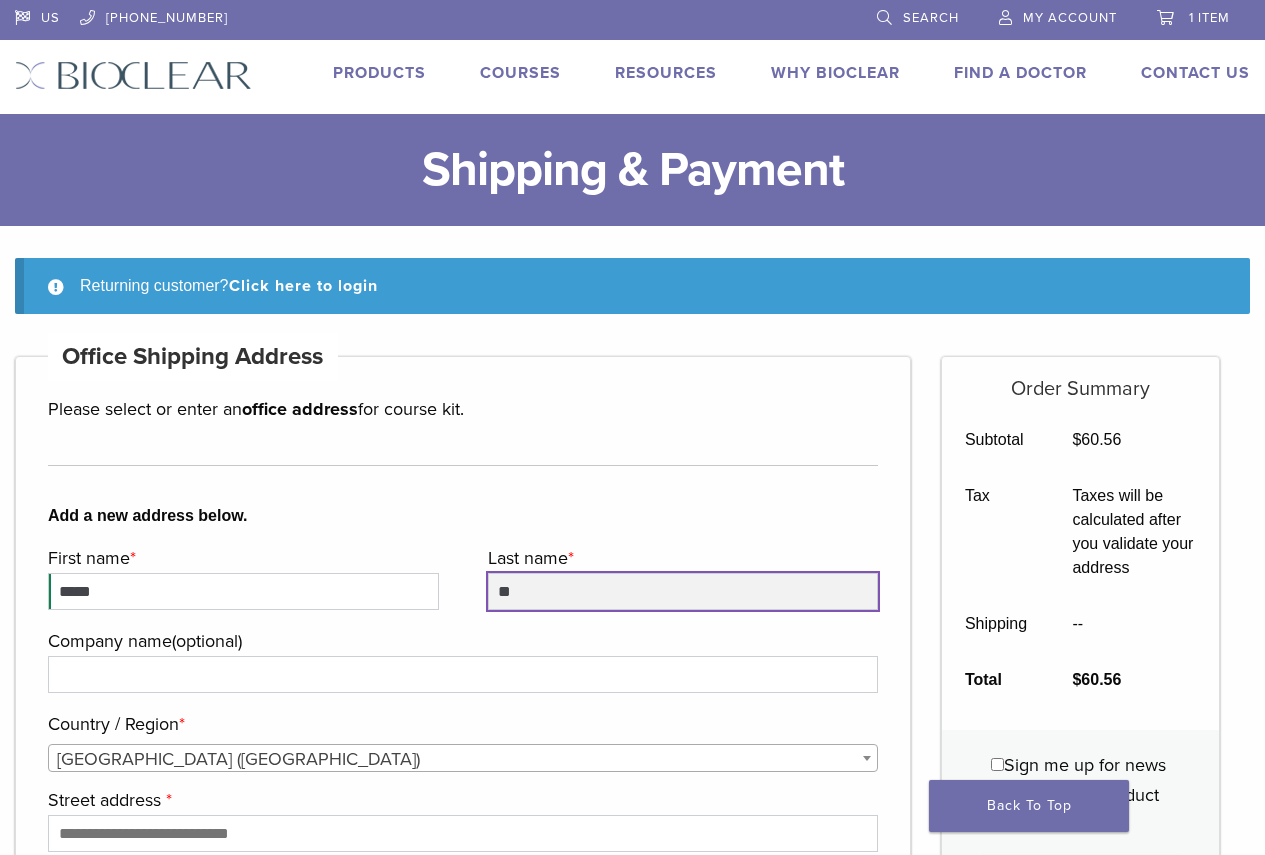 type on "*" 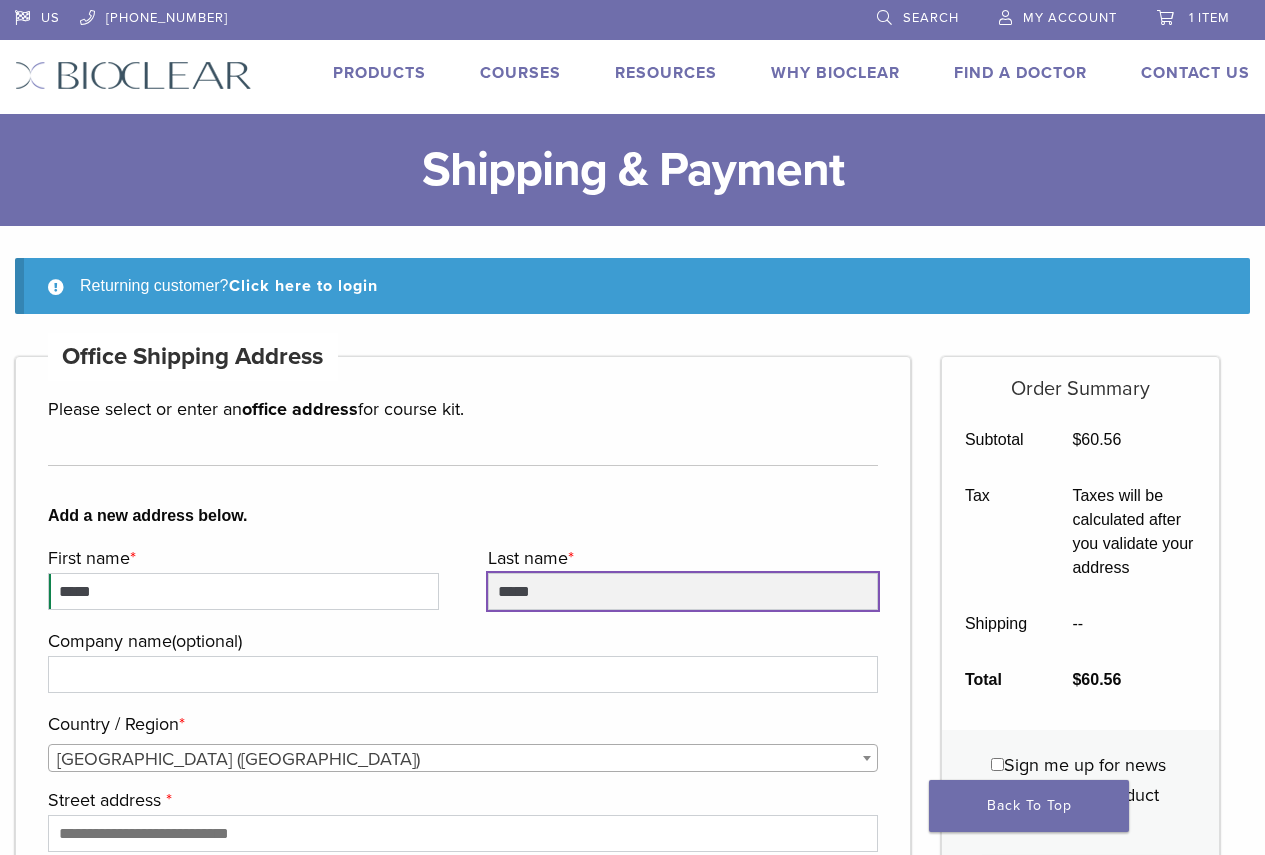 type on "*****" 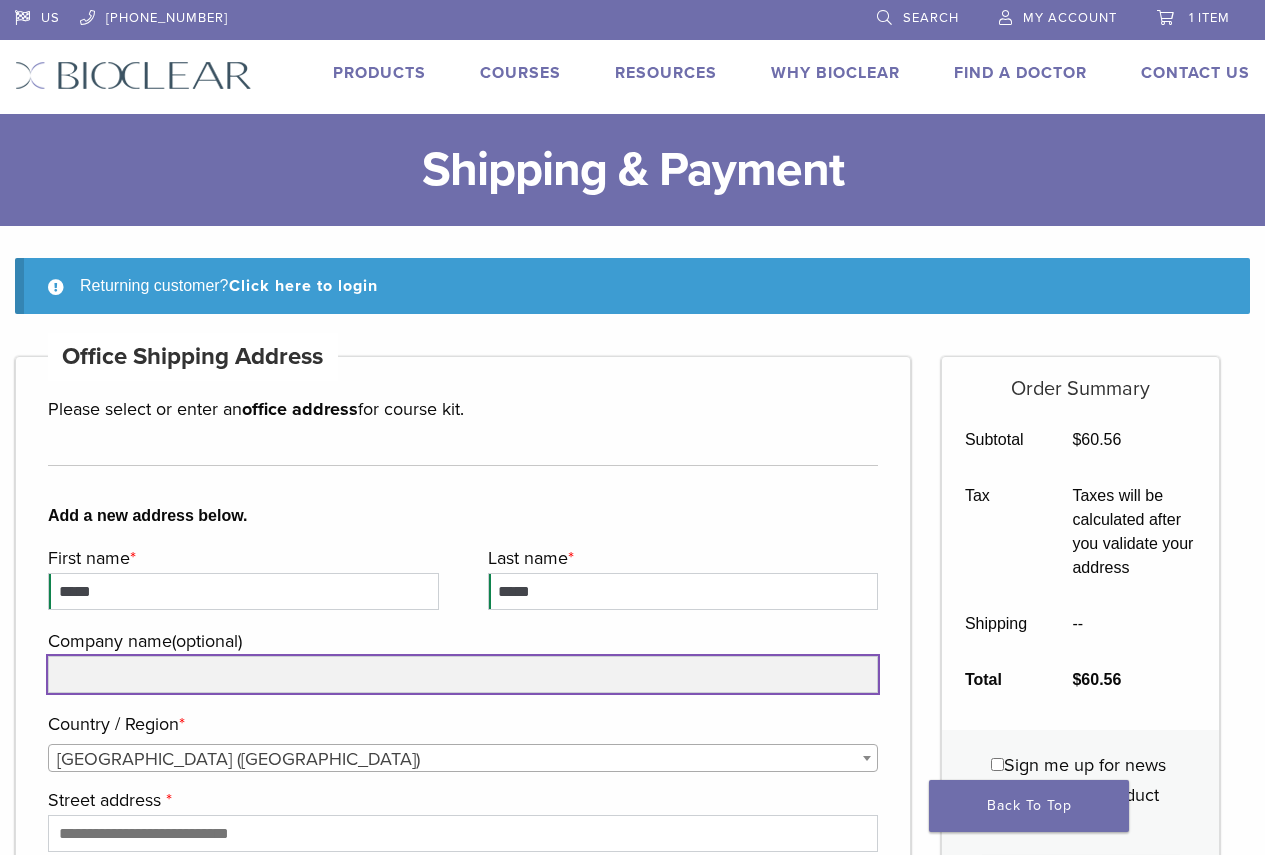 click on "Company name  (optional)" at bounding box center (463, 674) 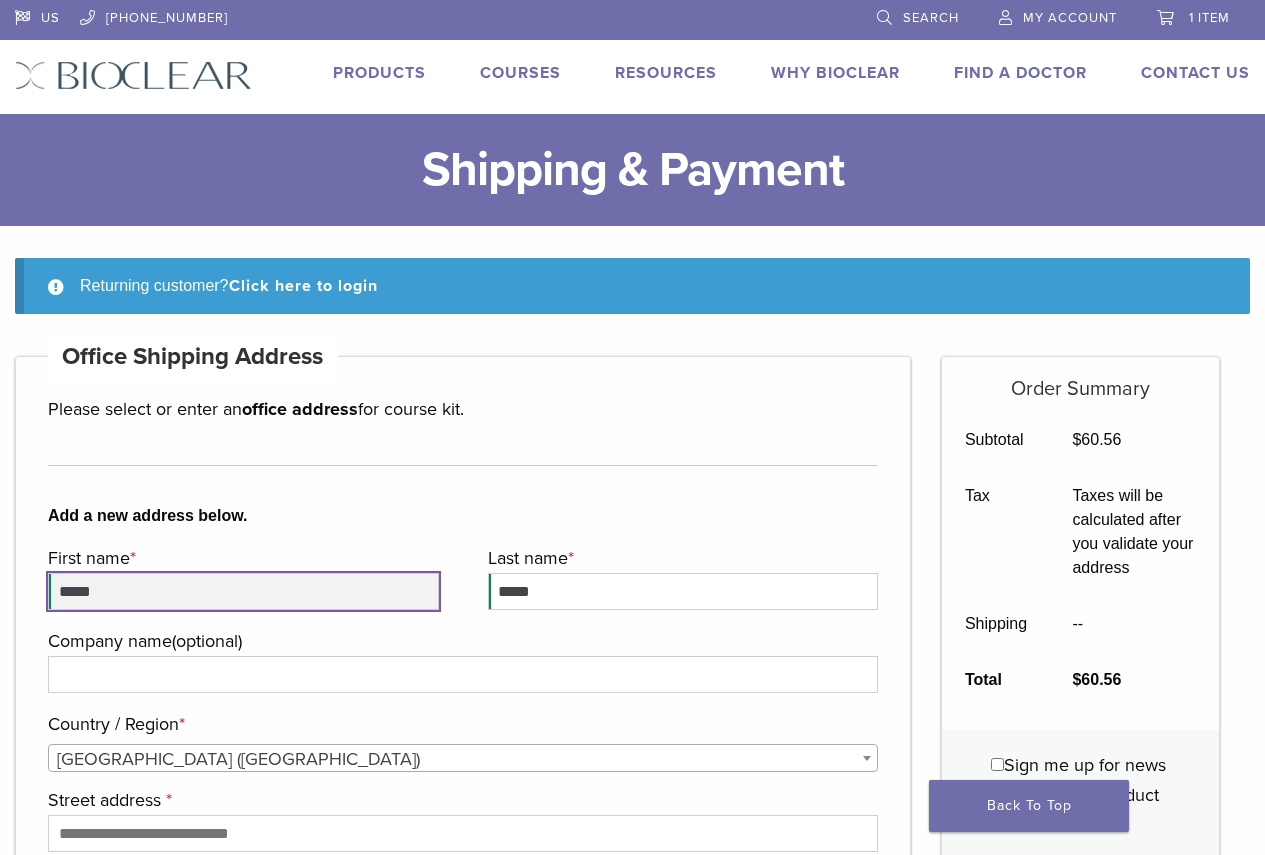 click on "*****" at bounding box center (243, 591) 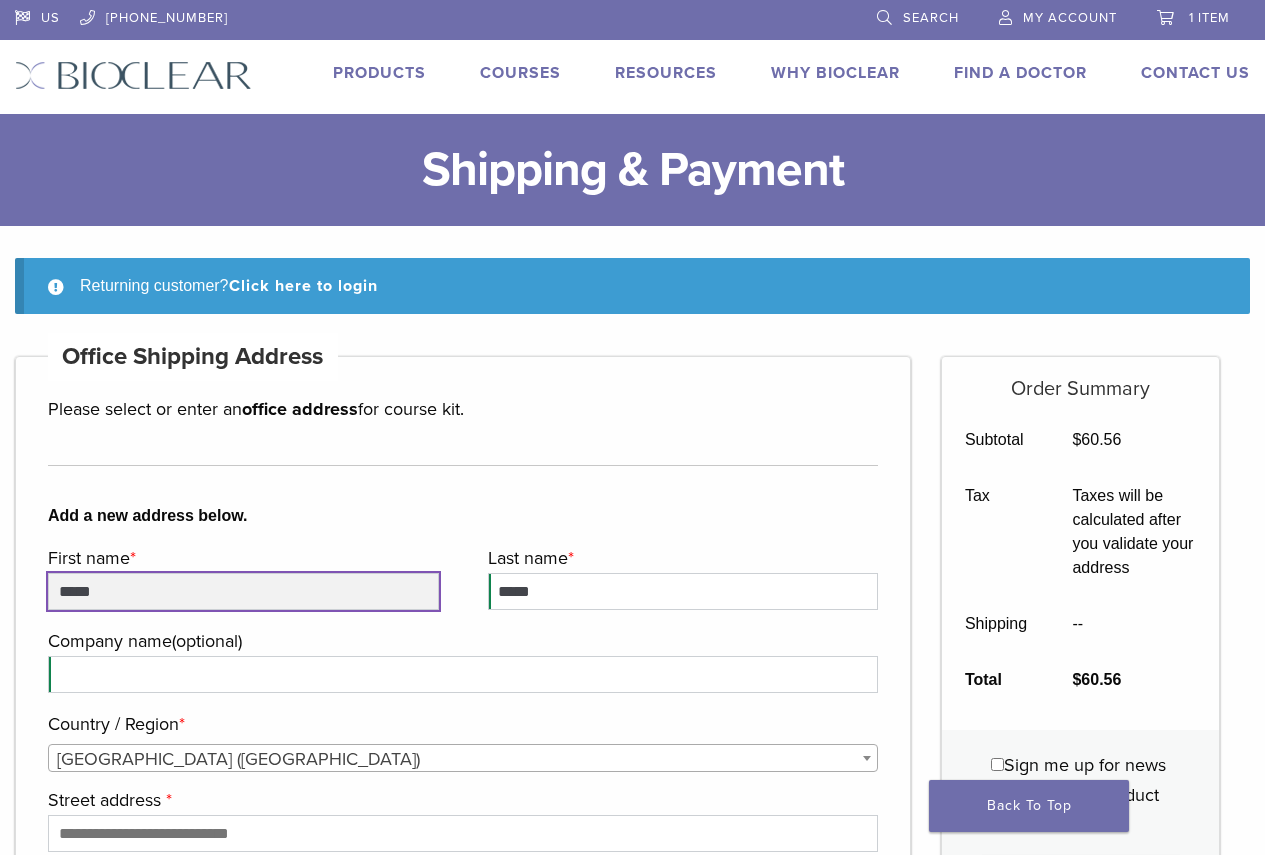 type on "*****" 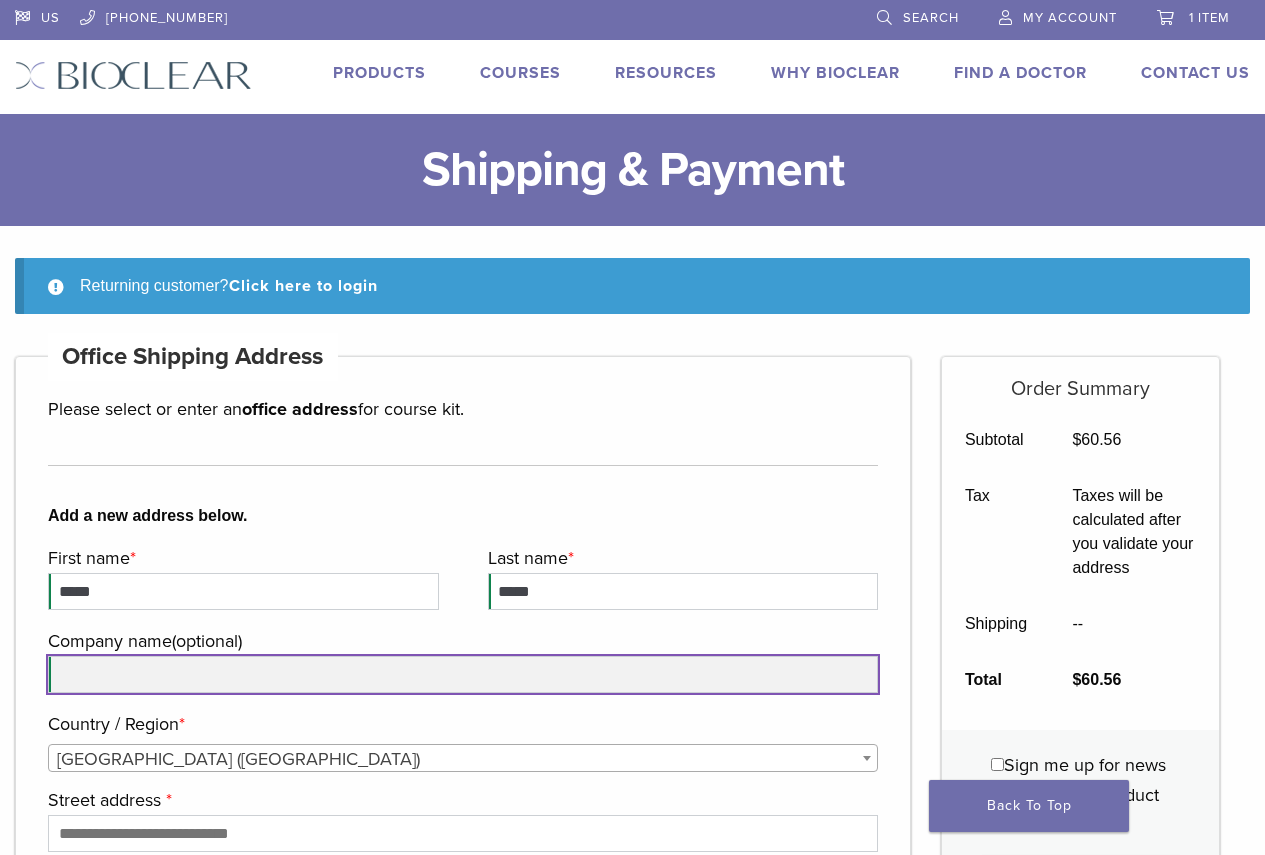 click on "Company name  (optional)" at bounding box center (463, 674) 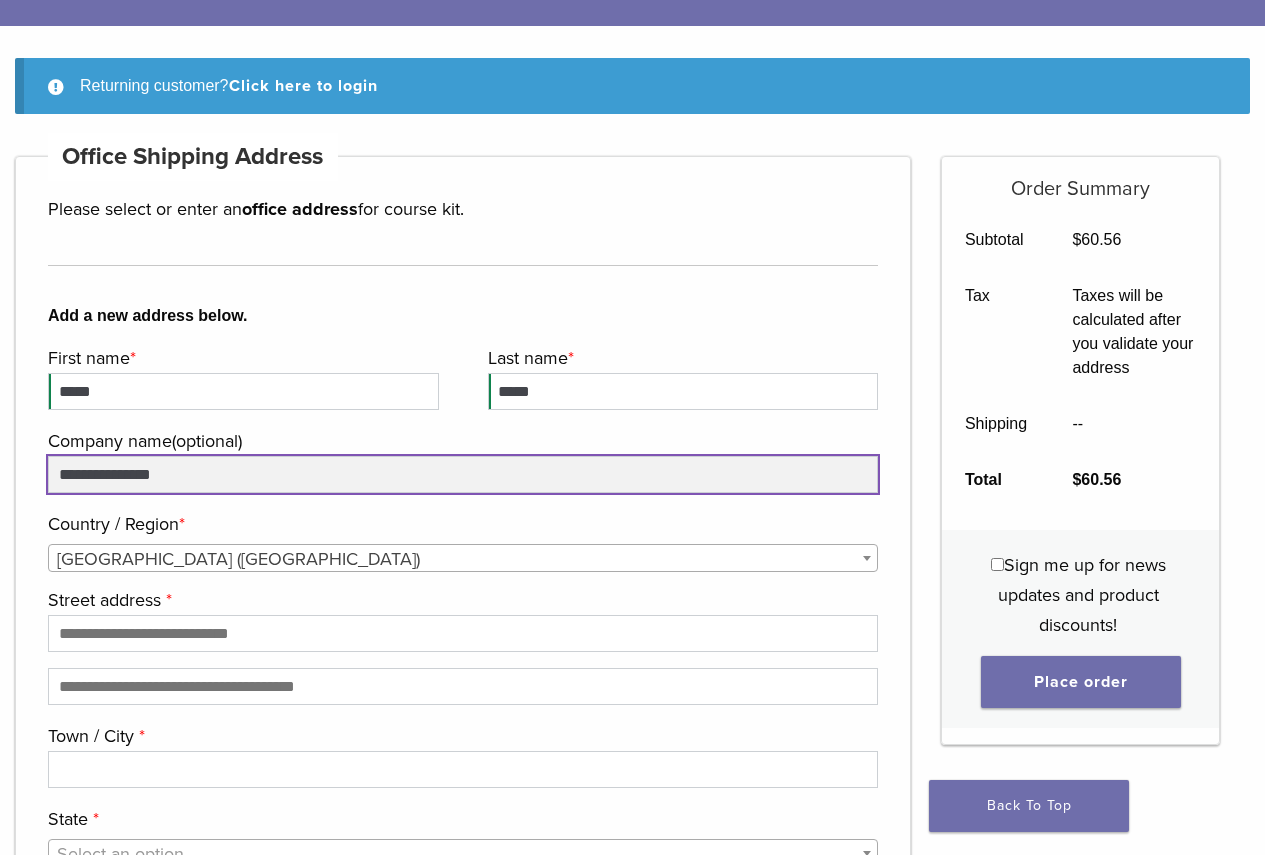 scroll, scrollTop: 300, scrollLeft: 0, axis: vertical 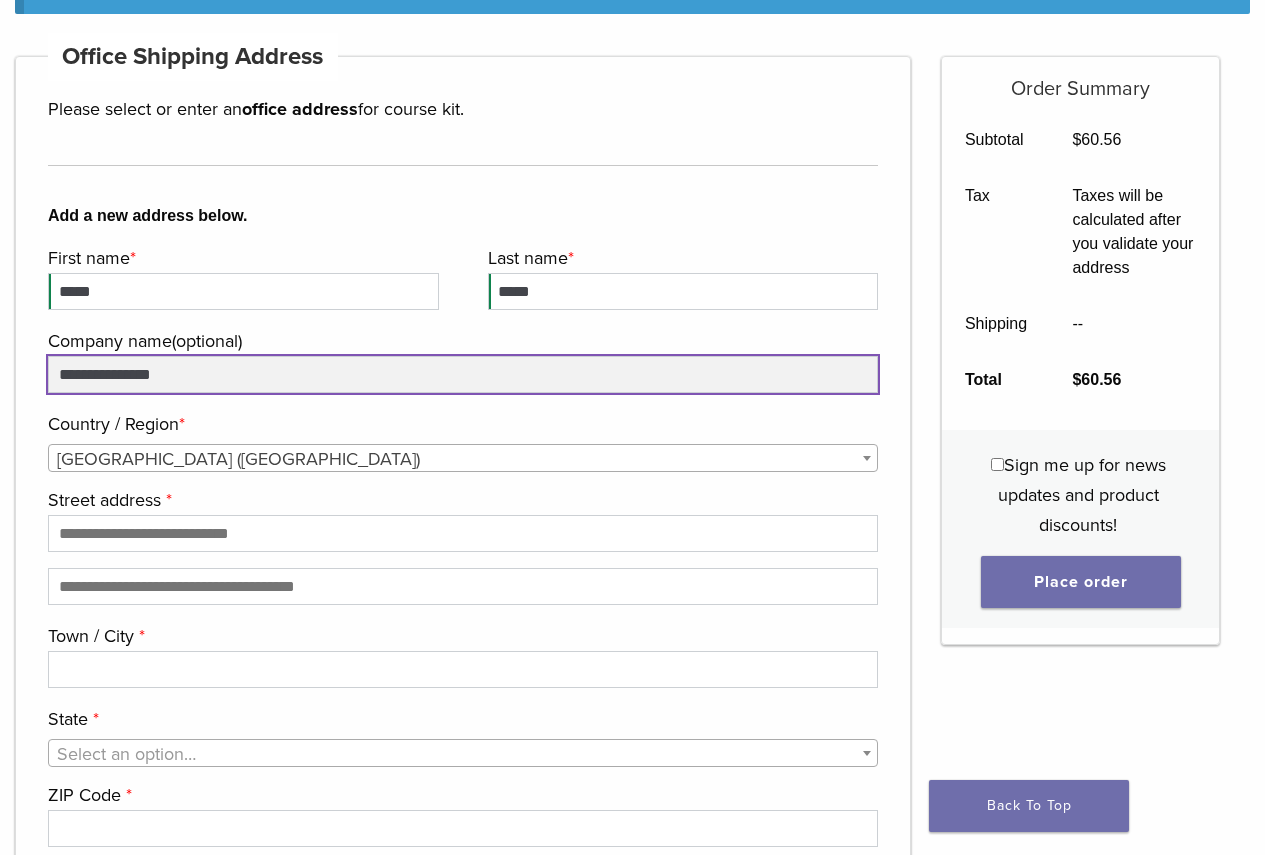 type on "**********" 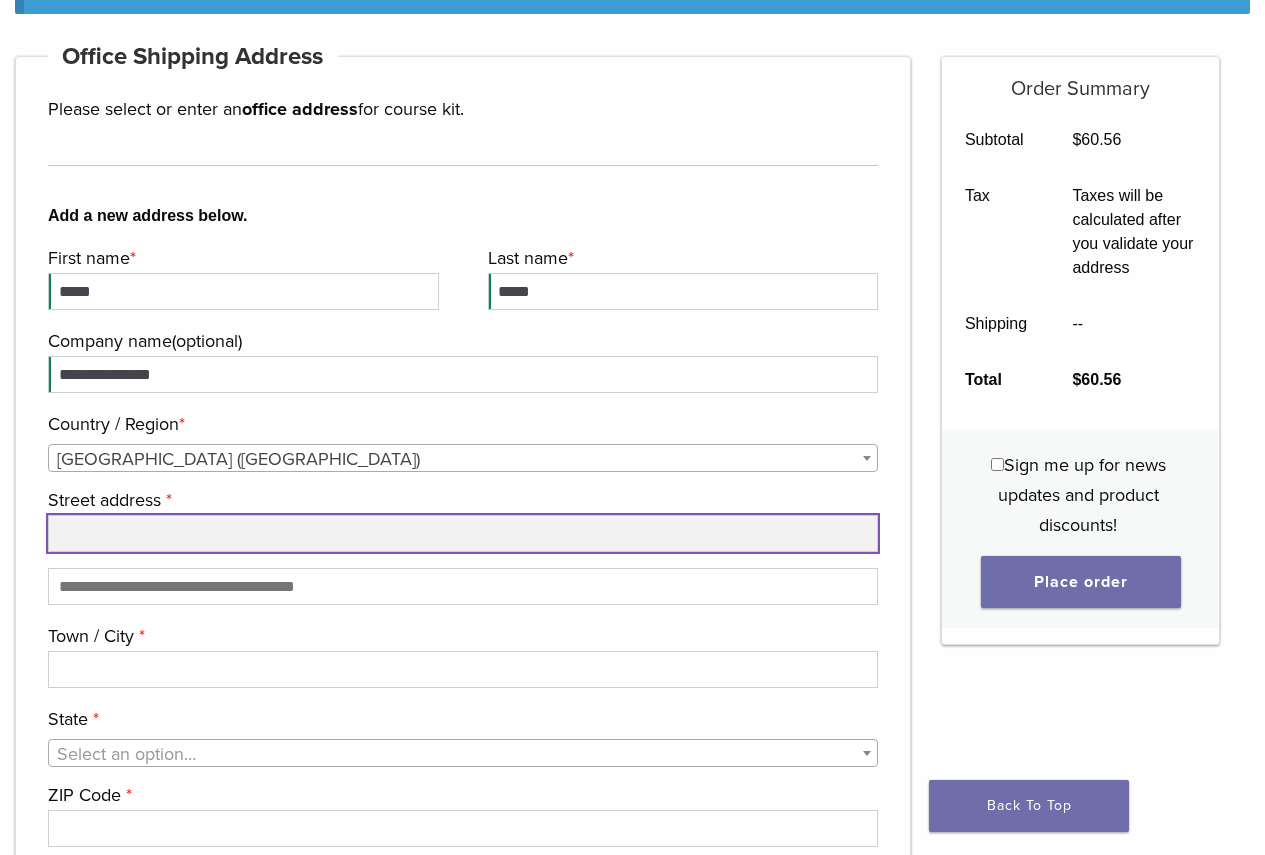 click on "Street address   *" at bounding box center (463, 533) 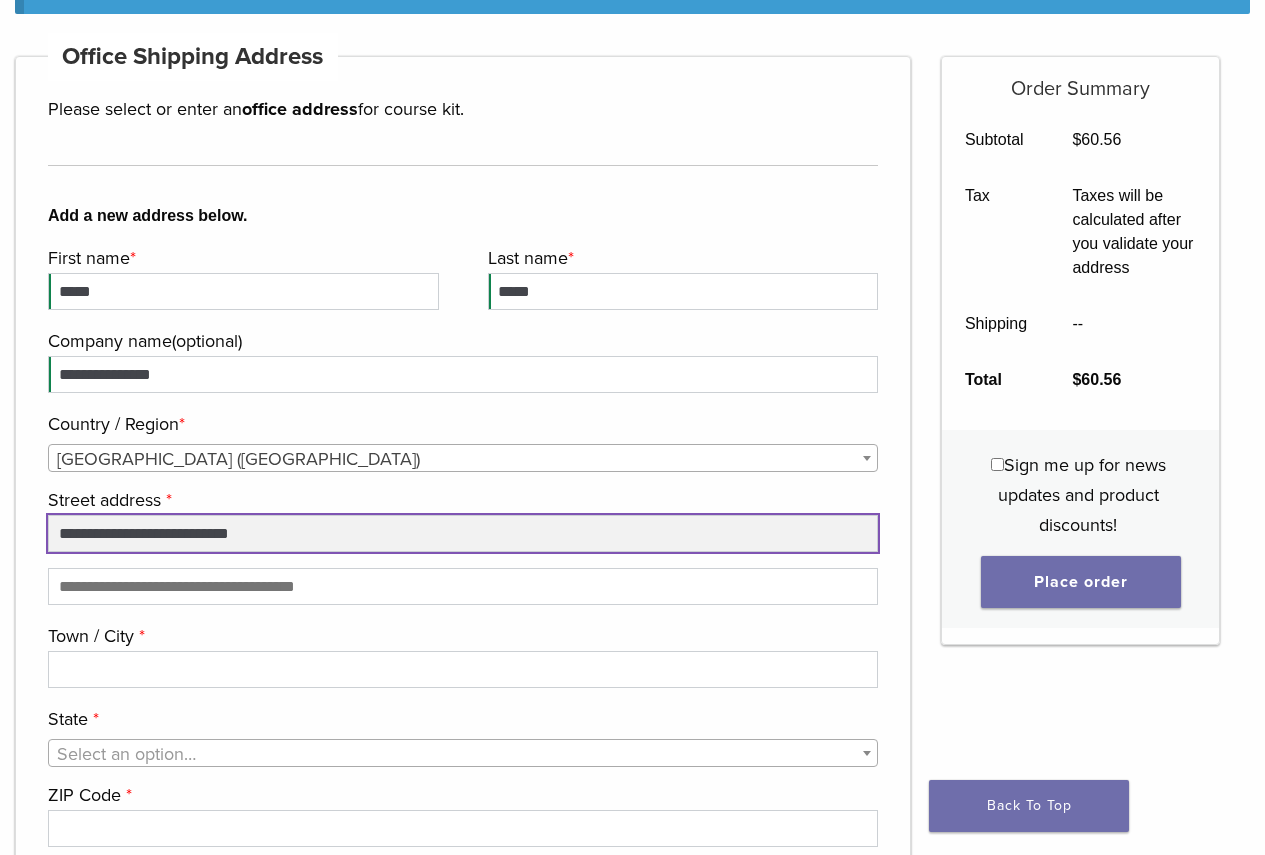 type on "**********" 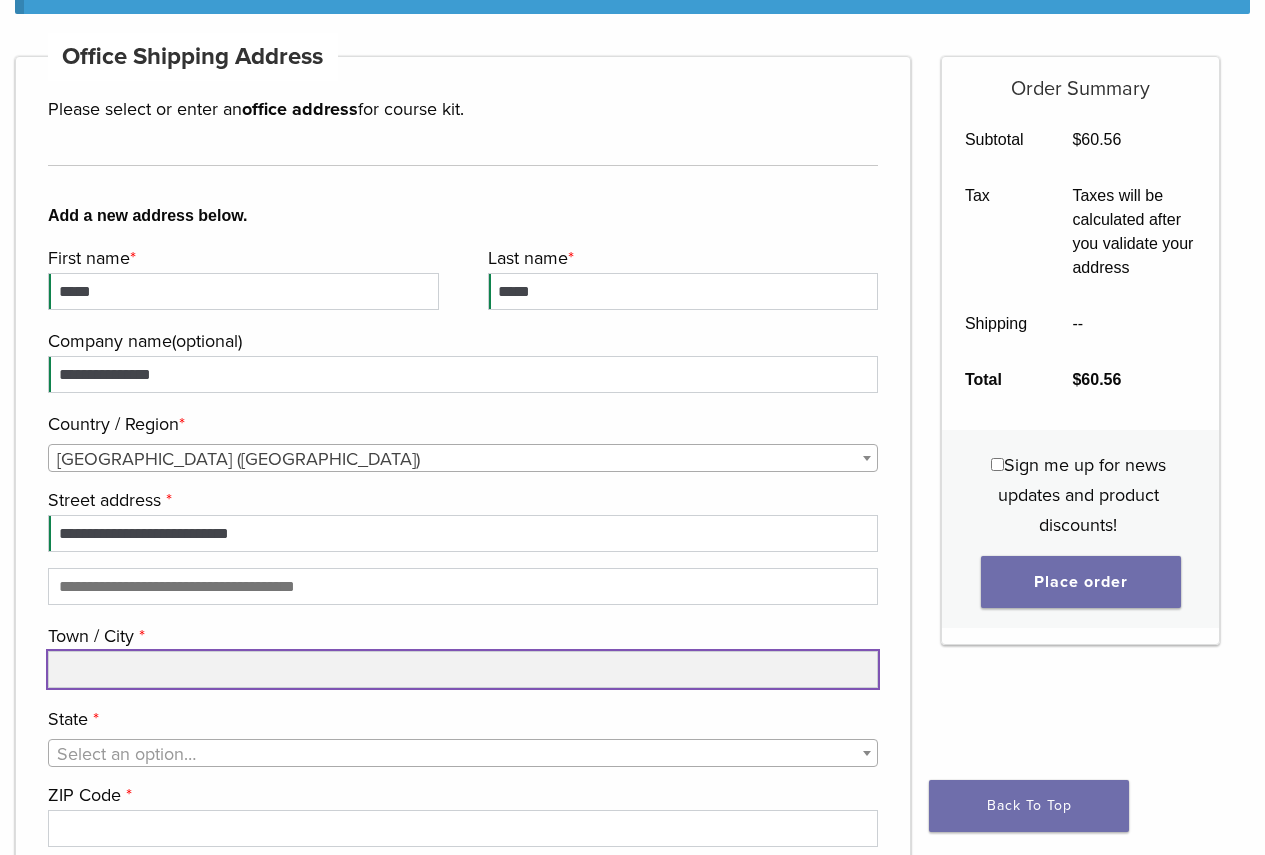 click on "Town / City   *" at bounding box center [463, 669] 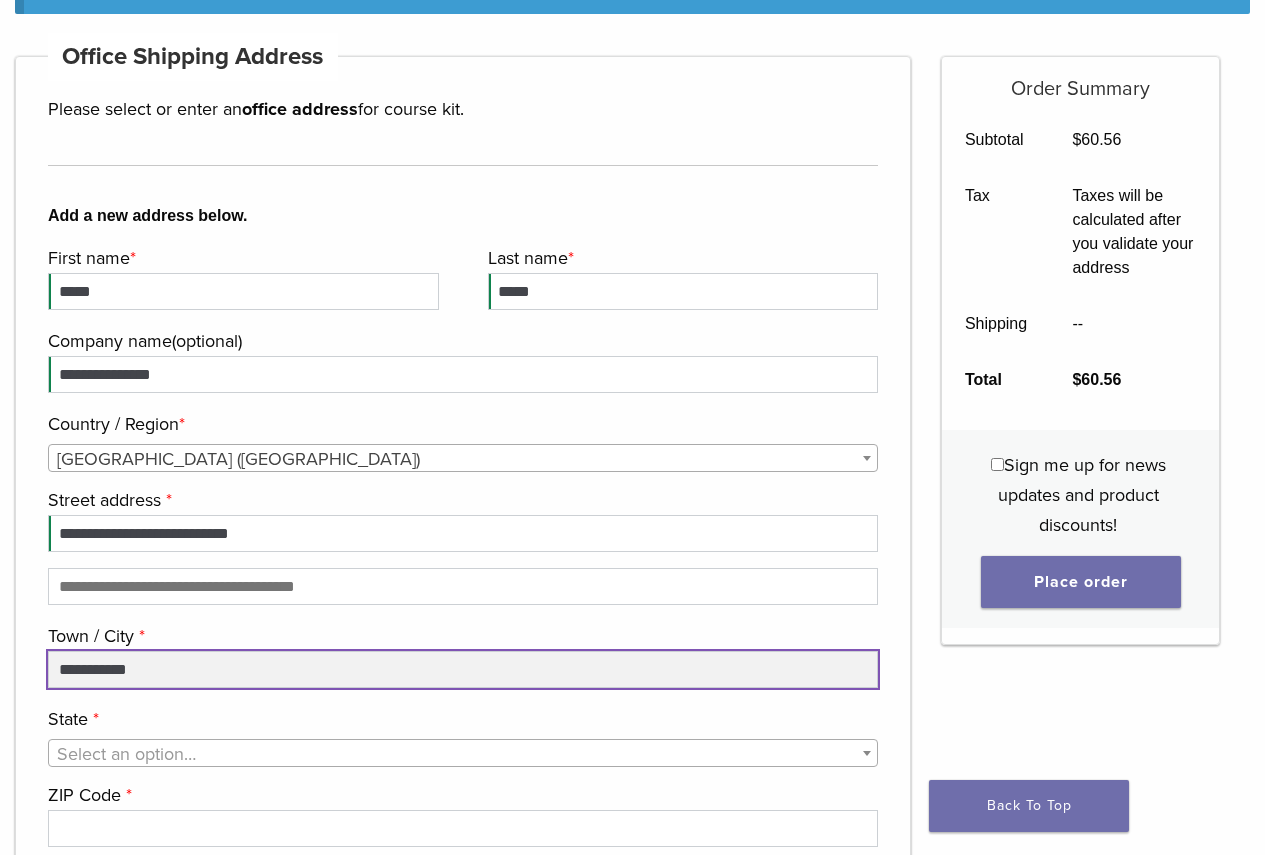 type on "**********" 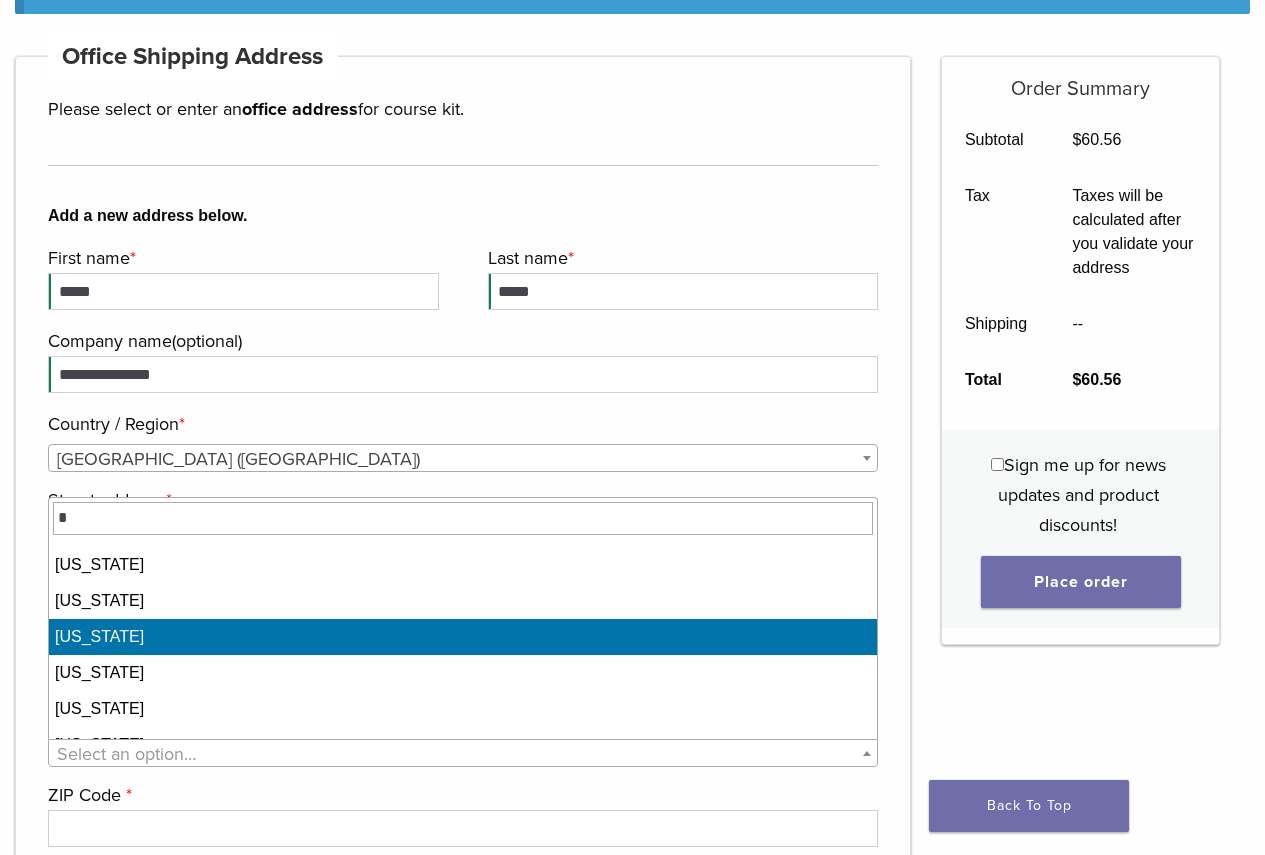 scroll, scrollTop: 300, scrollLeft: 0, axis: vertical 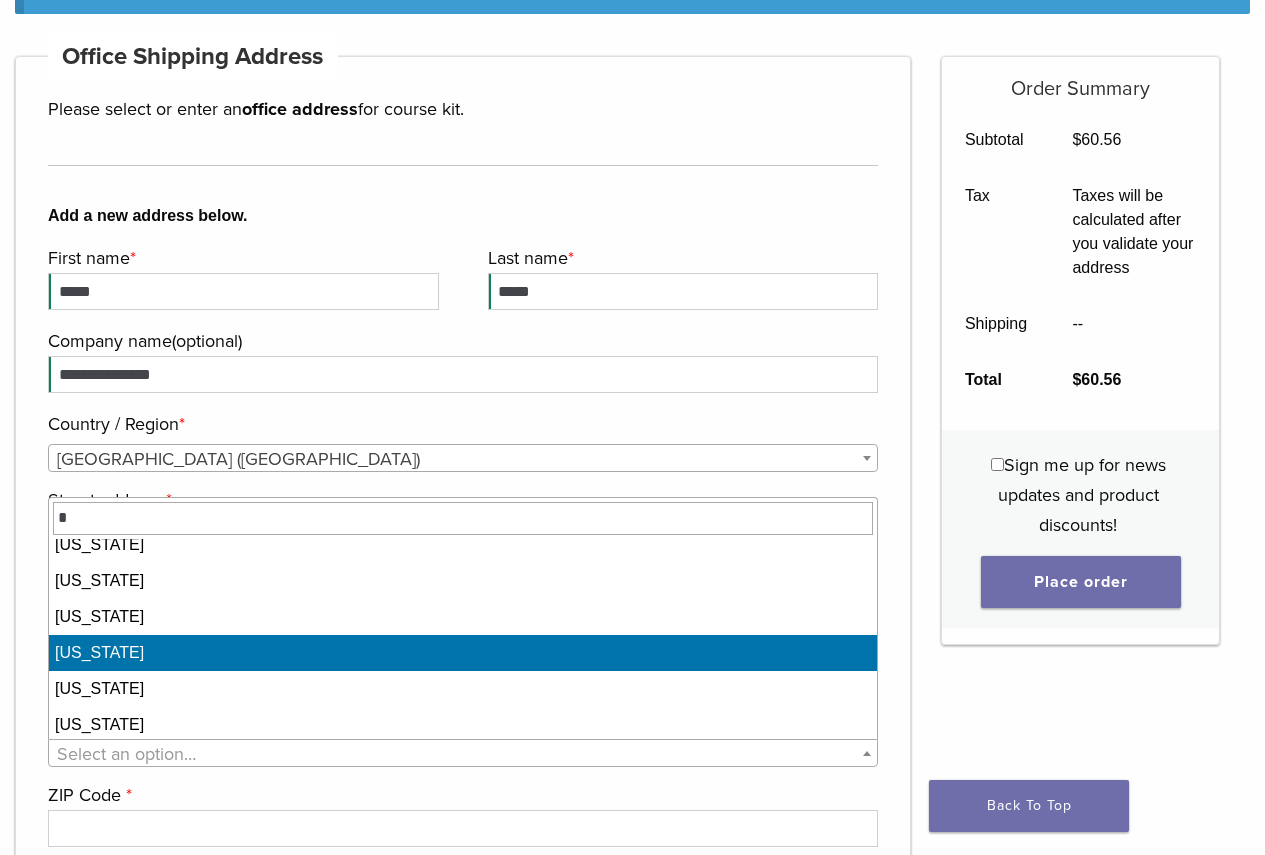 select on "**" 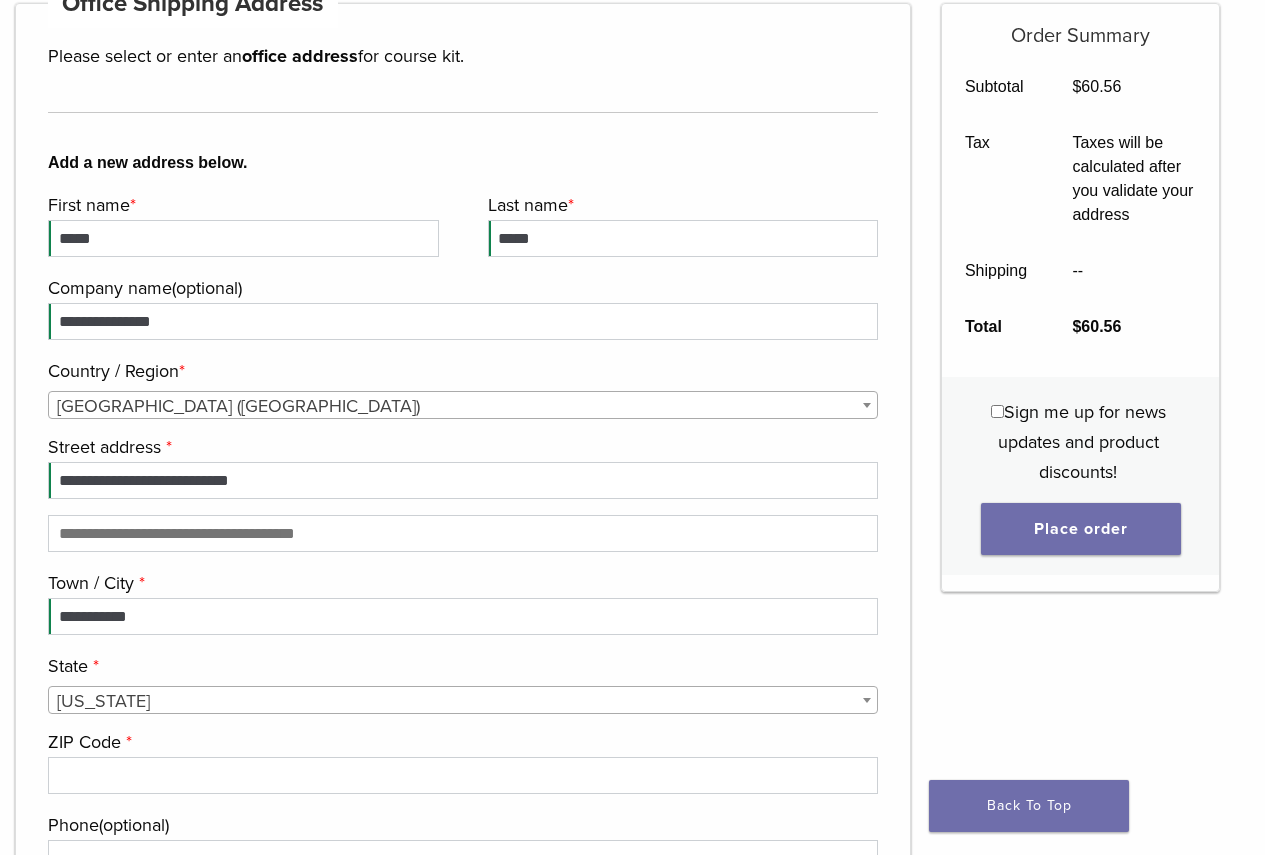 scroll, scrollTop: 400, scrollLeft: 0, axis: vertical 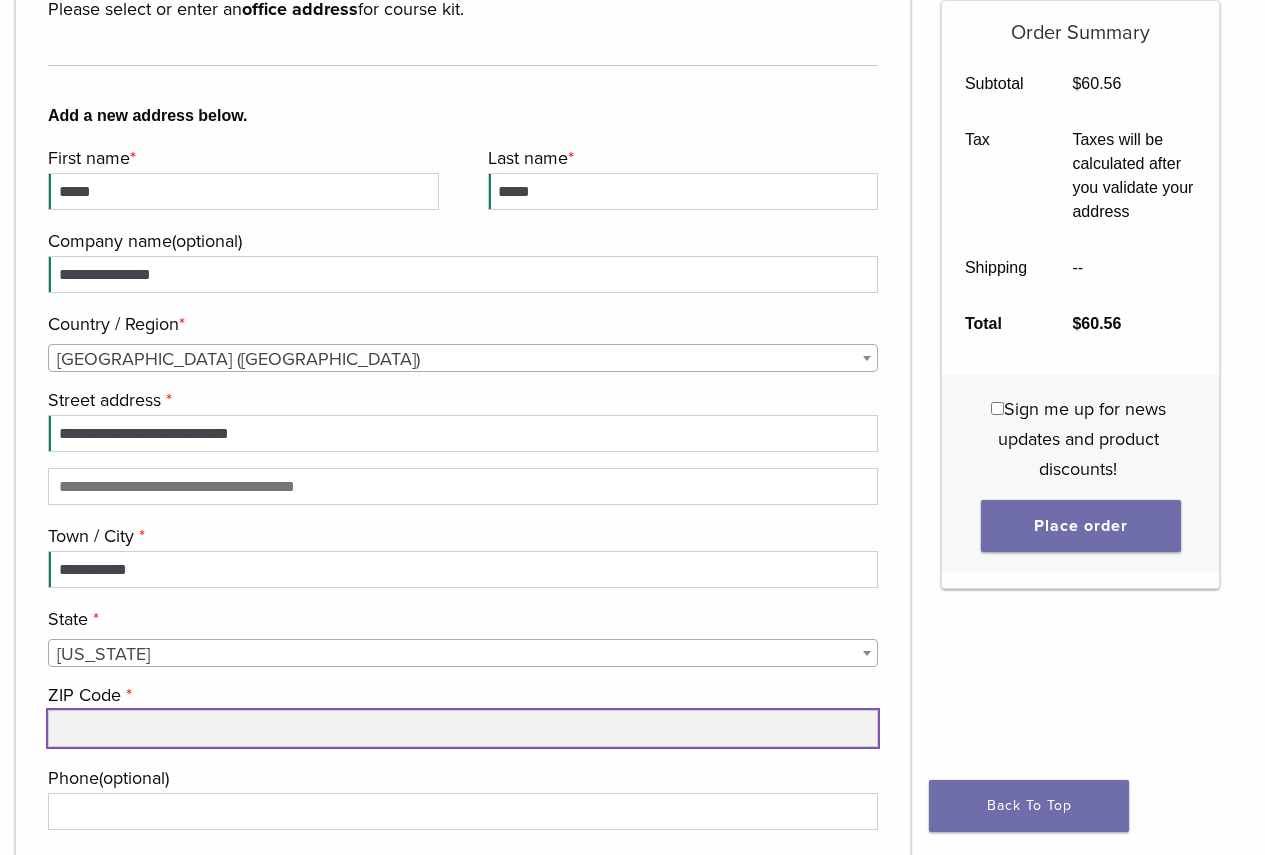 click on "ZIP Code   *" at bounding box center [463, 728] 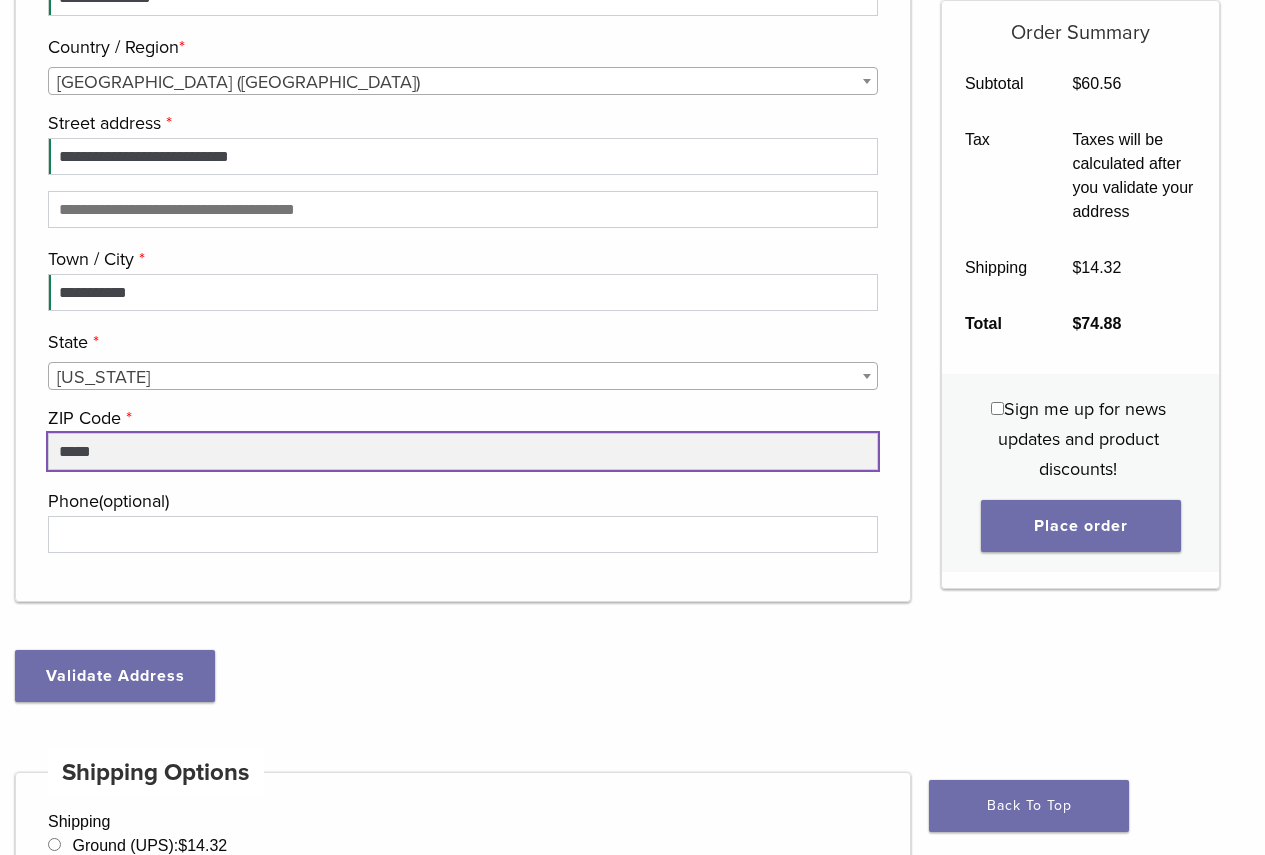 scroll, scrollTop: 700, scrollLeft: 0, axis: vertical 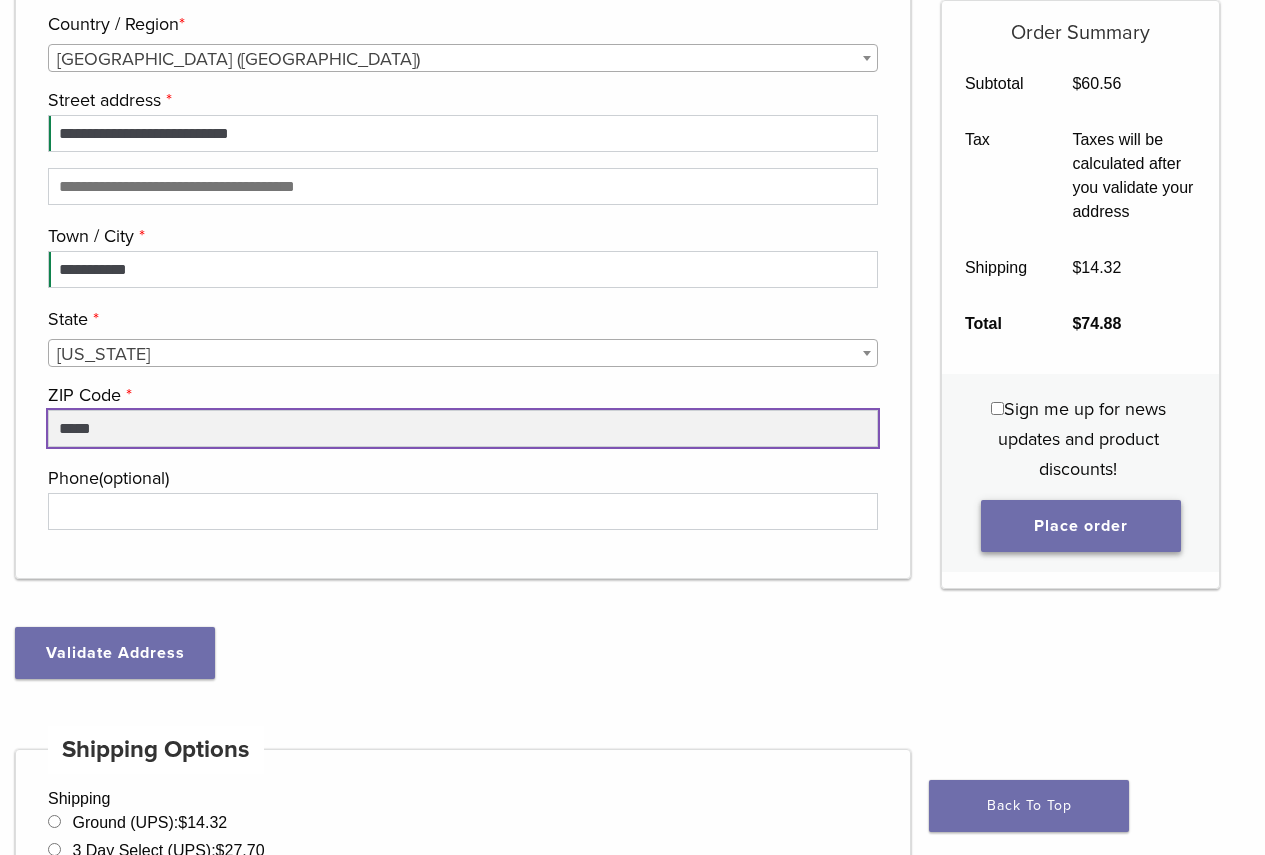 type on "*****" 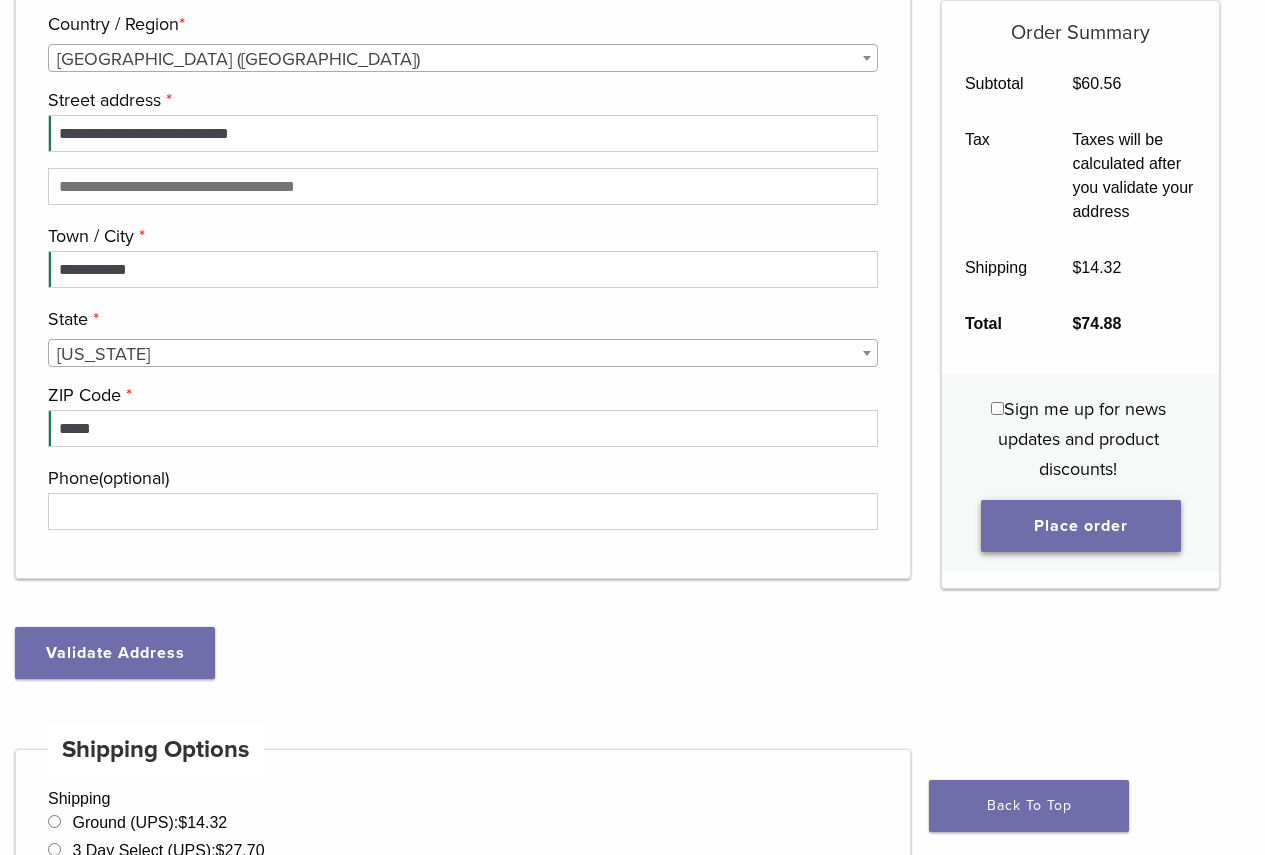 click on "Place order" at bounding box center [1081, 526] 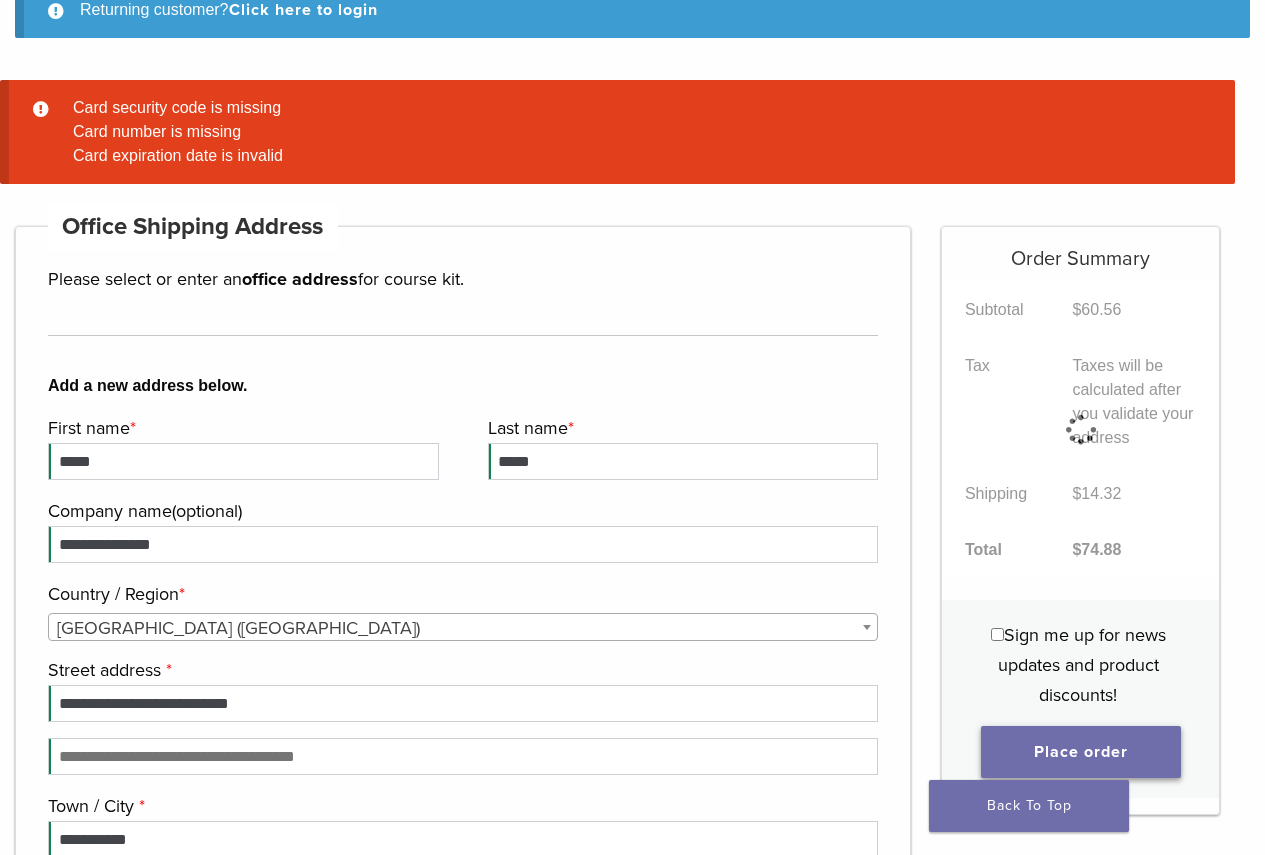 scroll, scrollTop: 256, scrollLeft: 0, axis: vertical 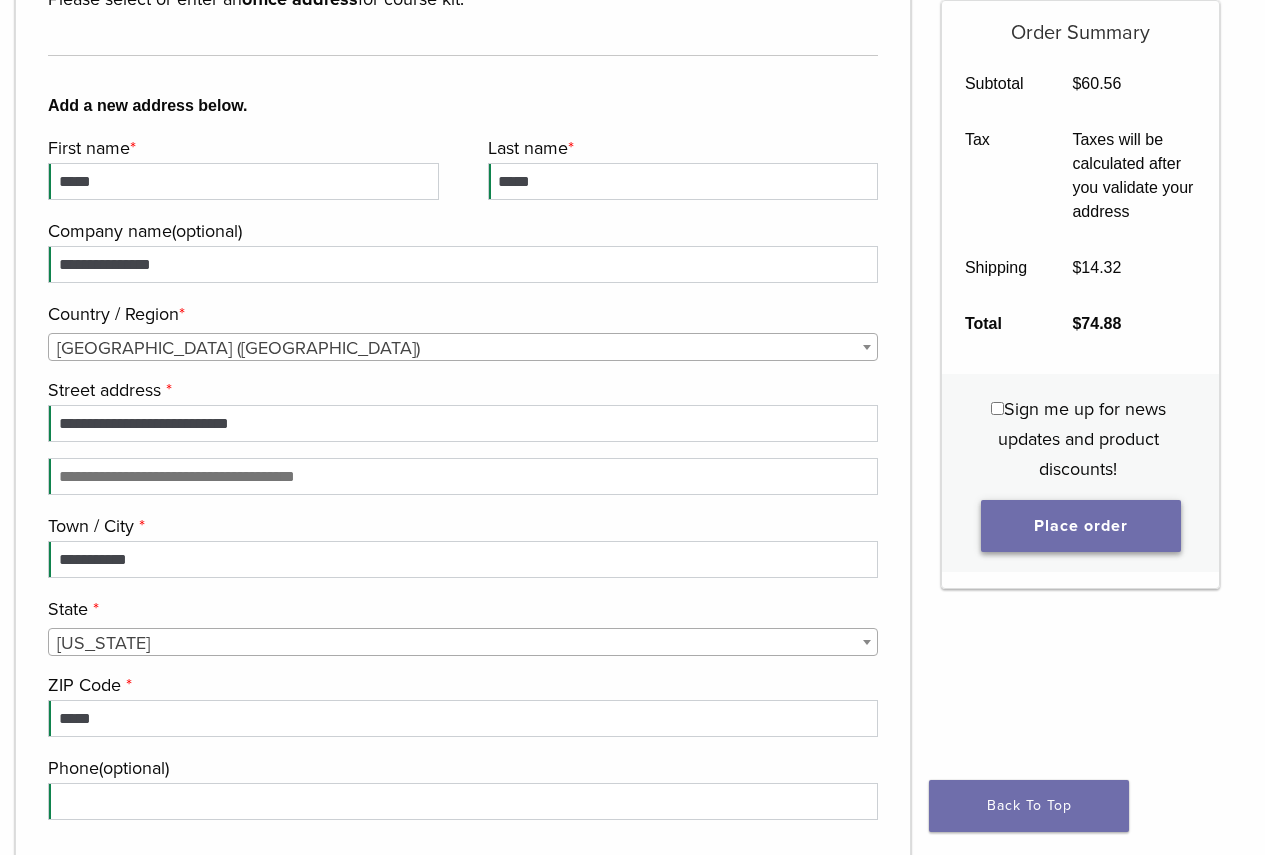 click on "Place order" at bounding box center (1081, 526) 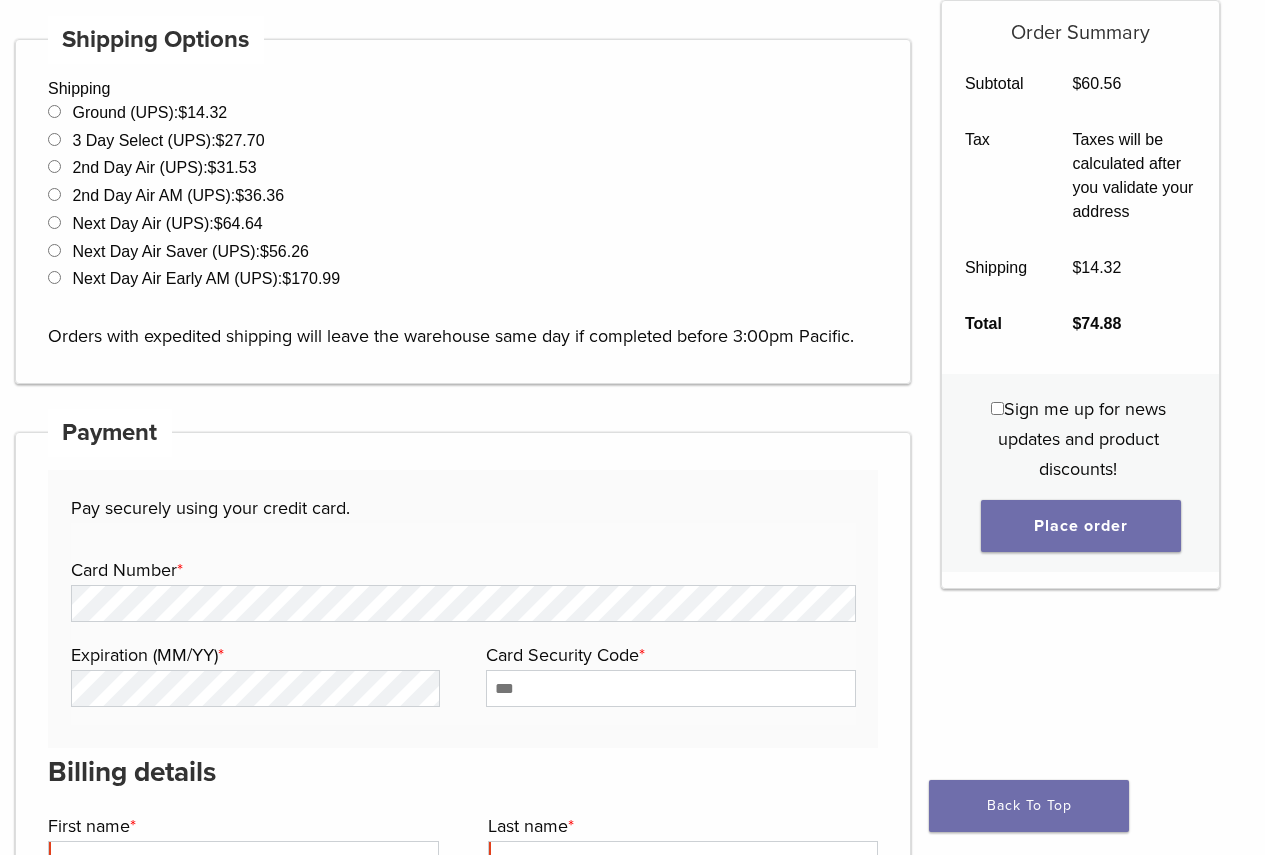 scroll, scrollTop: 1656, scrollLeft: 0, axis: vertical 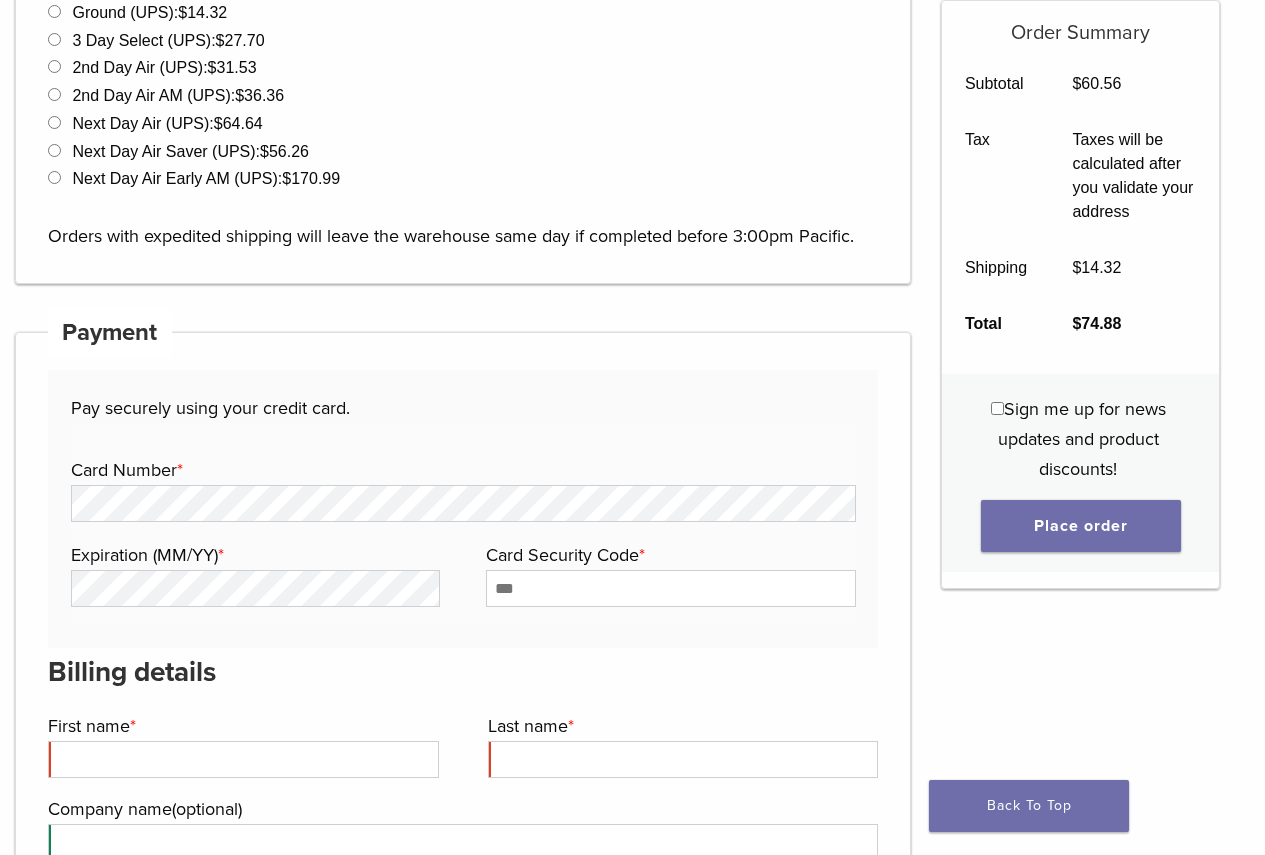 click on "*" at bounding box center (180, 470) 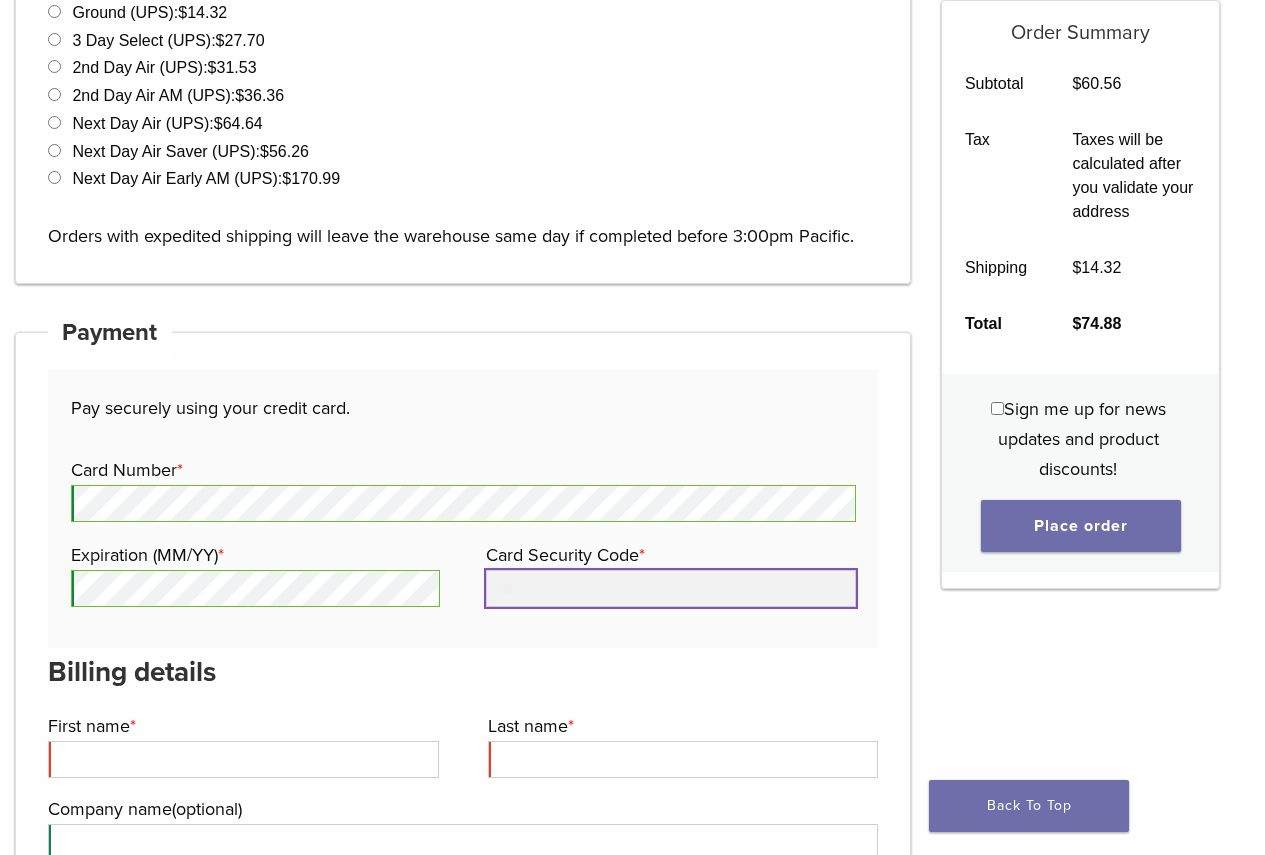 click on "Card Security Code  *" at bounding box center [670, 588] 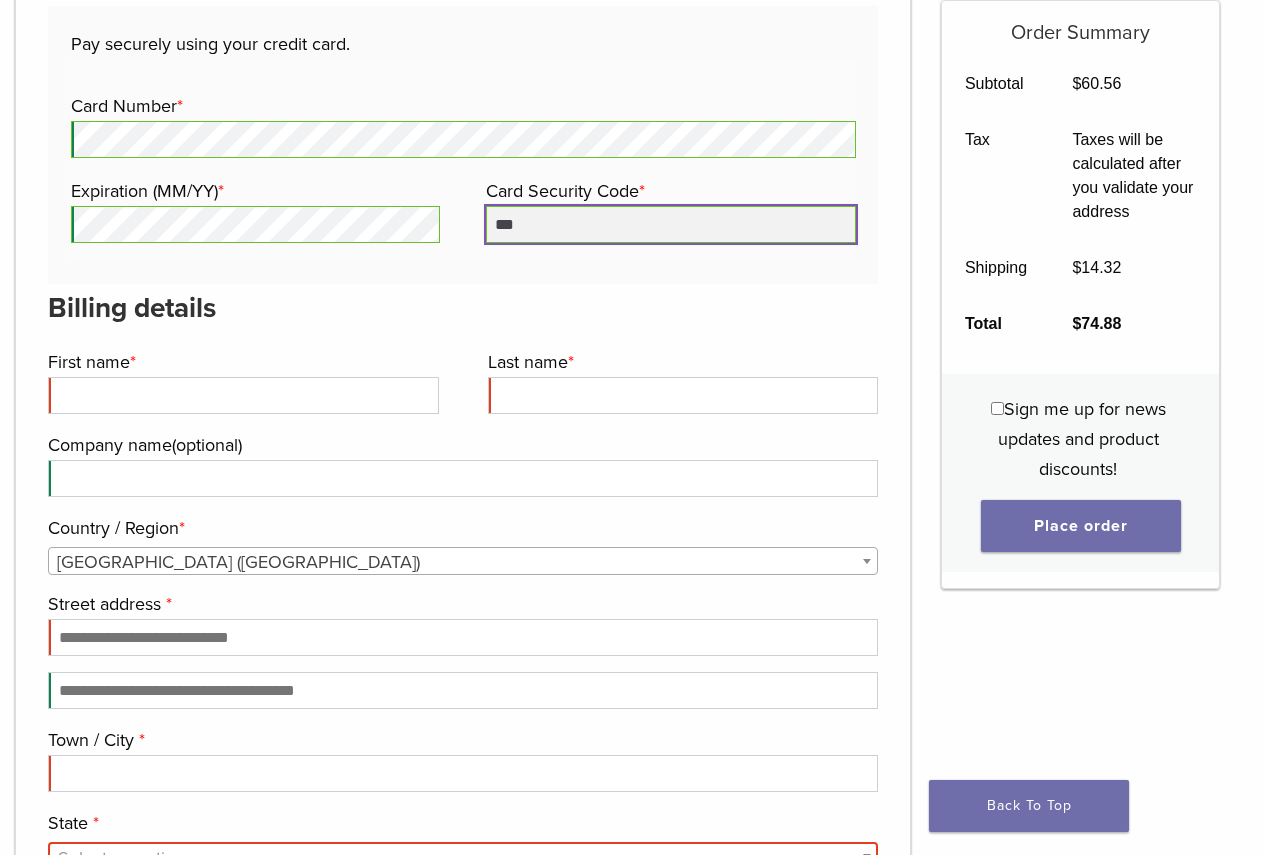 scroll, scrollTop: 2056, scrollLeft: 0, axis: vertical 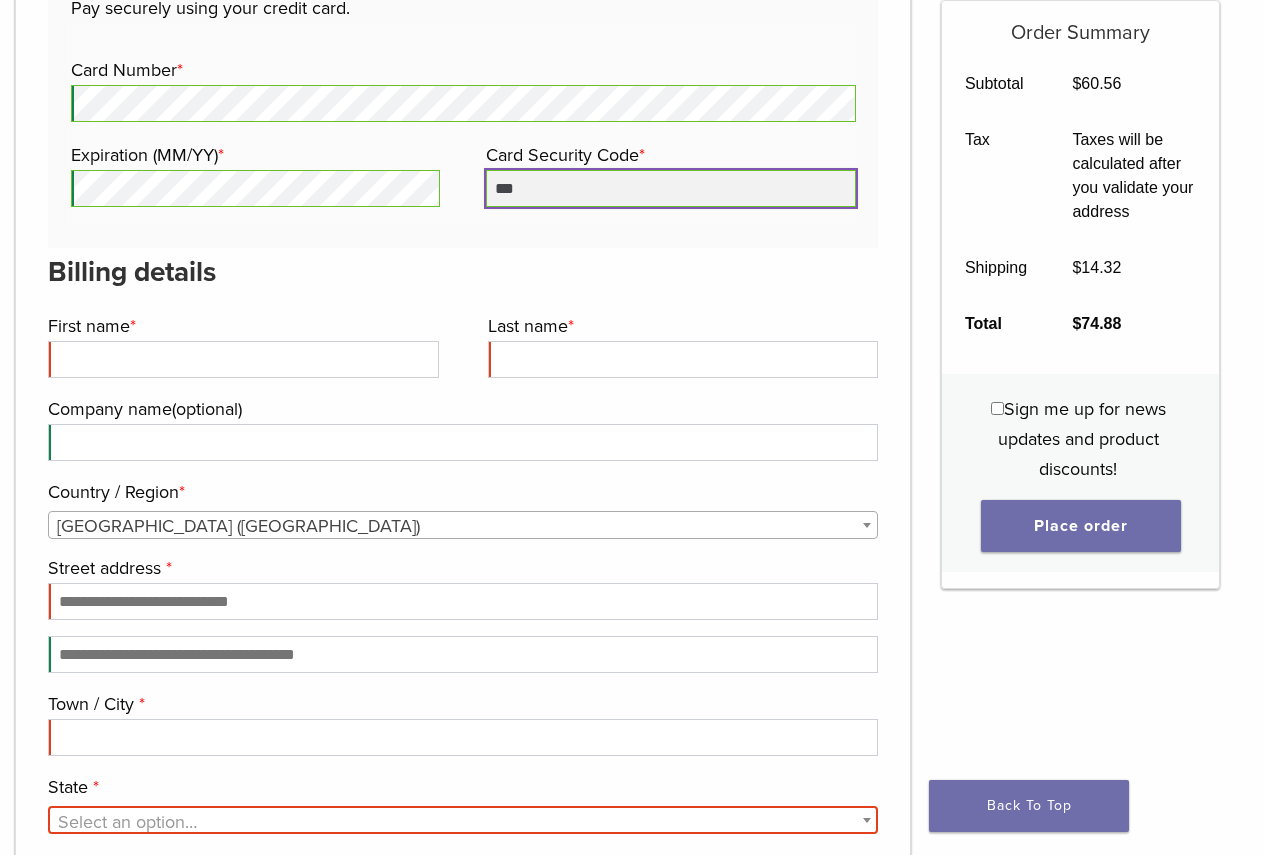 type on "***" 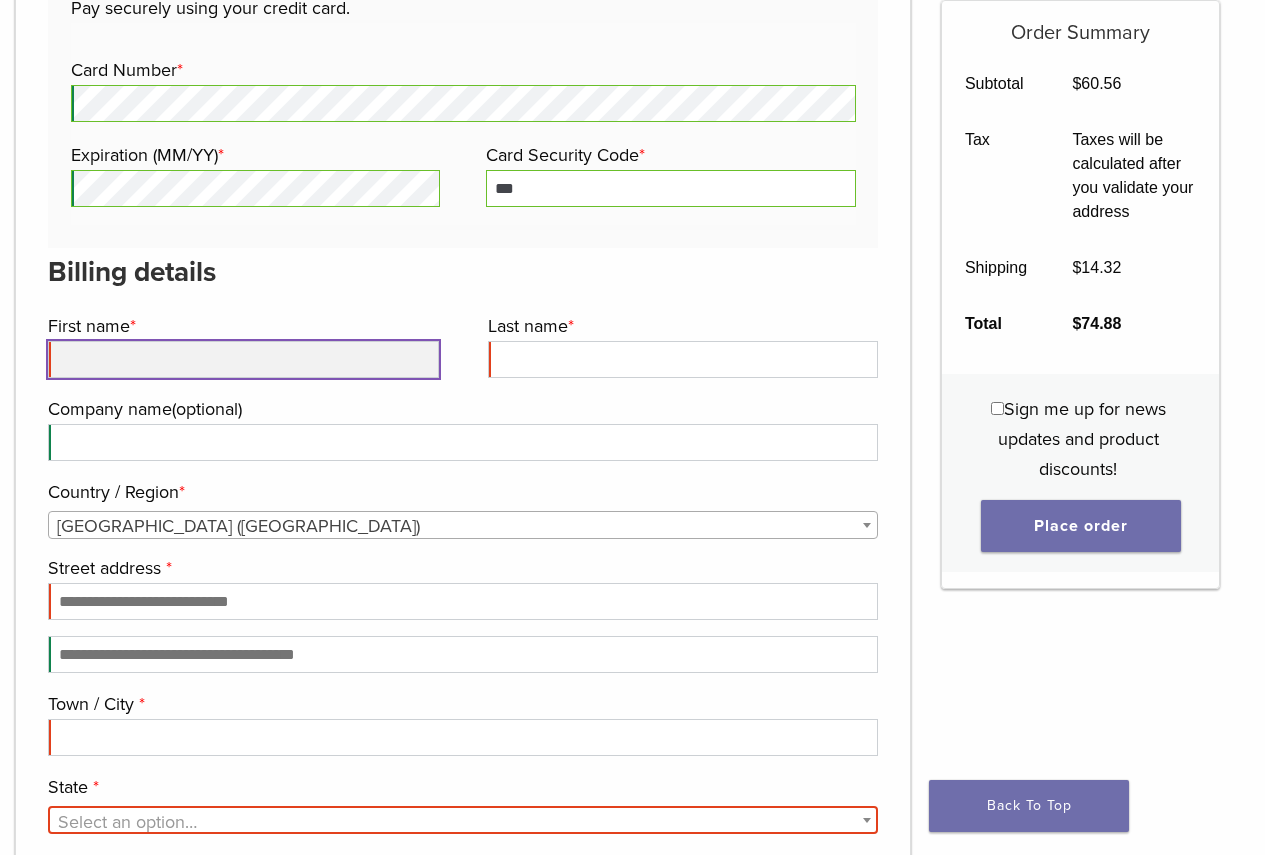 click on "First name  *" at bounding box center (243, 359) 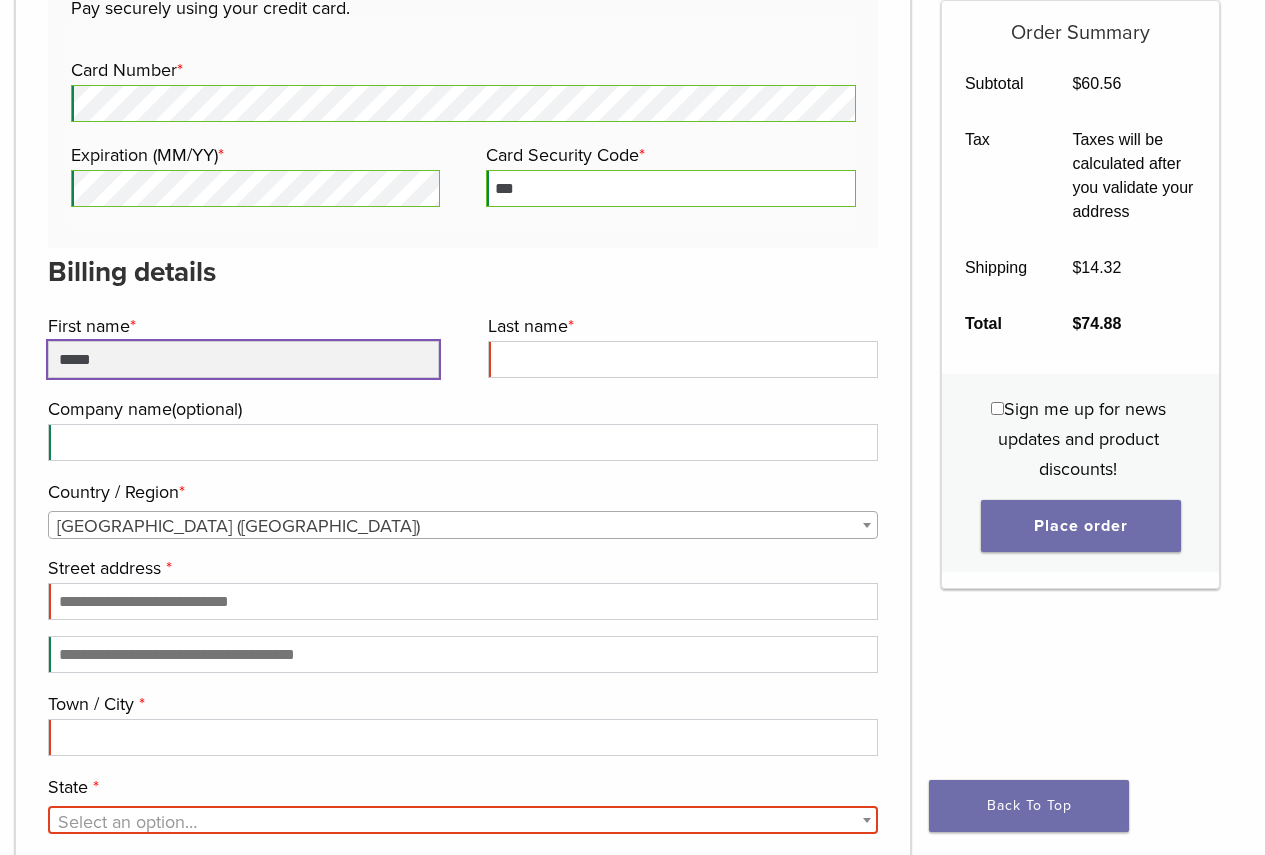 type on "*****" 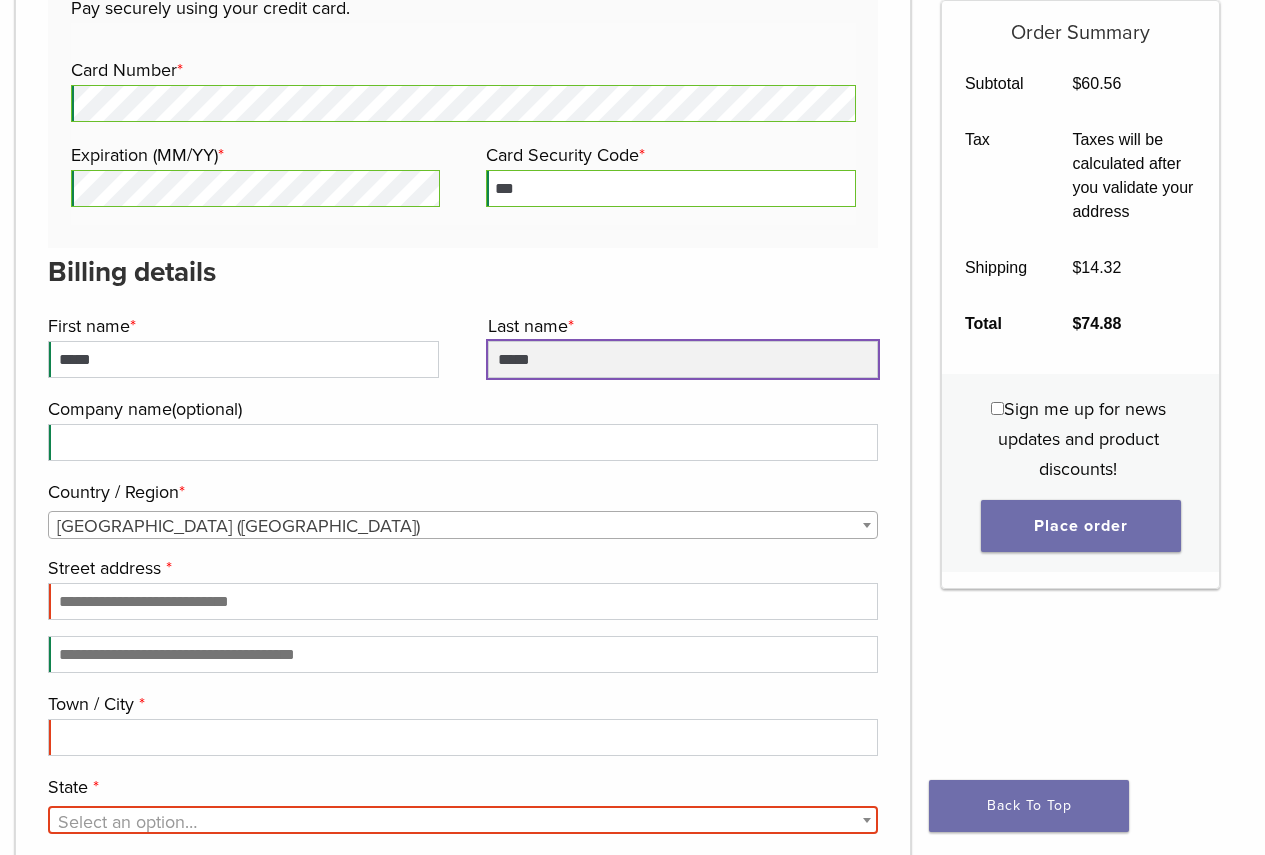 type on "*****" 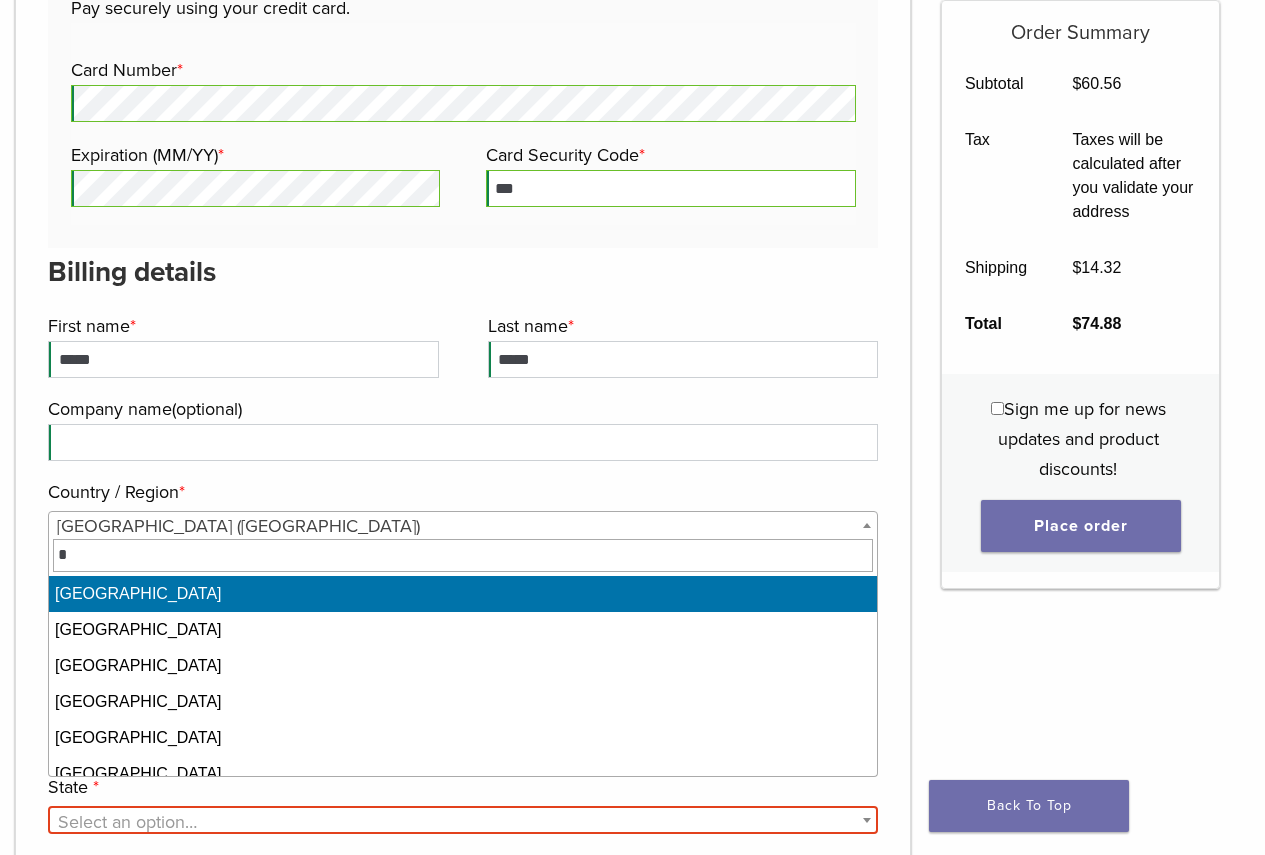 type on "*" 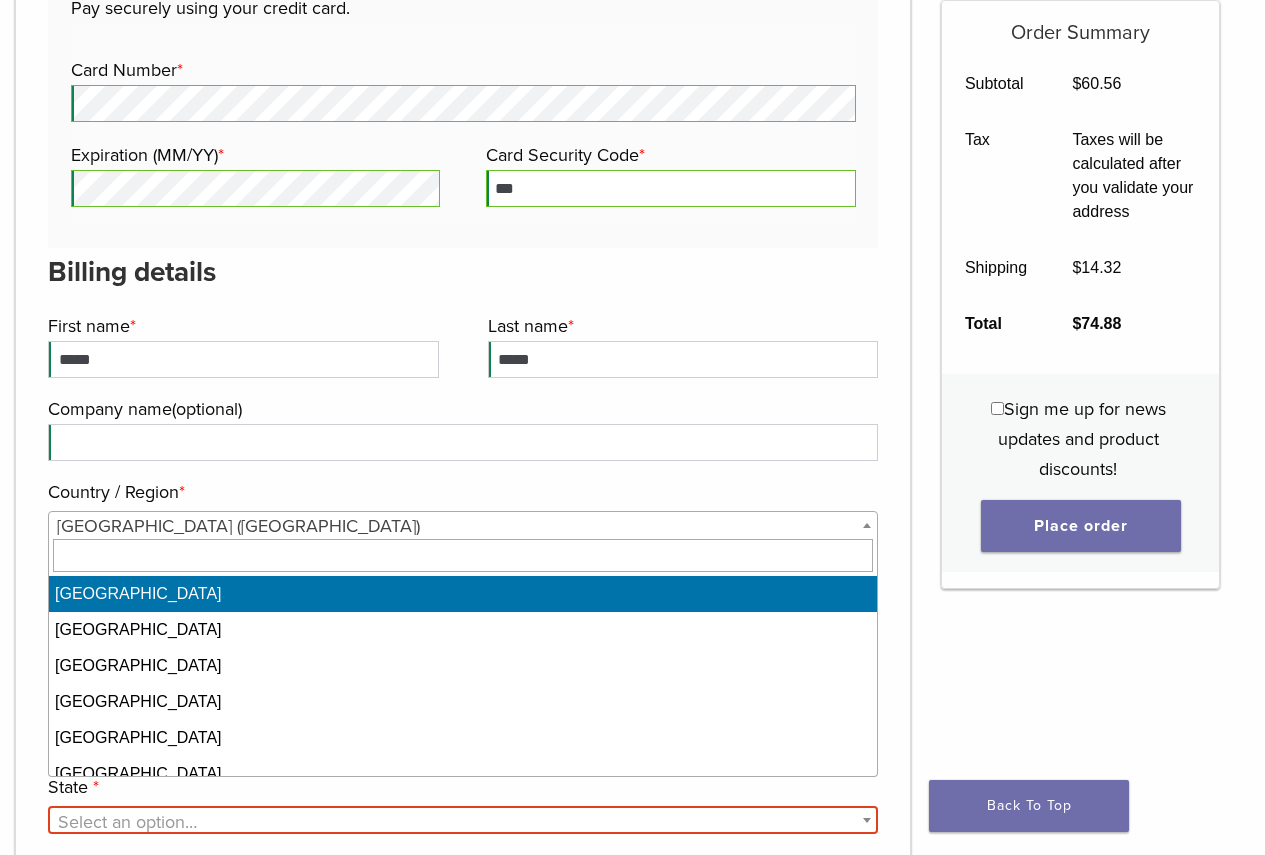 click on "United States (US)" at bounding box center [463, 526] 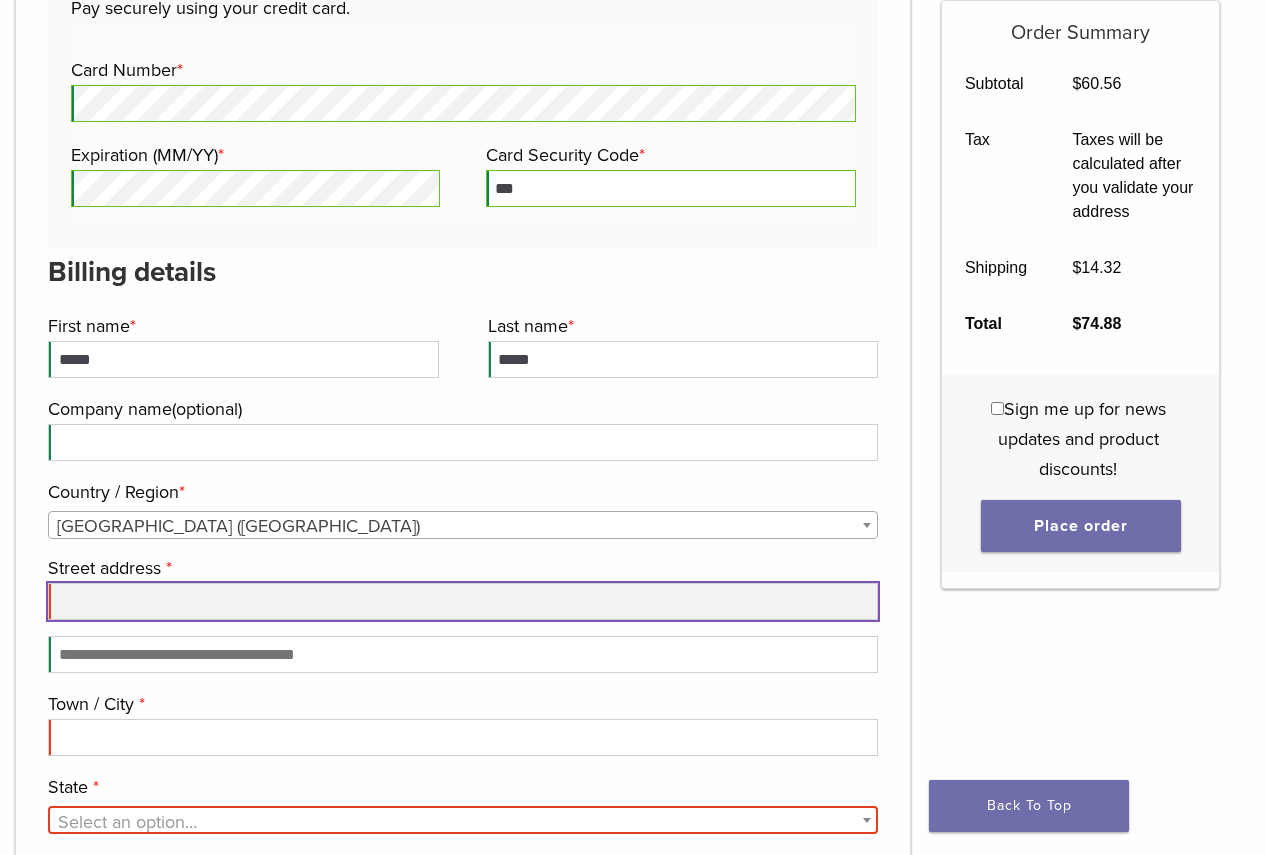 click on "Street address   *" at bounding box center (463, 601) 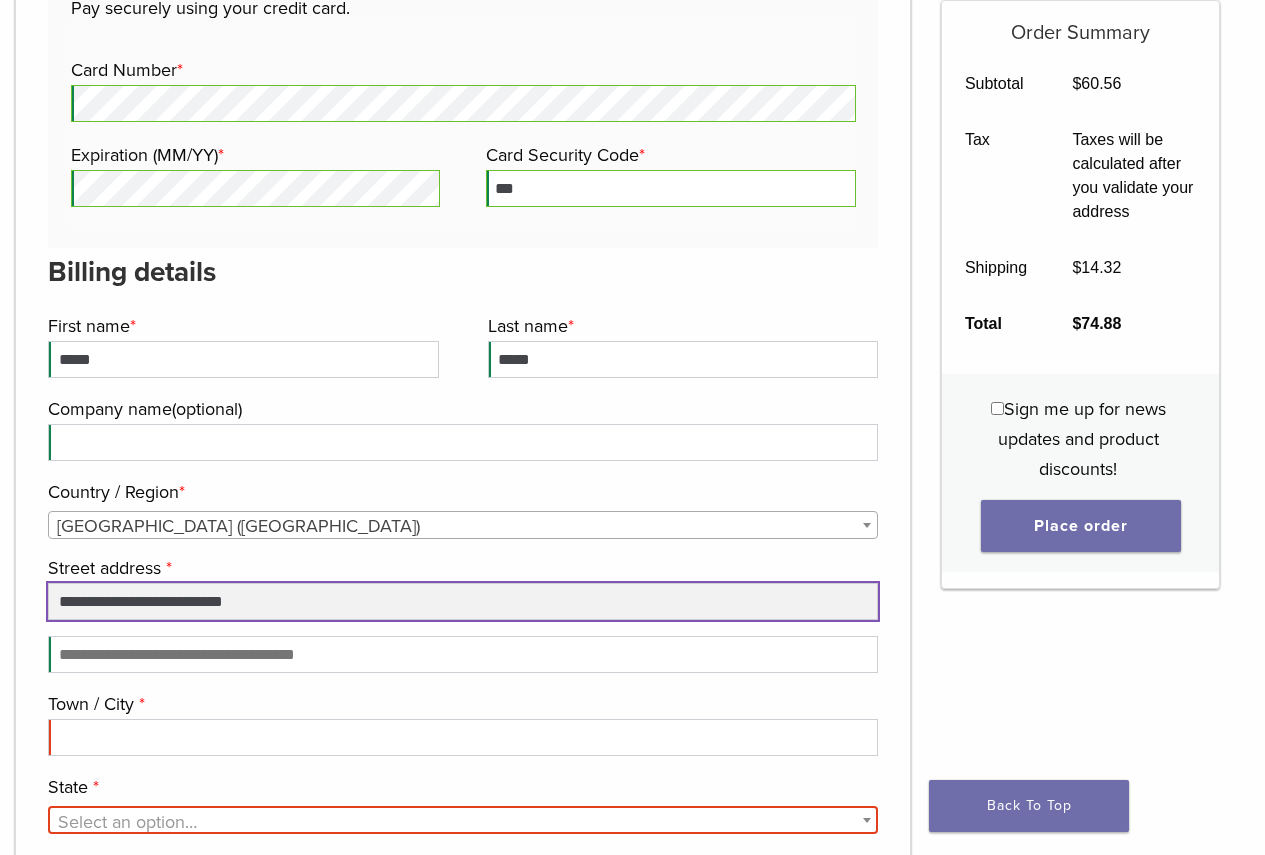 type on "**********" 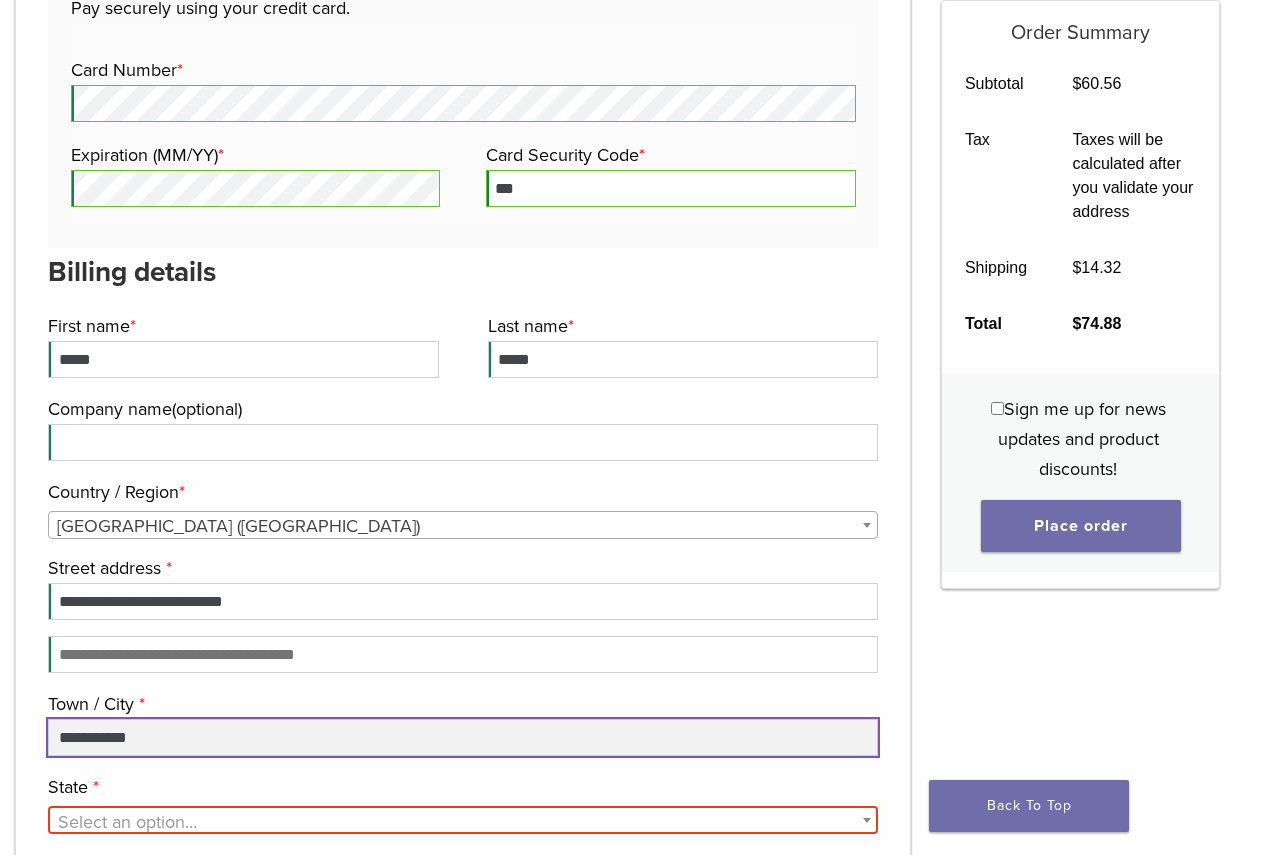 type on "**********" 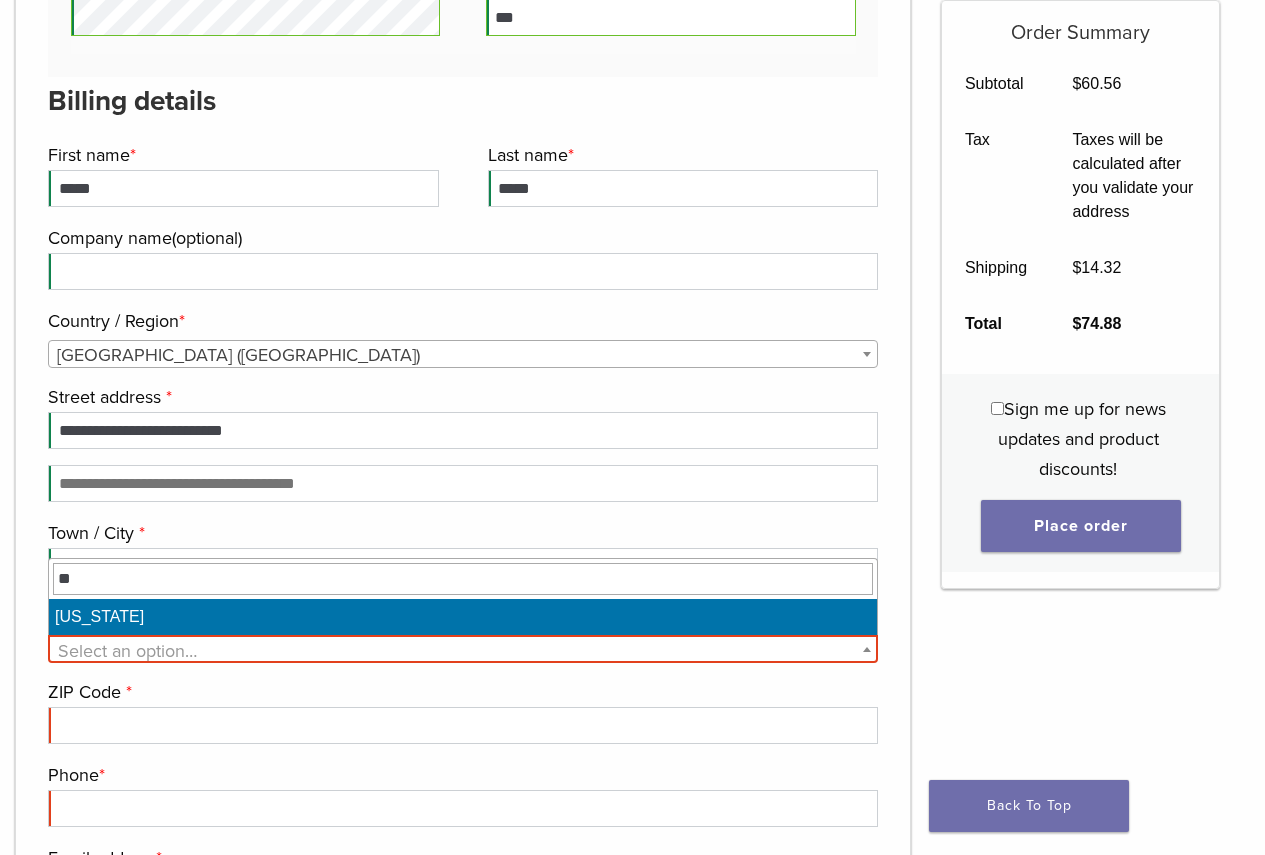 scroll, scrollTop: 2256, scrollLeft: 0, axis: vertical 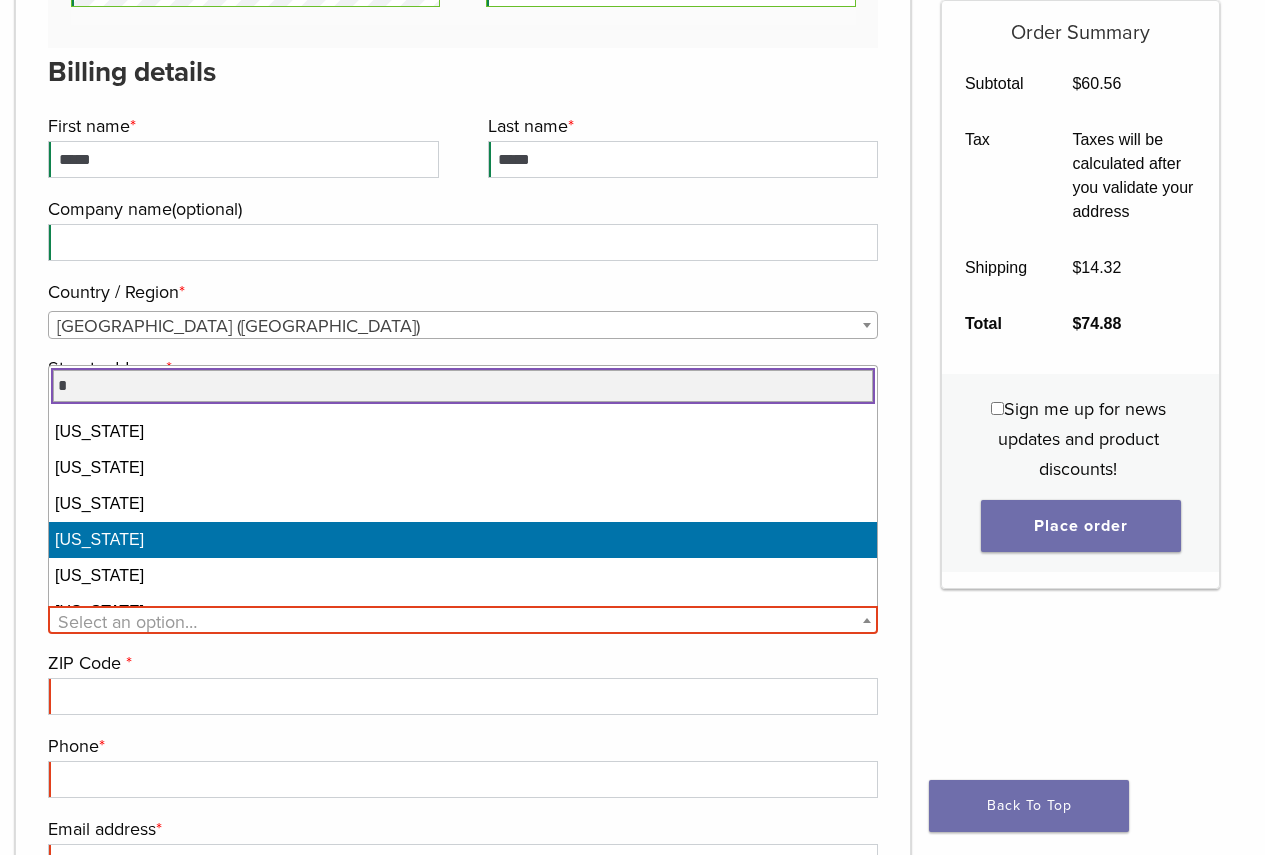 type on "*" 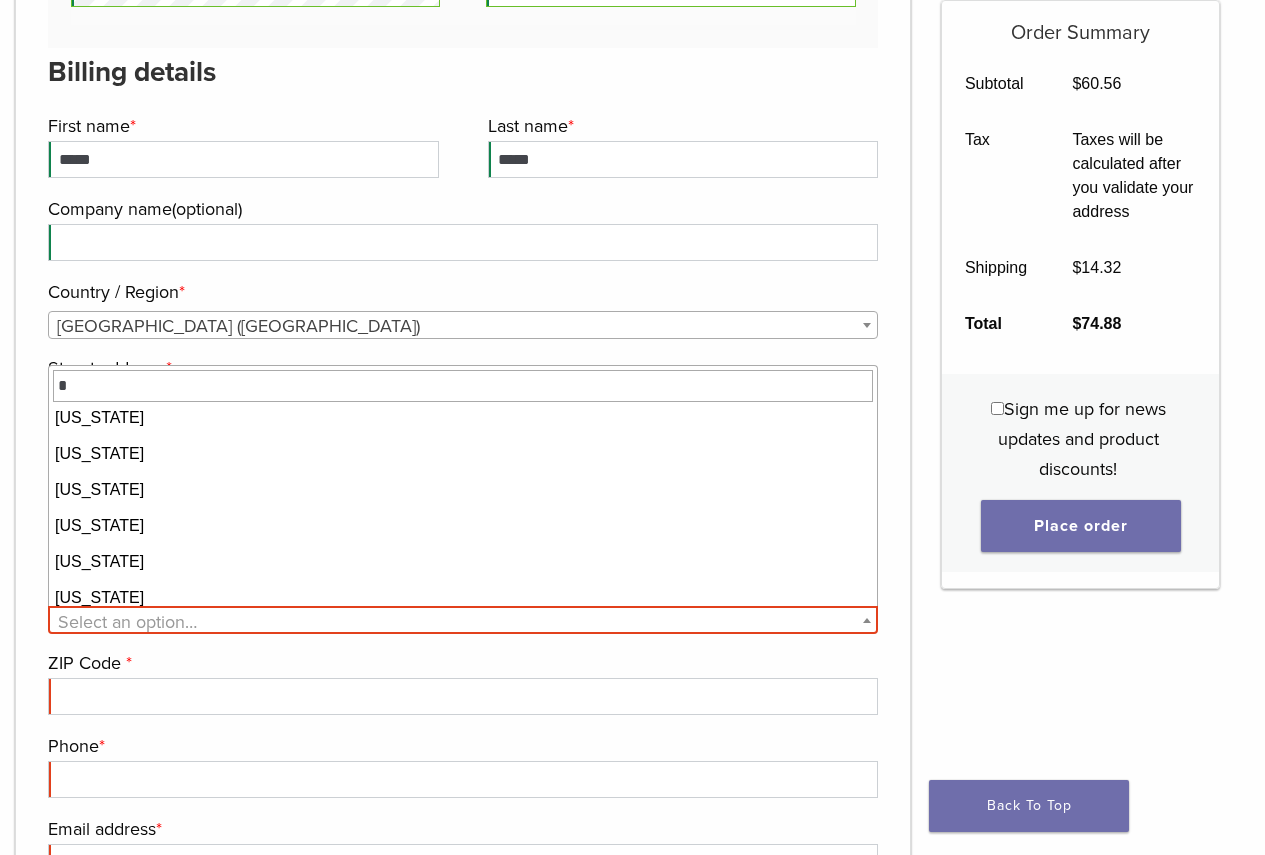 scroll, scrollTop: 300, scrollLeft: 0, axis: vertical 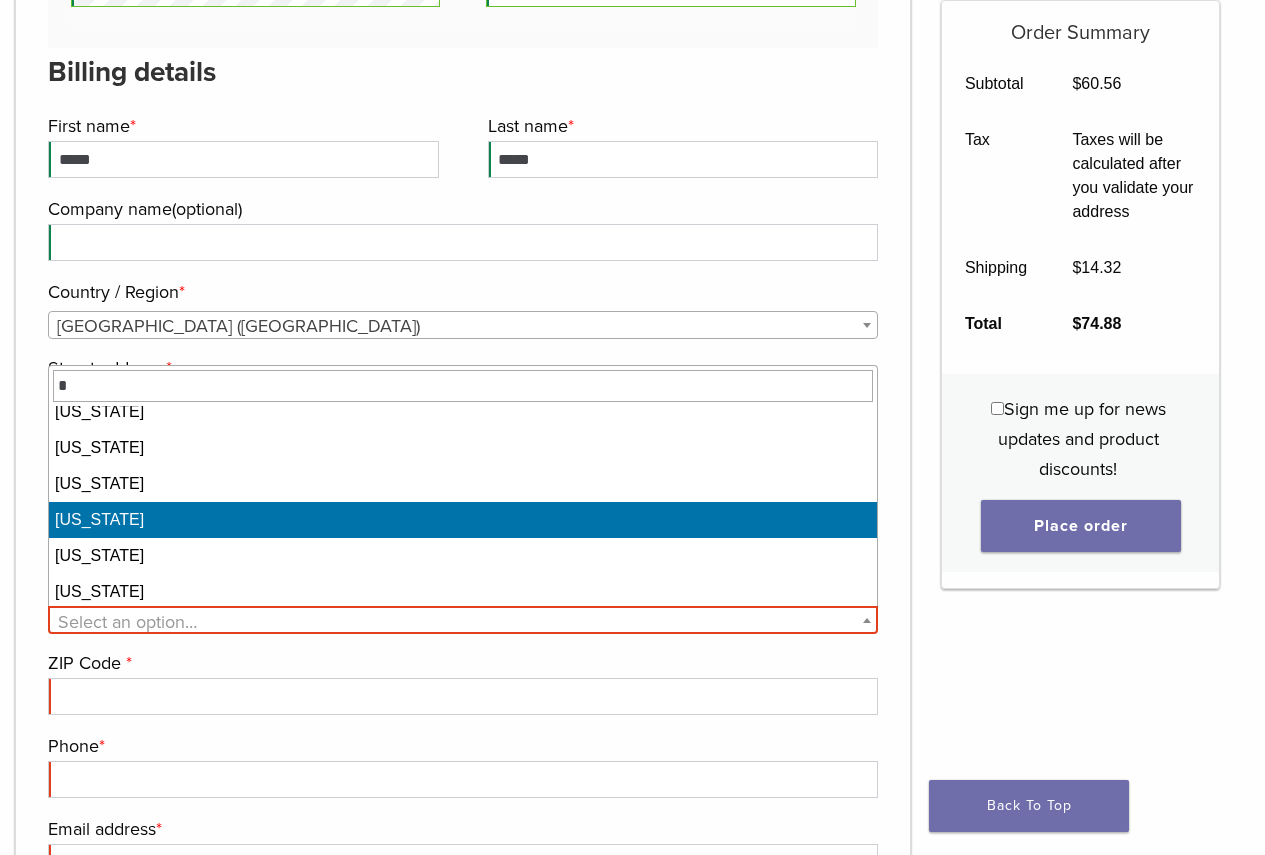 select on "**" 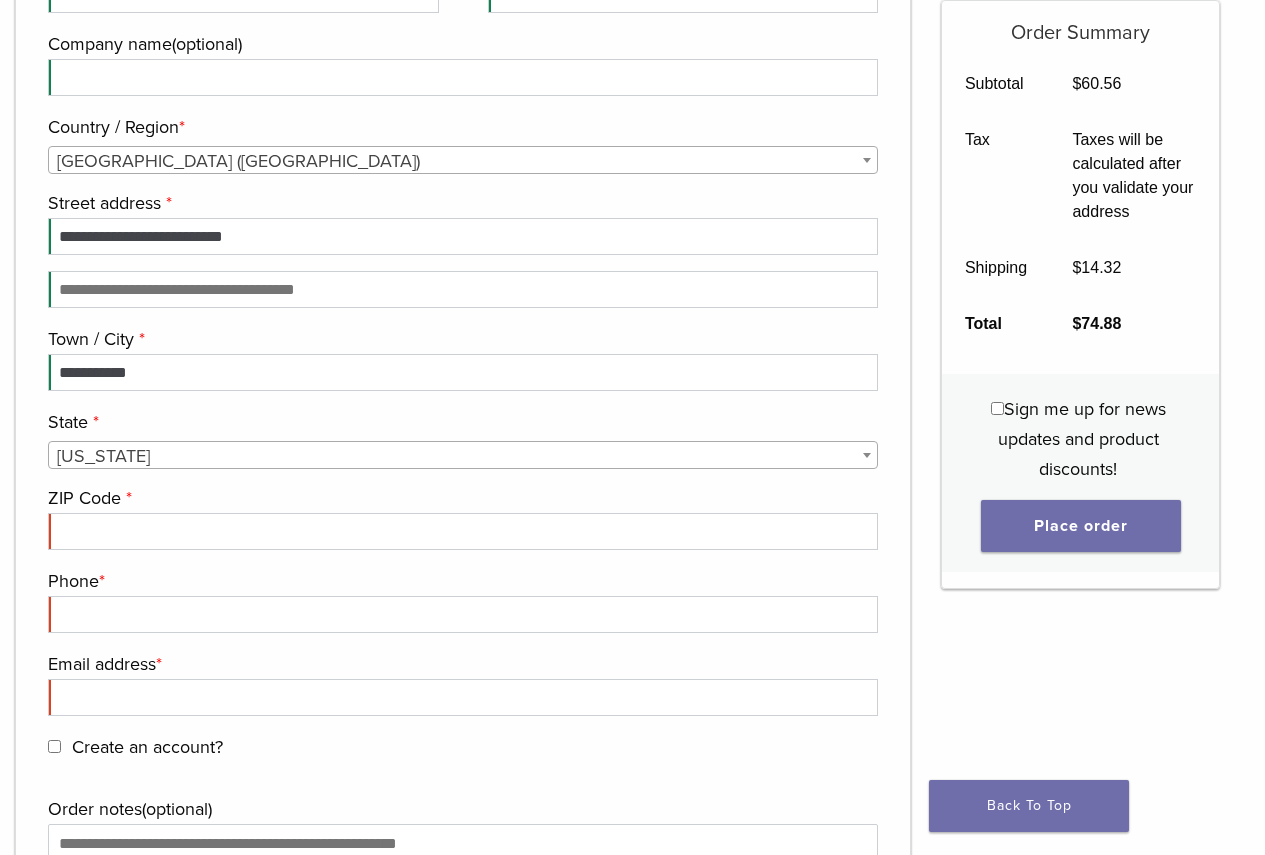 scroll, scrollTop: 2456, scrollLeft: 0, axis: vertical 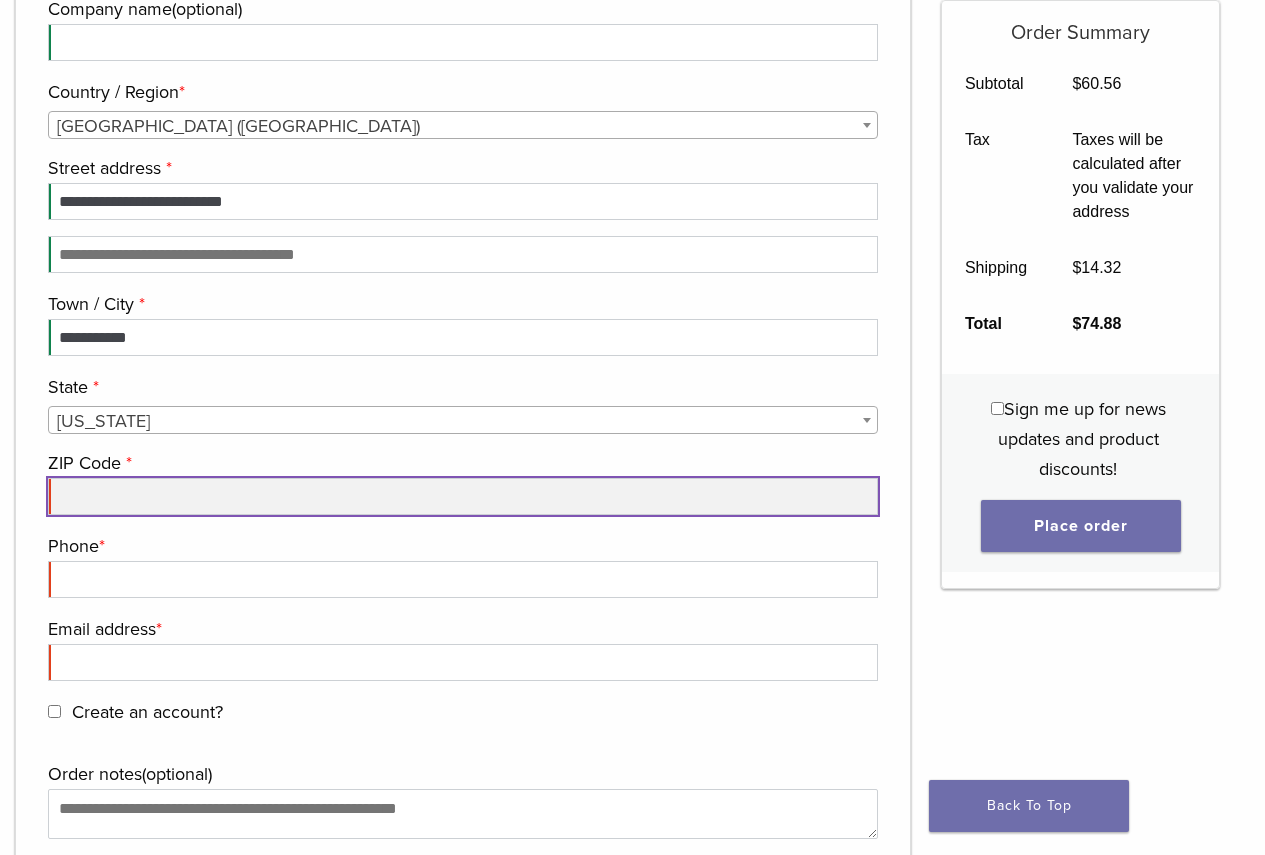 click on "ZIP Code   *" at bounding box center [463, 496] 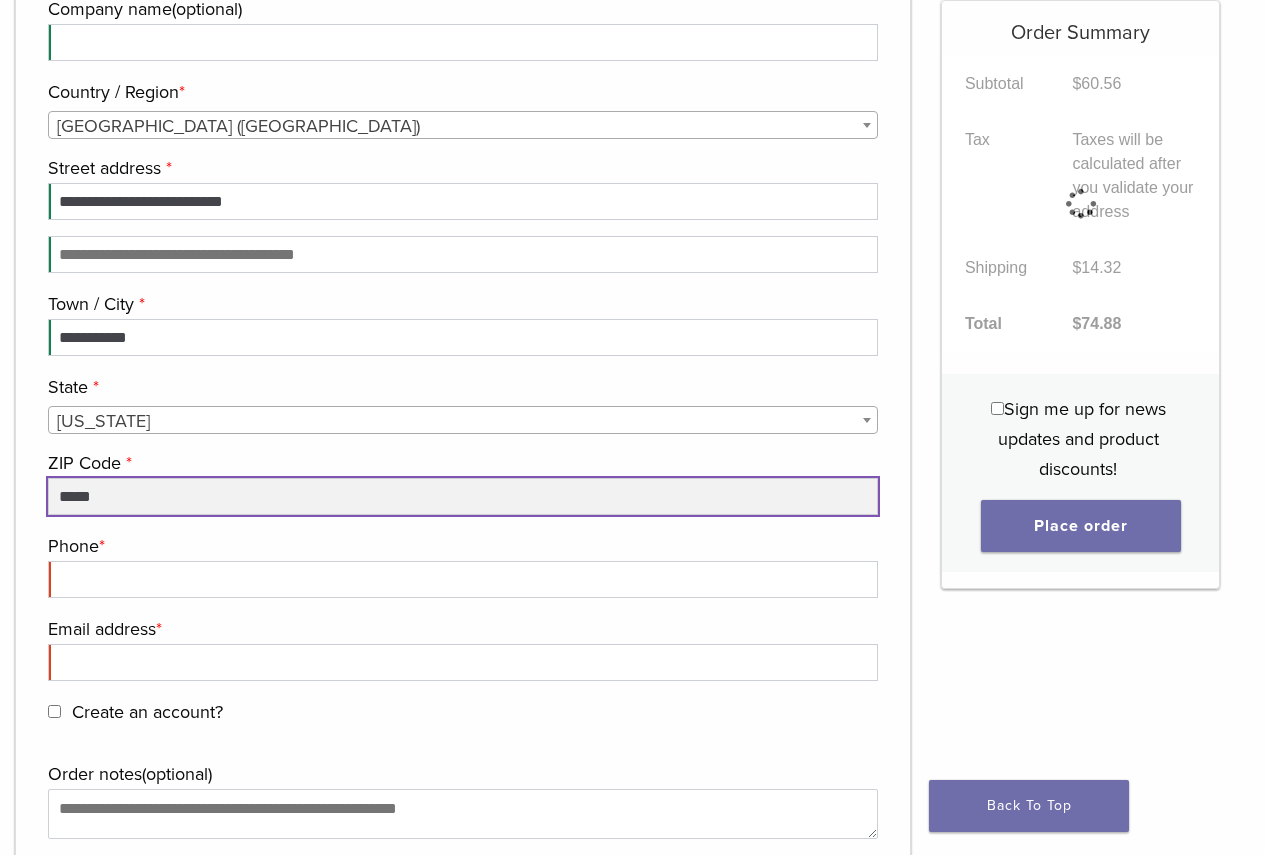 type on "*****" 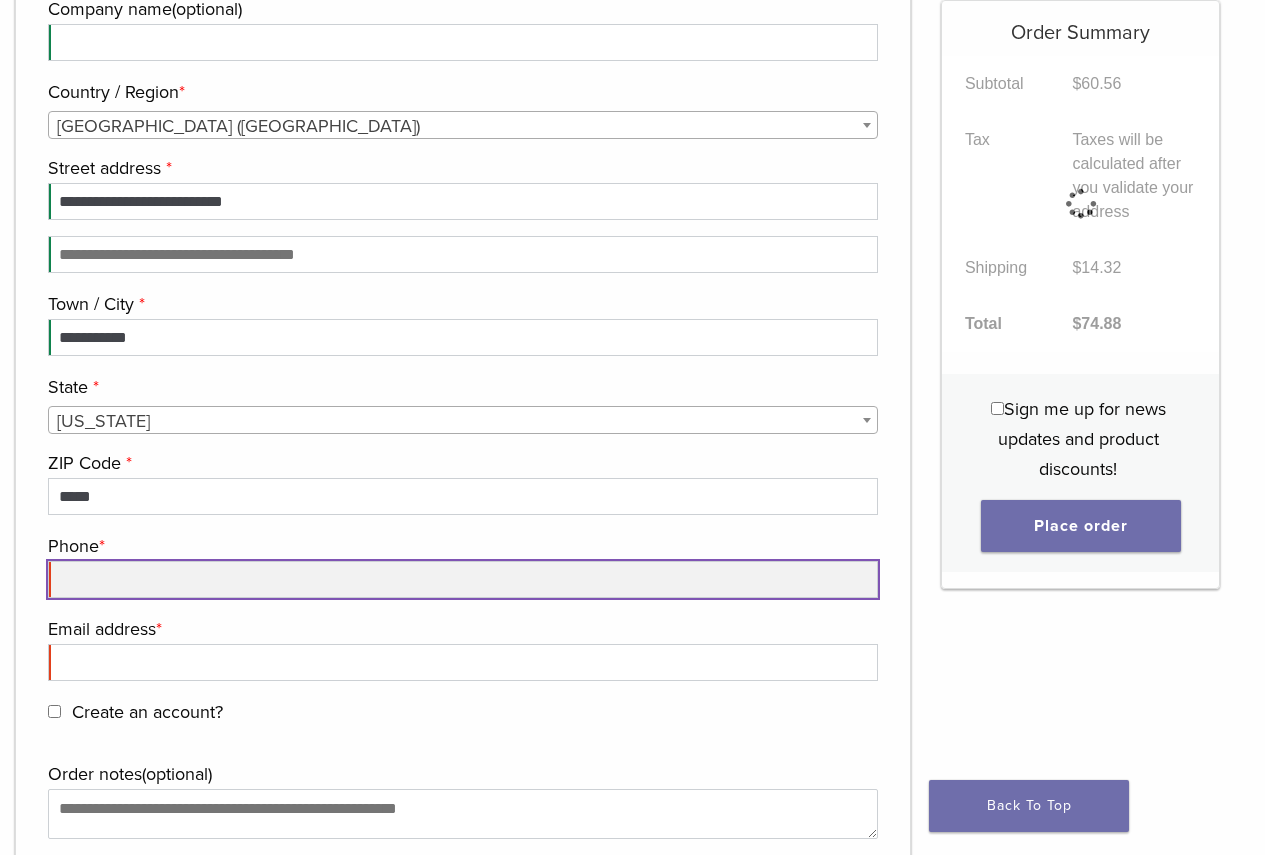 click on "Phone  *" at bounding box center (463, 579) 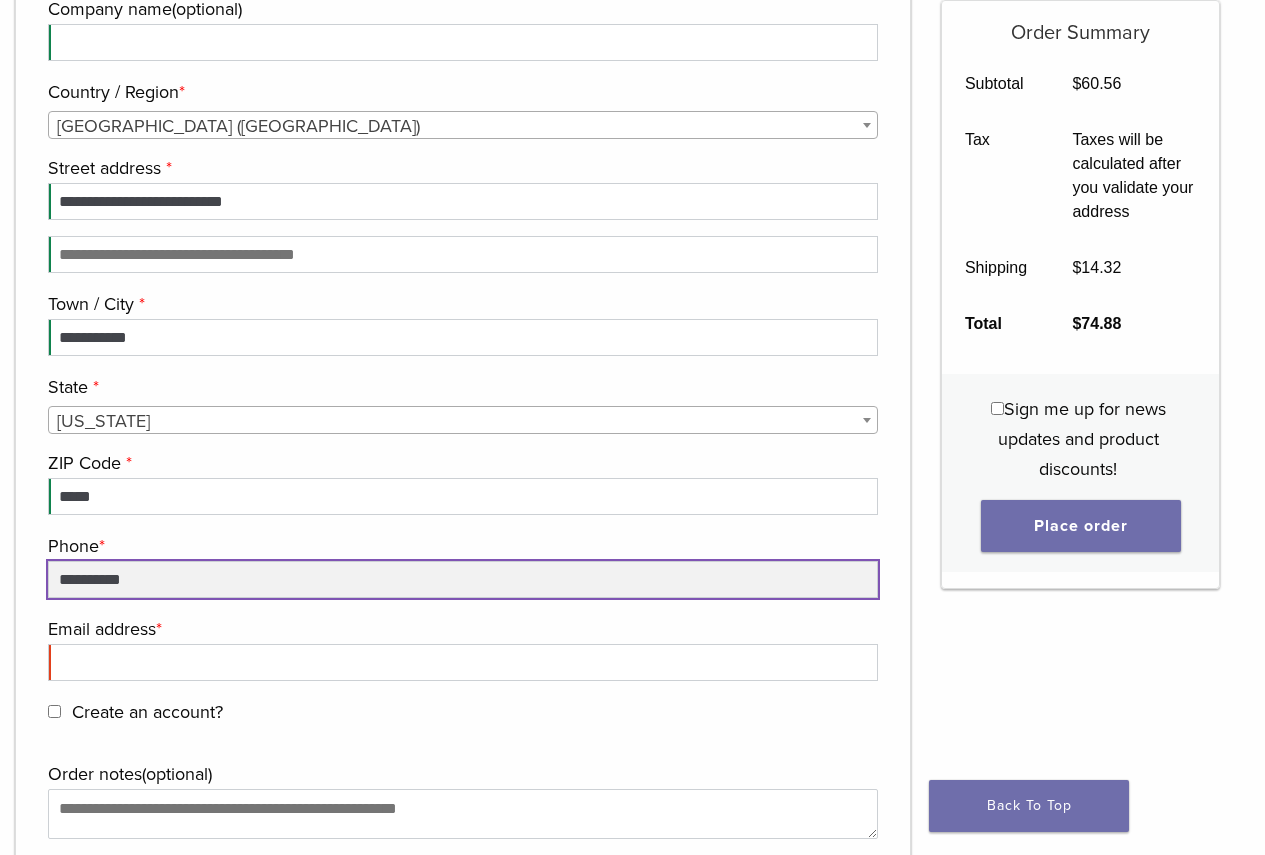 click on "**********" at bounding box center [463, 579] 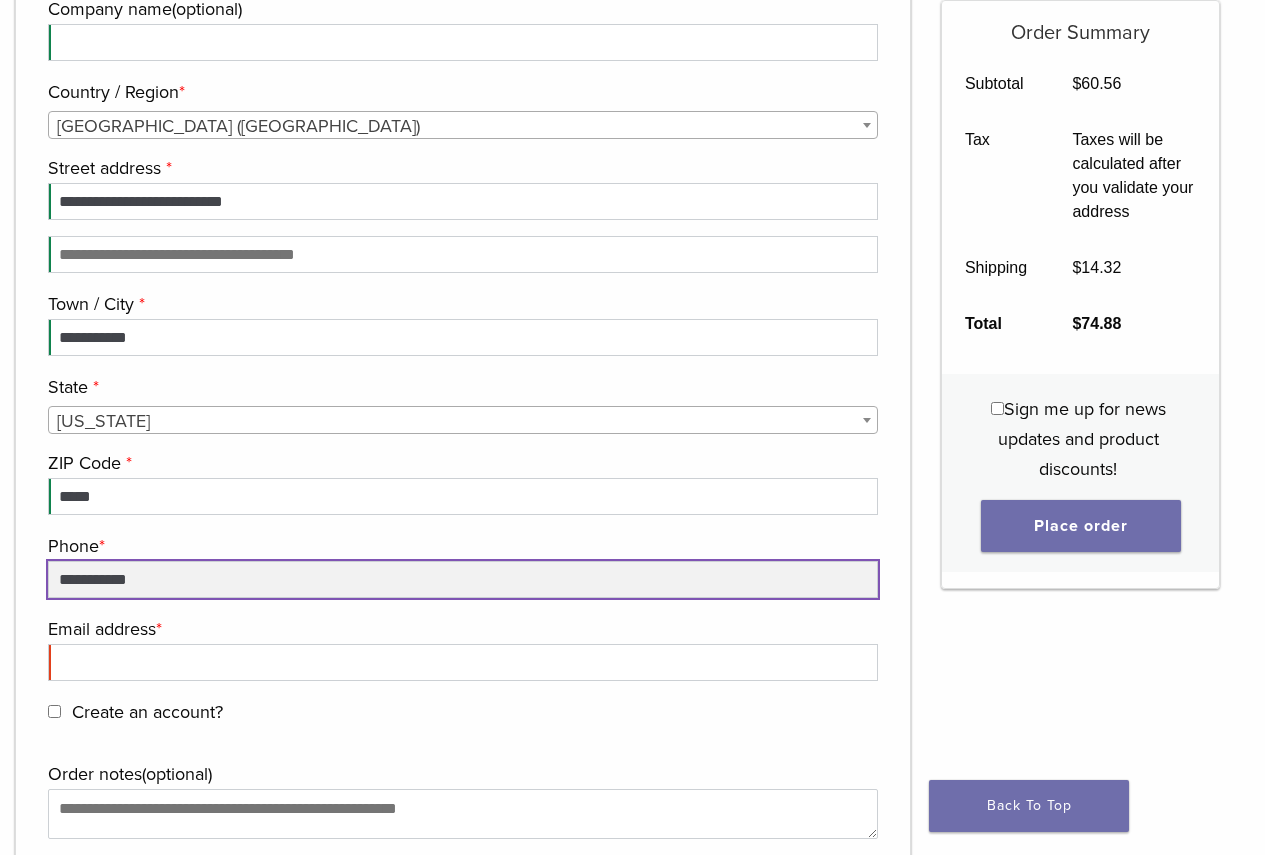 click on "**********" at bounding box center [463, 579] 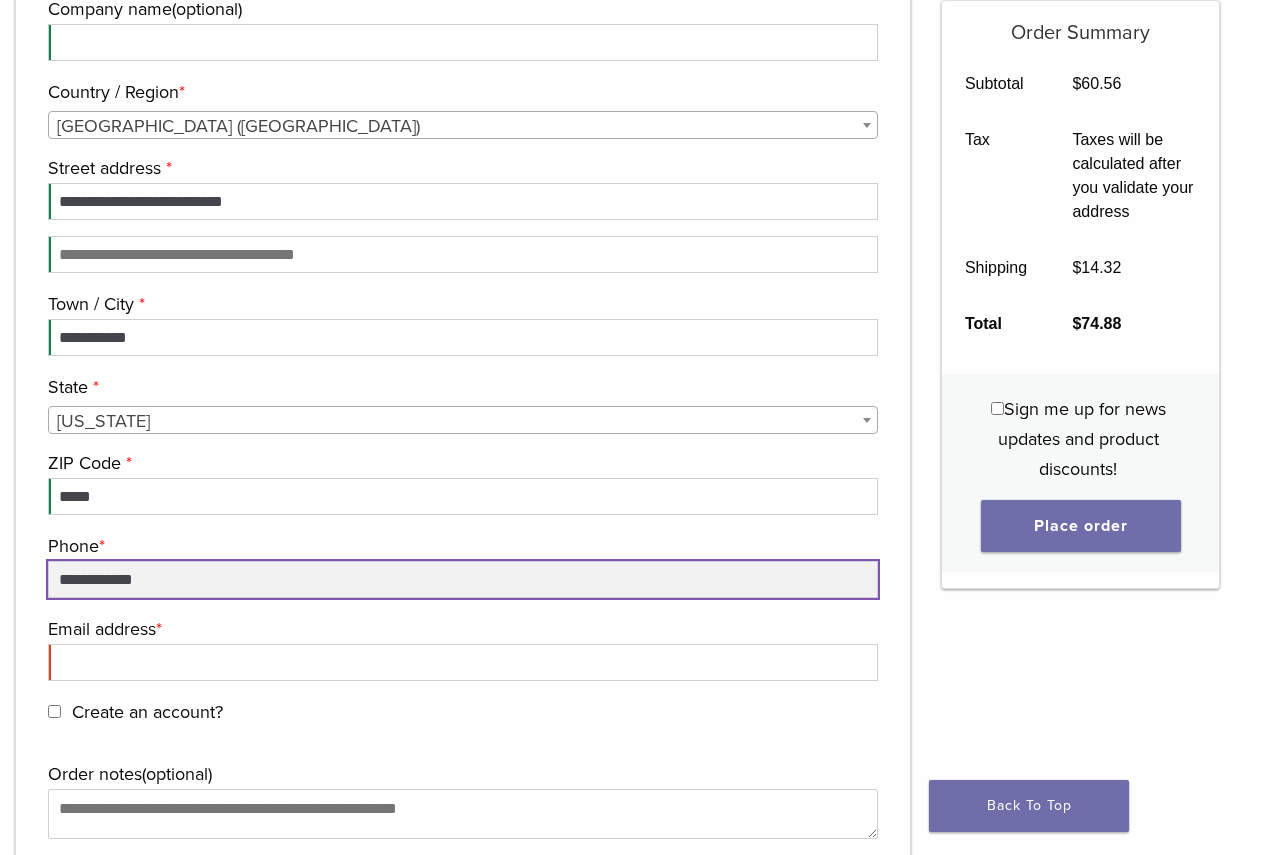 type on "**********" 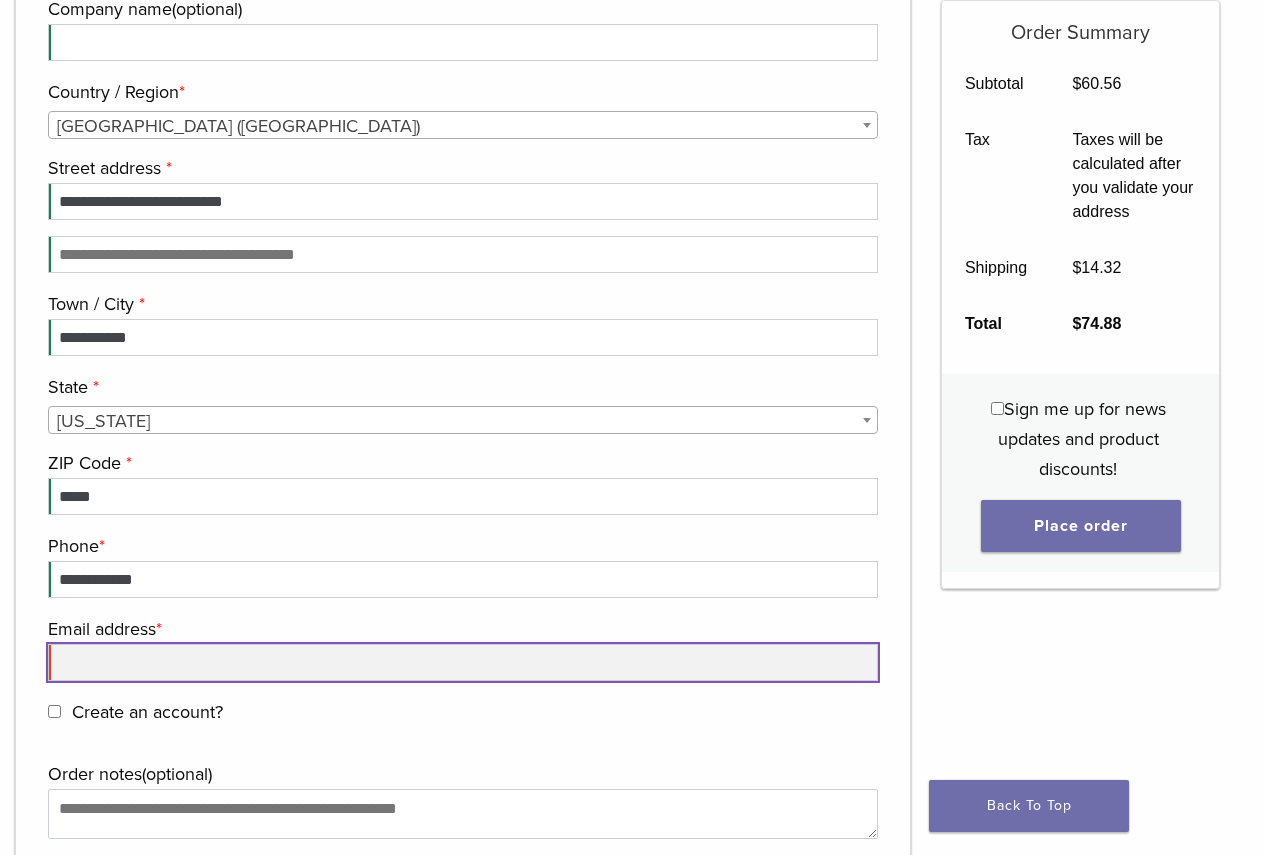 click on "Email address  *" at bounding box center [463, 662] 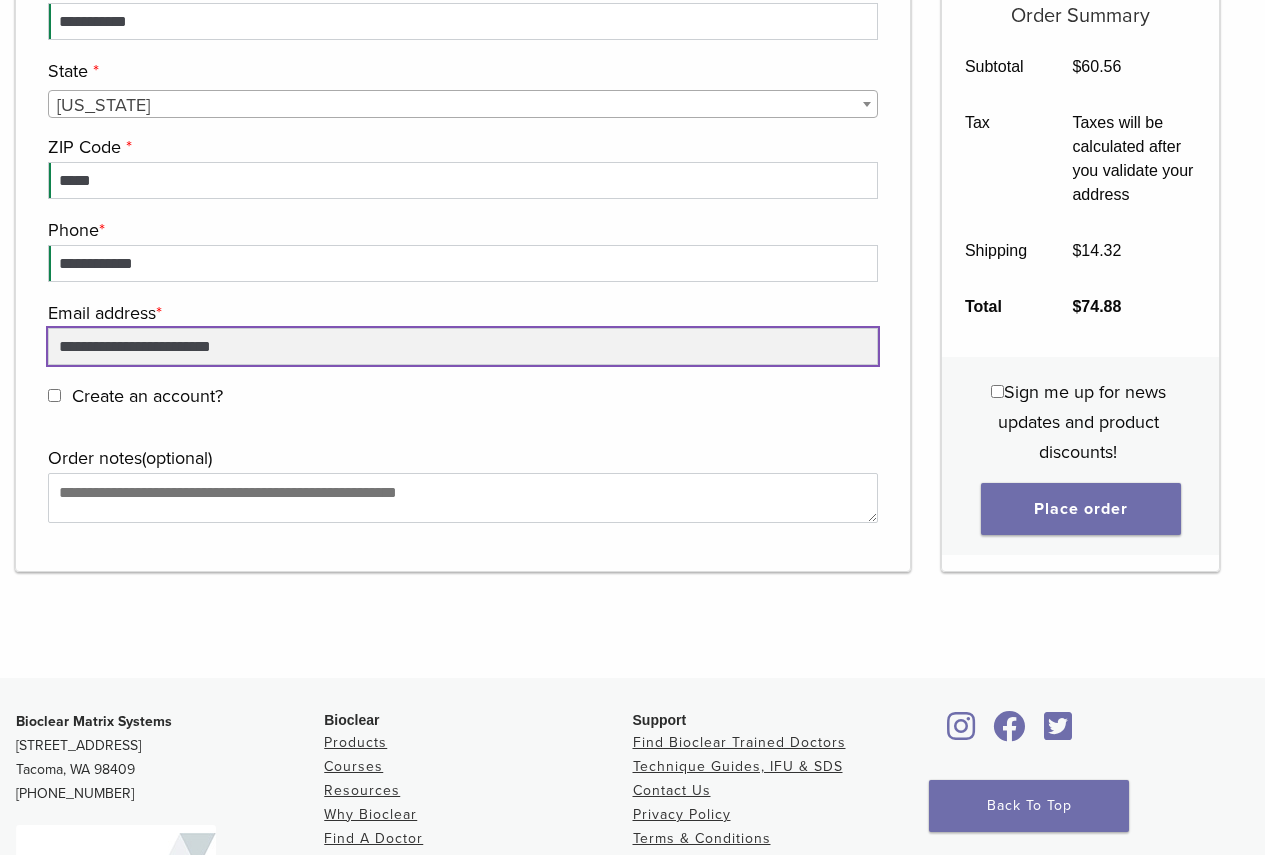 scroll, scrollTop: 2672, scrollLeft: 0, axis: vertical 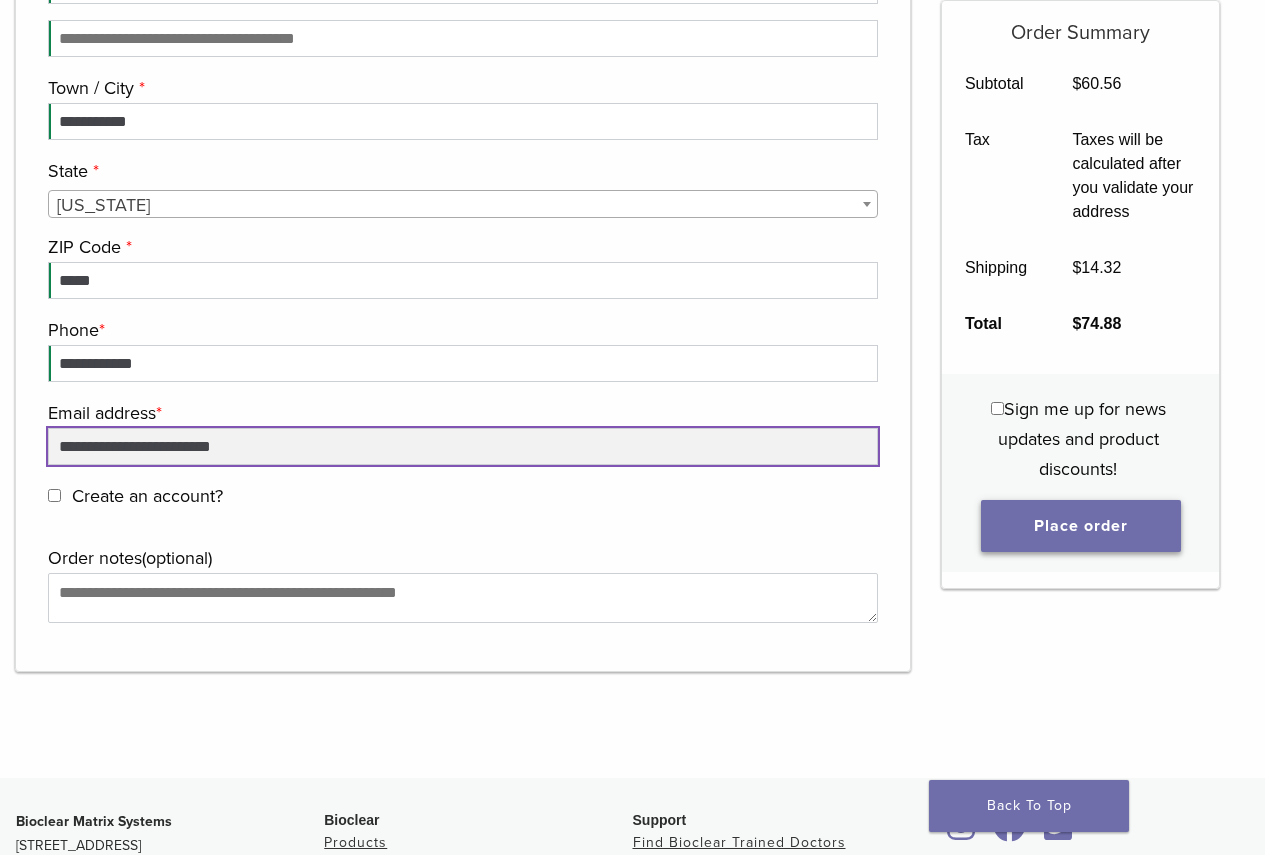 type on "**********" 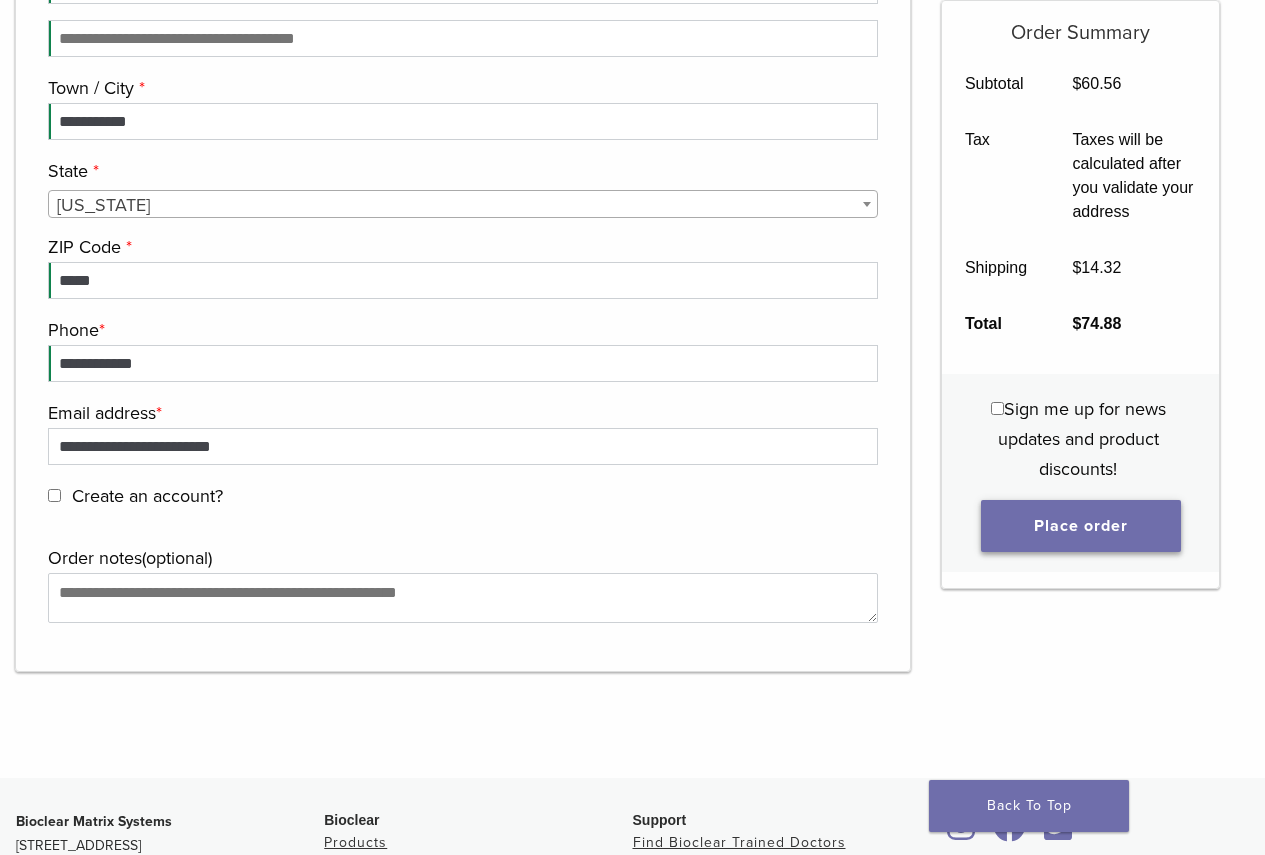 click on "Place order" at bounding box center [1081, 526] 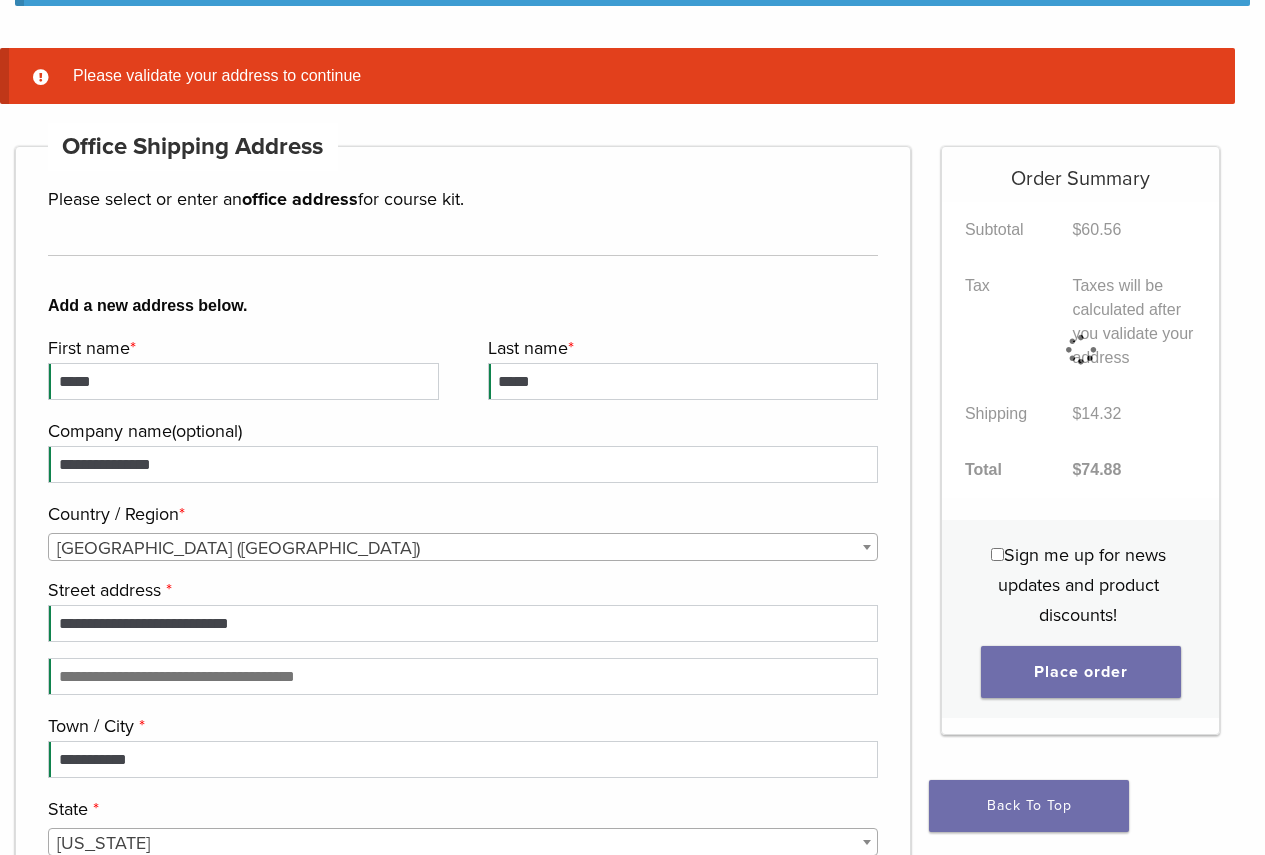 scroll, scrollTop: 256, scrollLeft: 0, axis: vertical 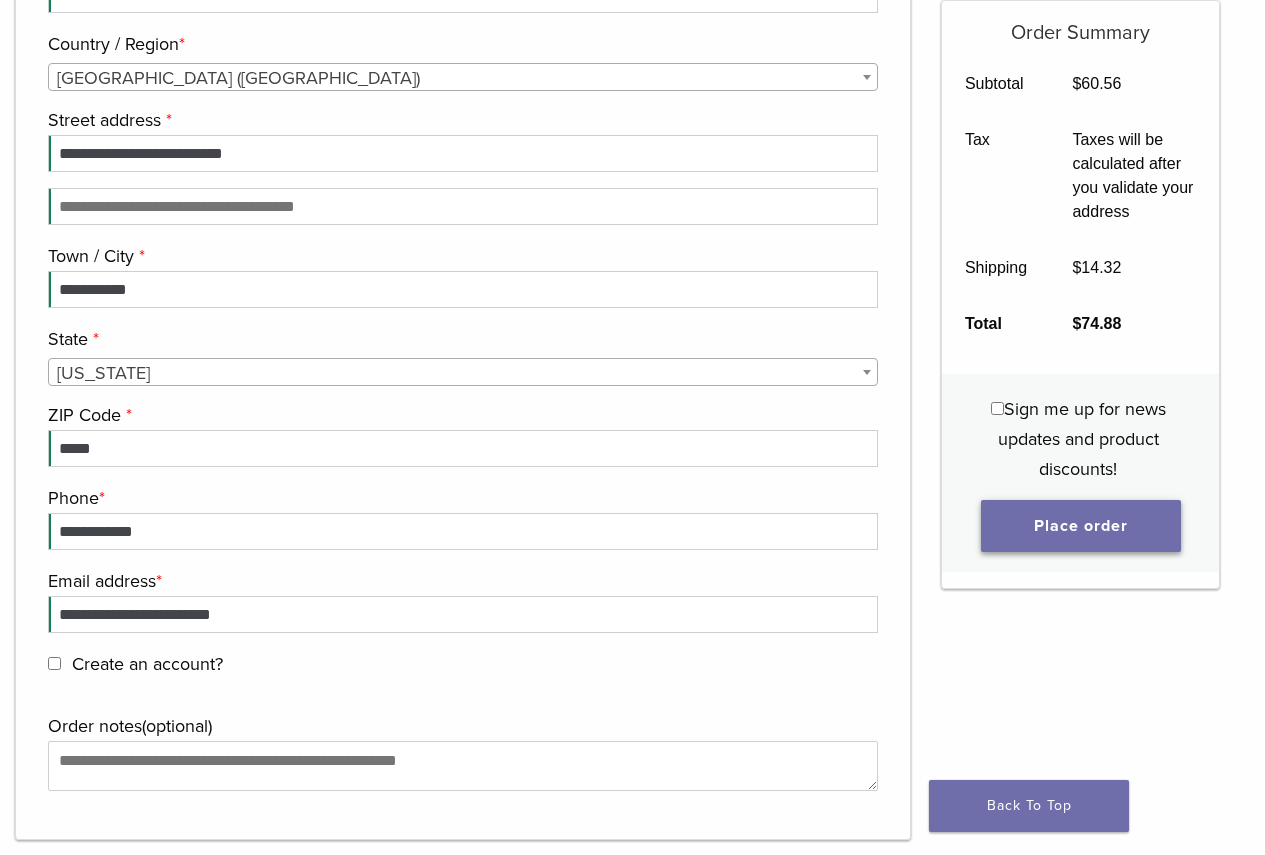 click on "Place order" at bounding box center [1081, 526] 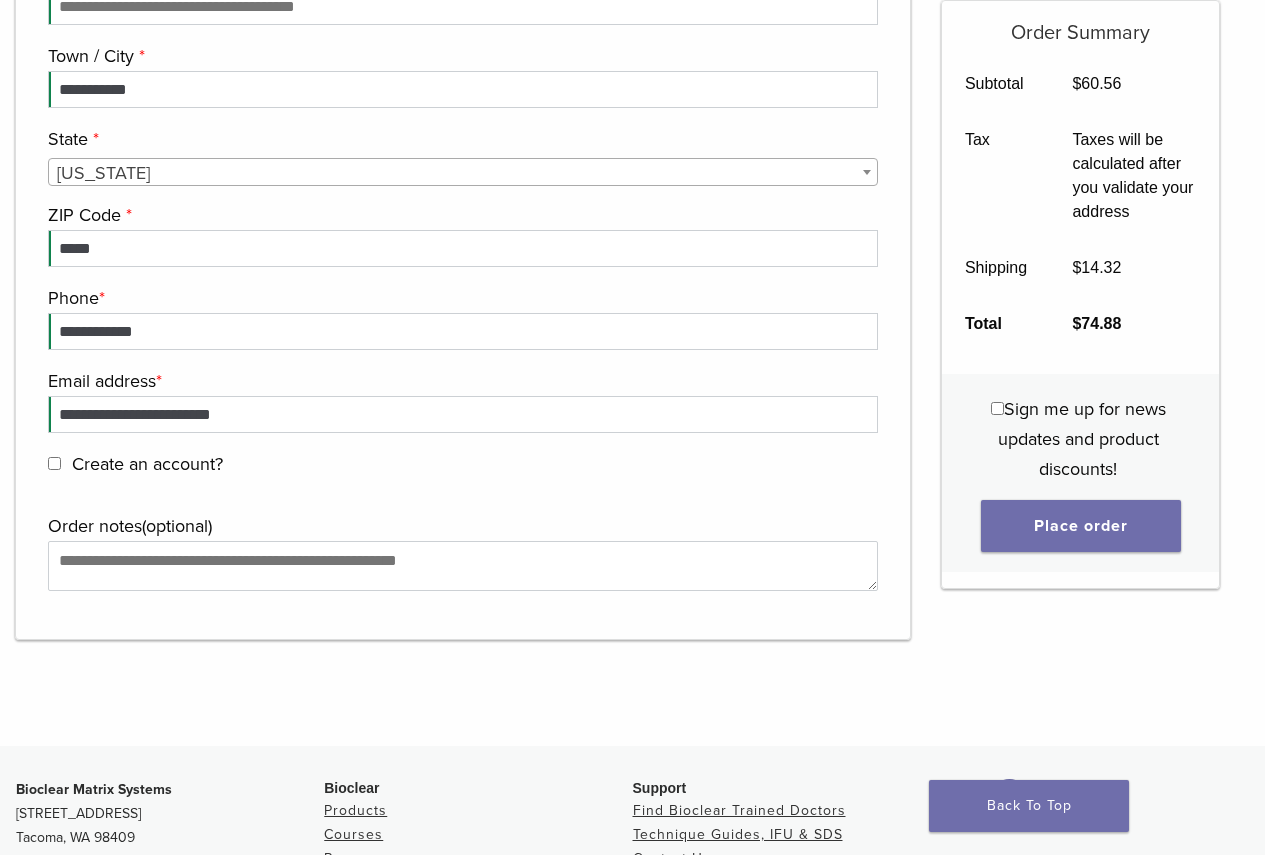 scroll, scrollTop: 2756, scrollLeft: 0, axis: vertical 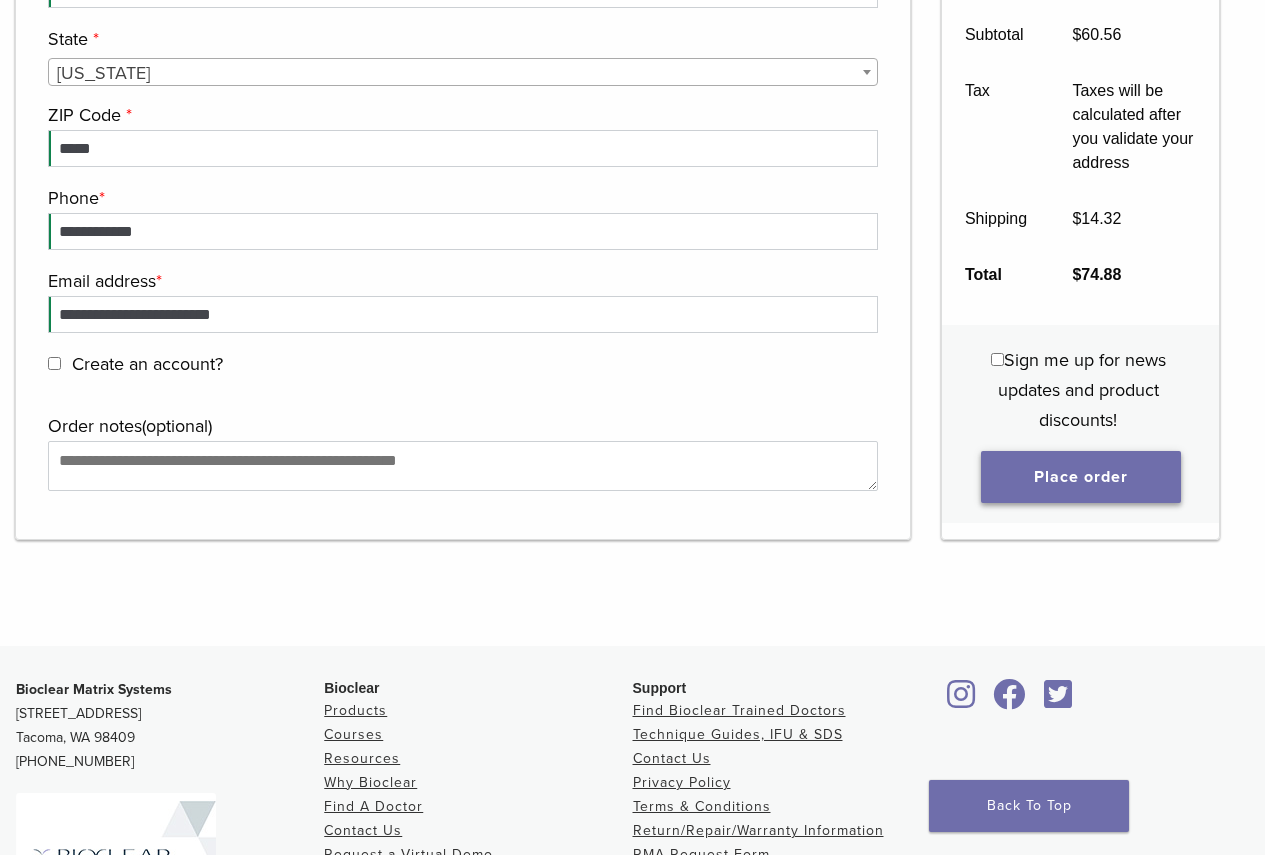 click on "Place order" at bounding box center (1081, 477) 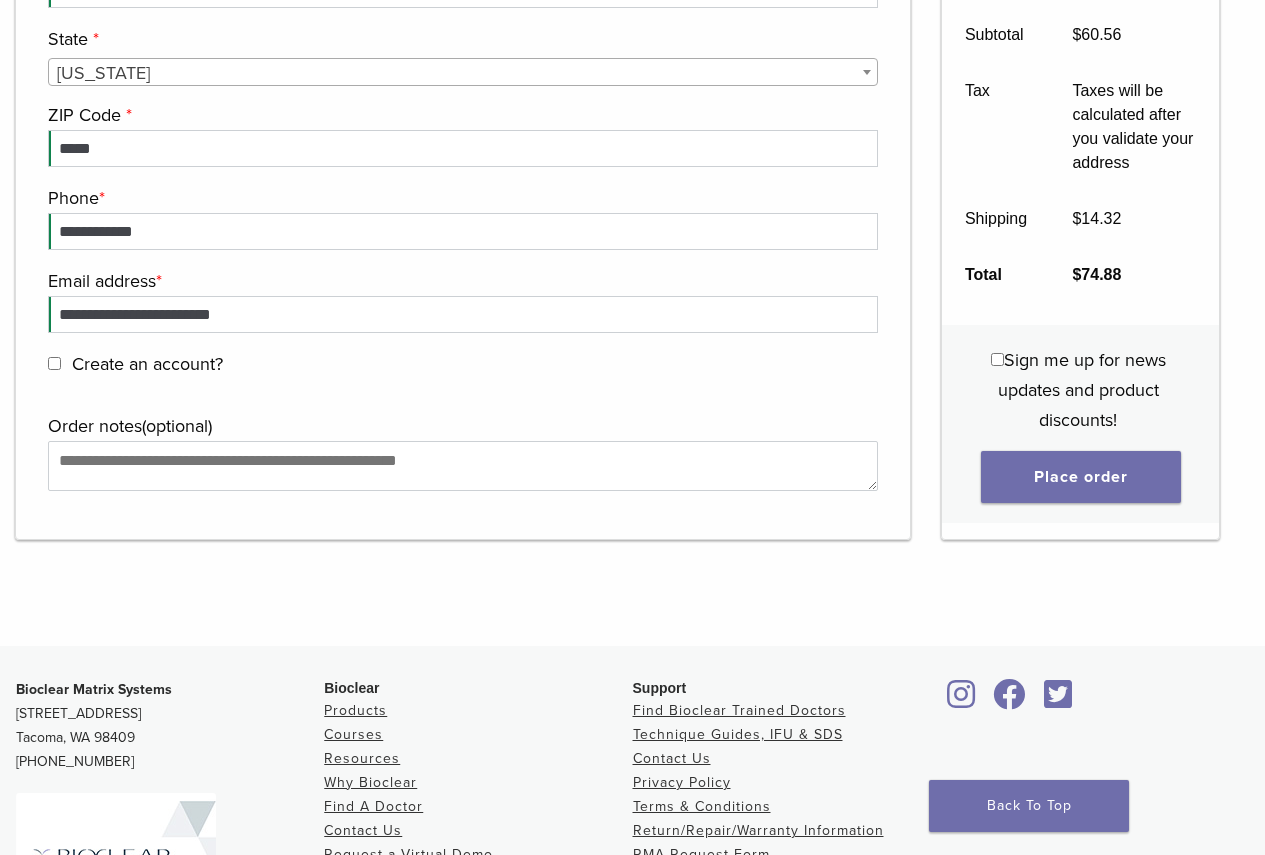 scroll, scrollTop: 2856, scrollLeft: 0, axis: vertical 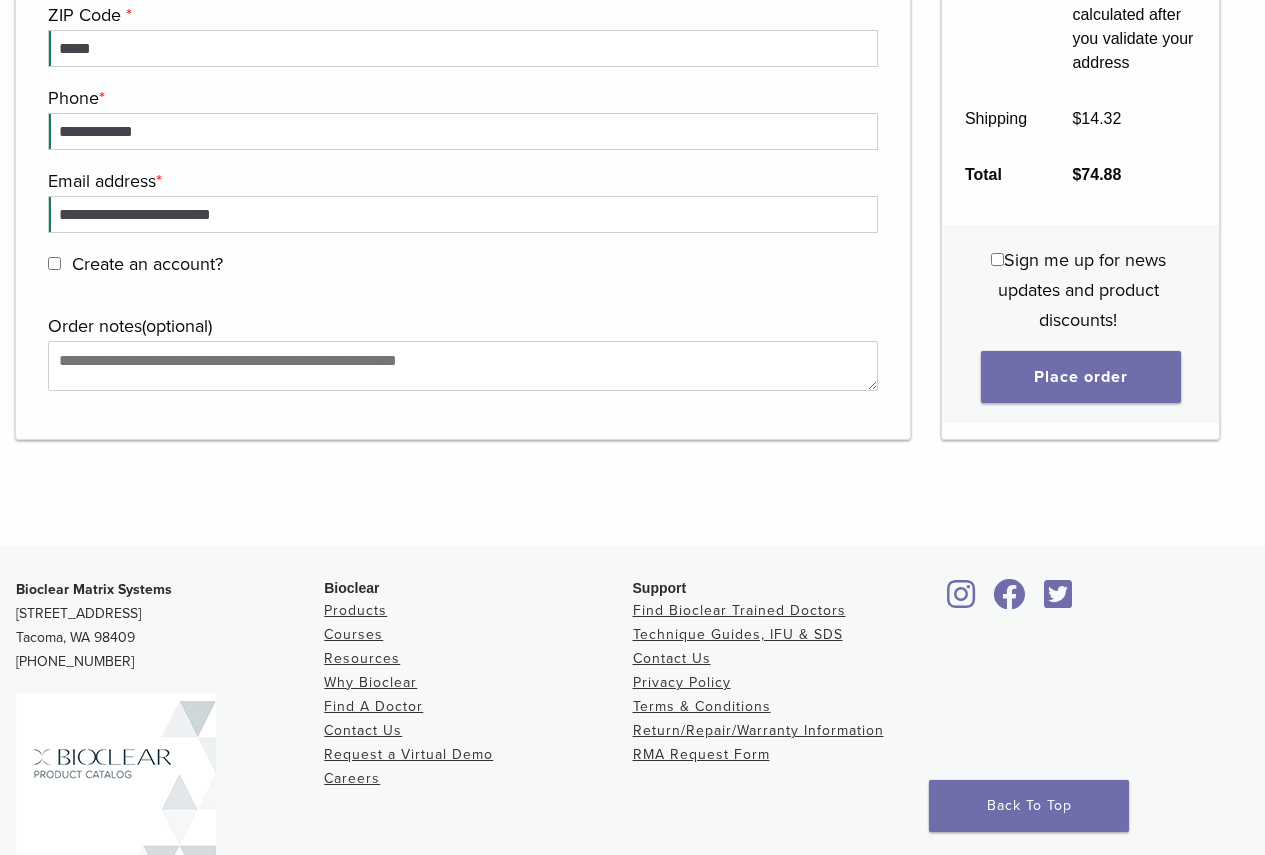 click on "Create an account?" at bounding box center (460, 264) 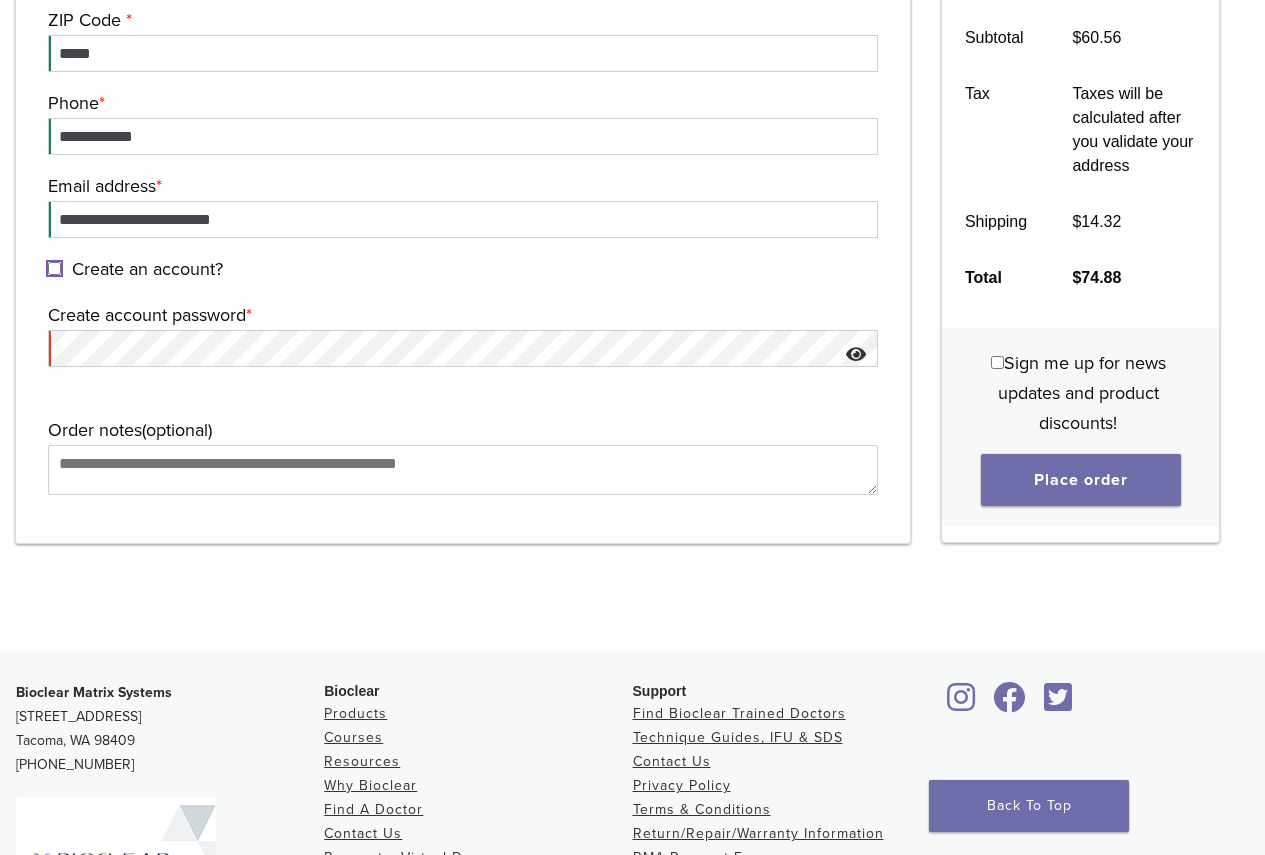 scroll, scrollTop: 2904, scrollLeft: 0, axis: vertical 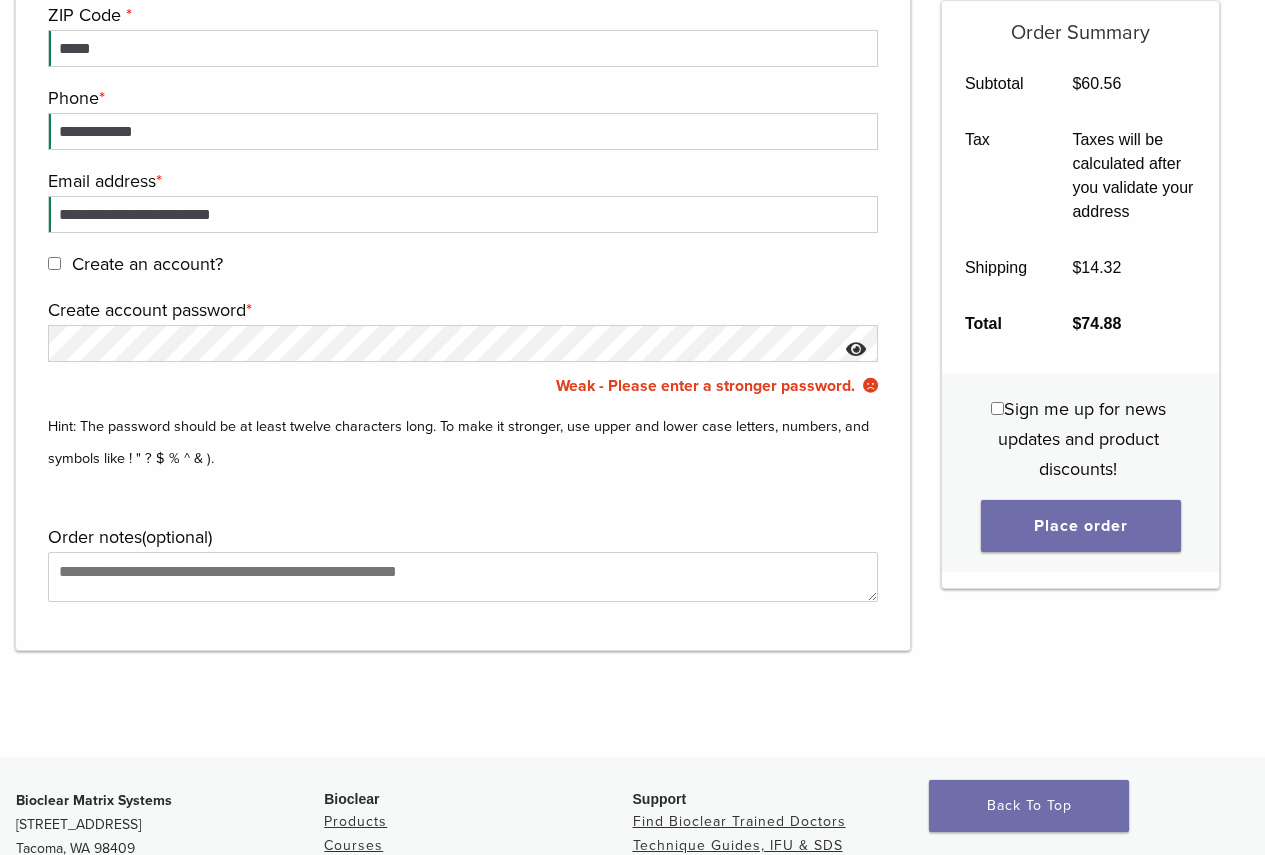 click at bounding box center [856, 350] 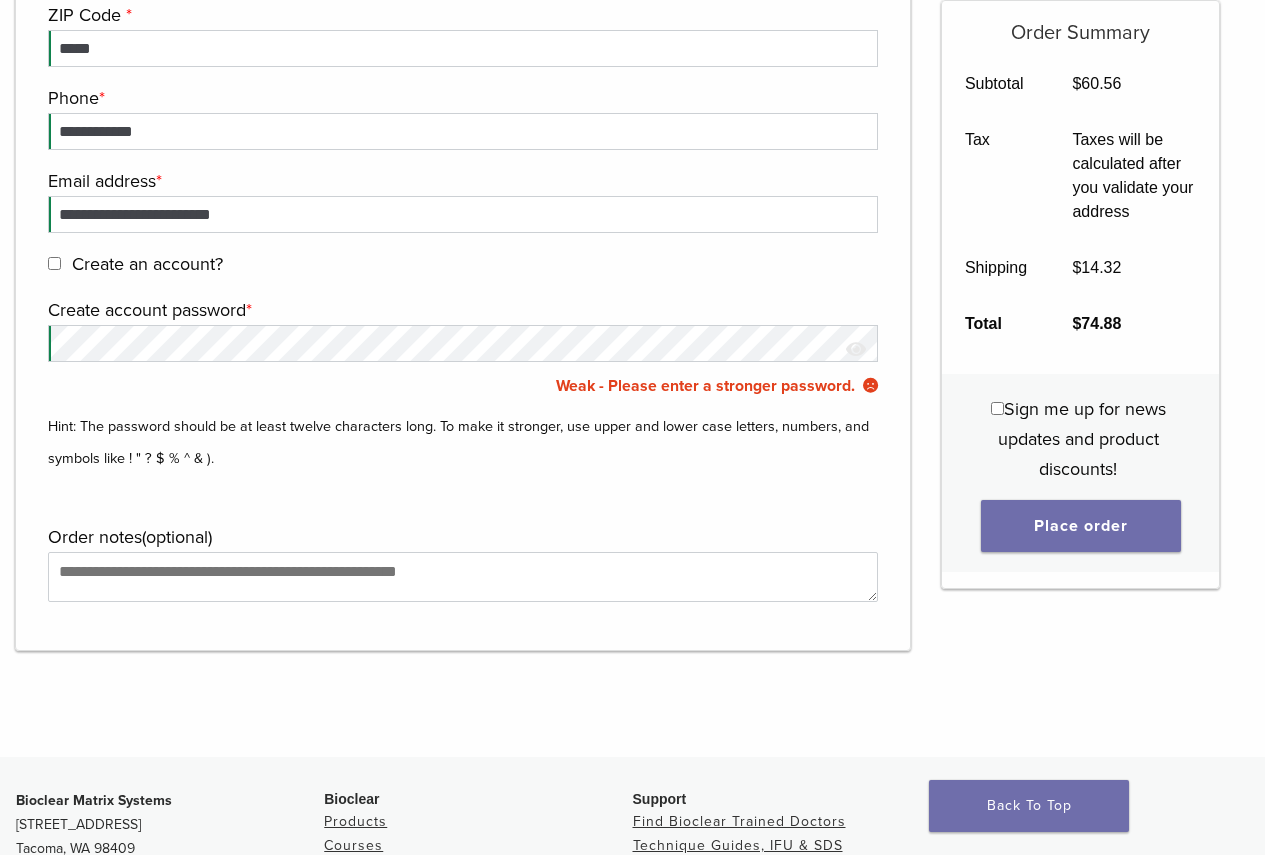 click on "Order notes  (optional)" at bounding box center (460, 537) 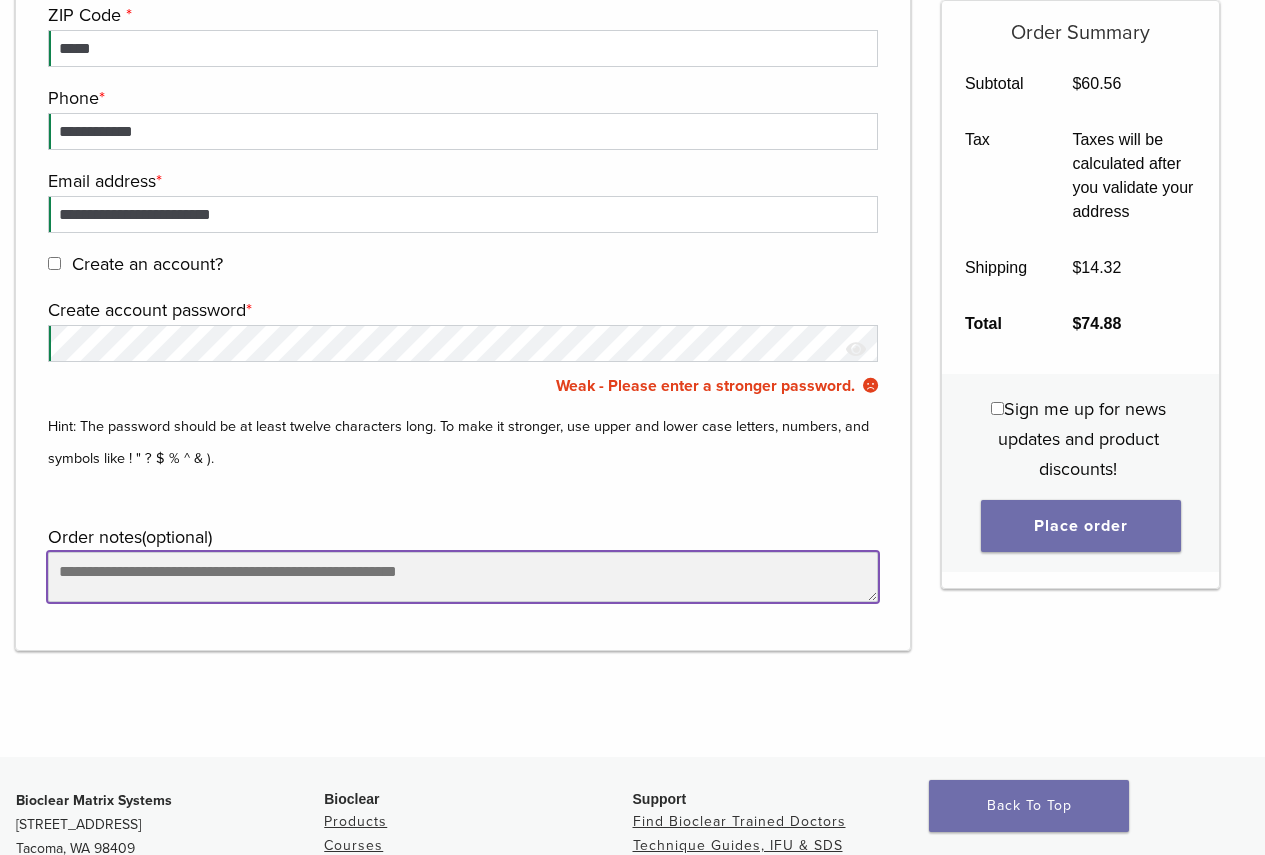 click on "Order notes  (optional)" at bounding box center [463, 577] 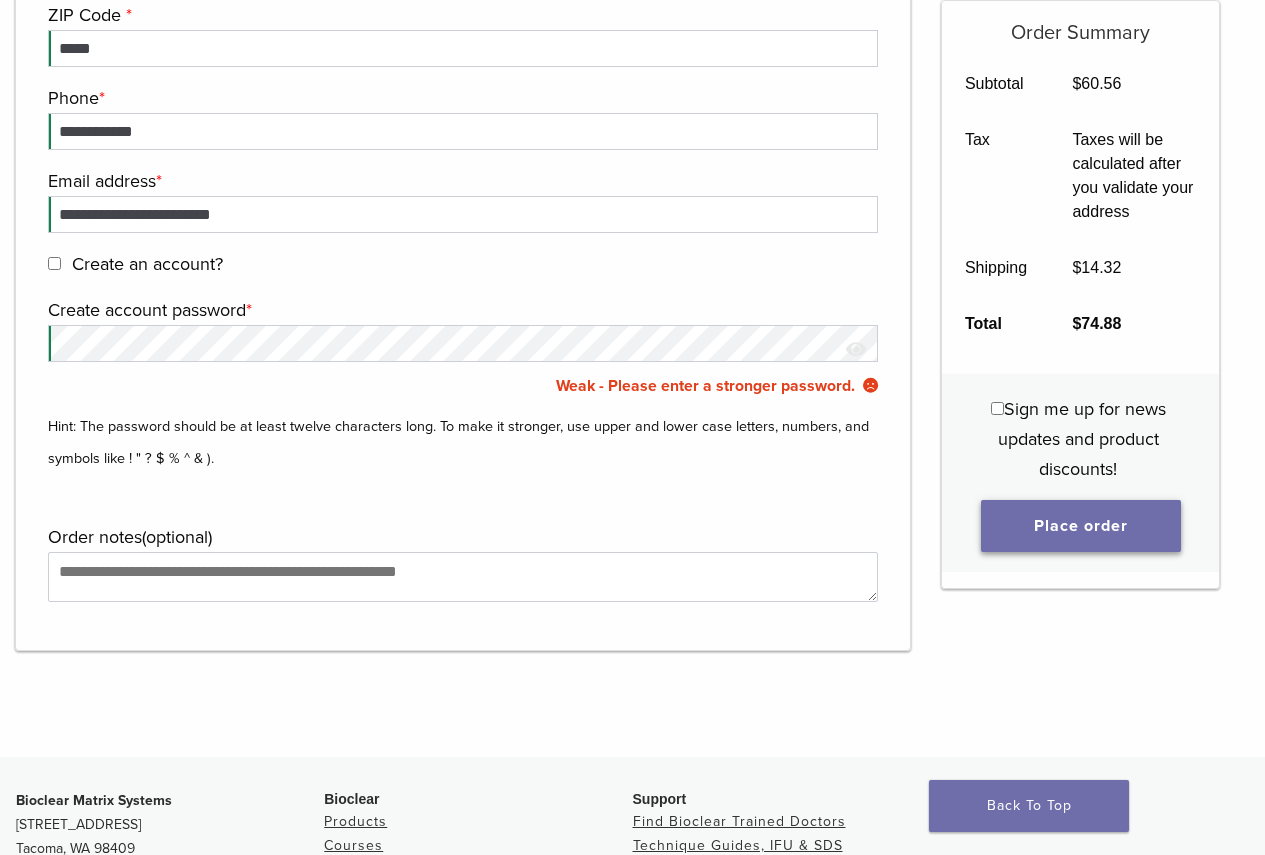 click on "Place order" at bounding box center [1081, 526] 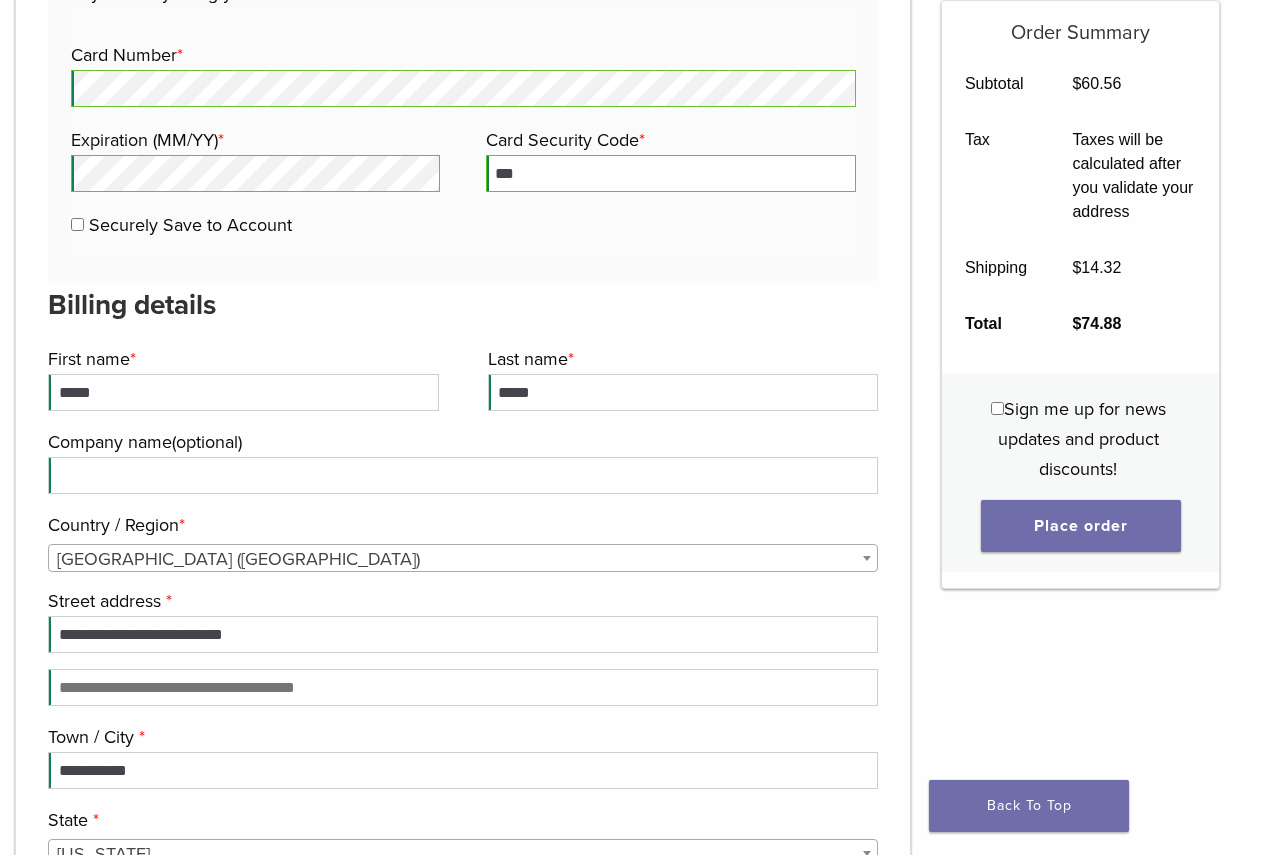 scroll, scrollTop: 2056, scrollLeft: 0, axis: vertical 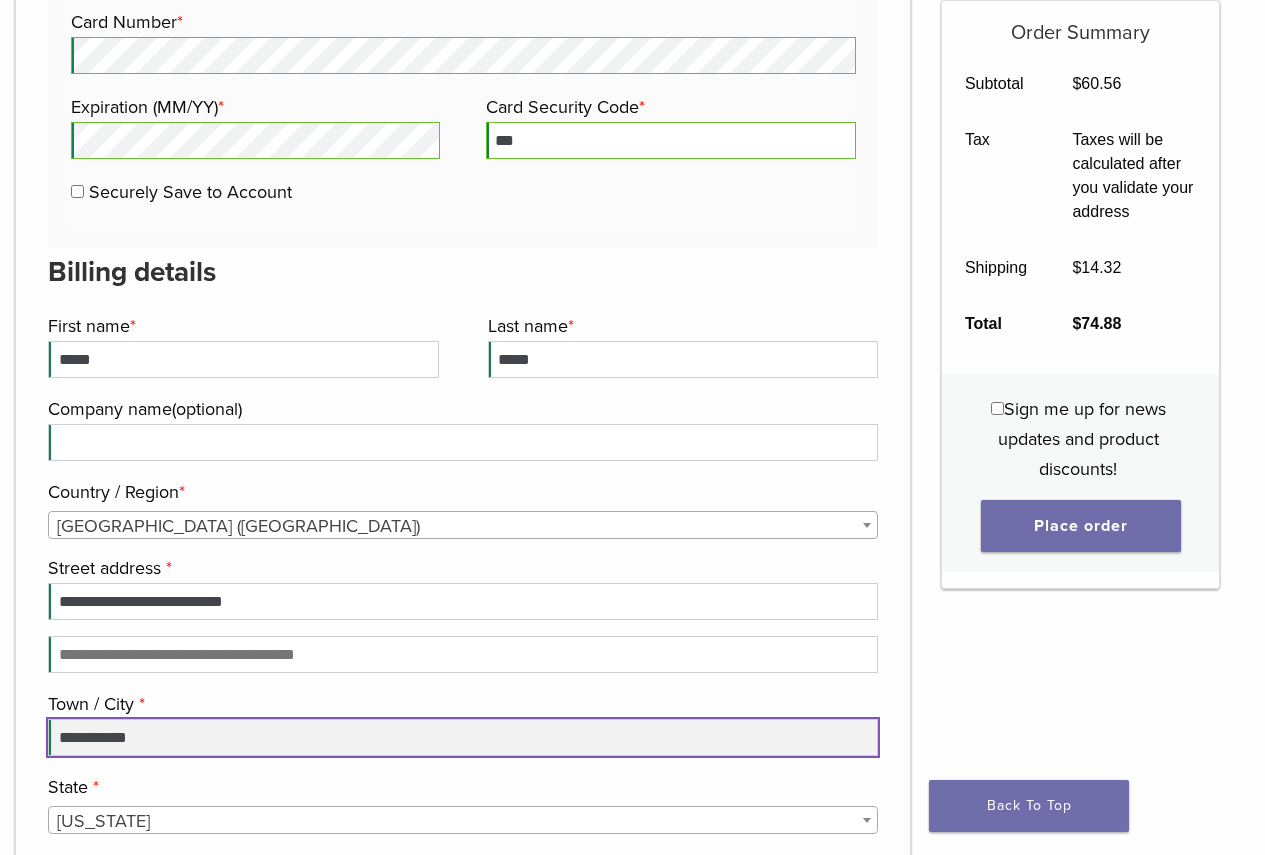 click on "**********" at bounding box center (463, 737) 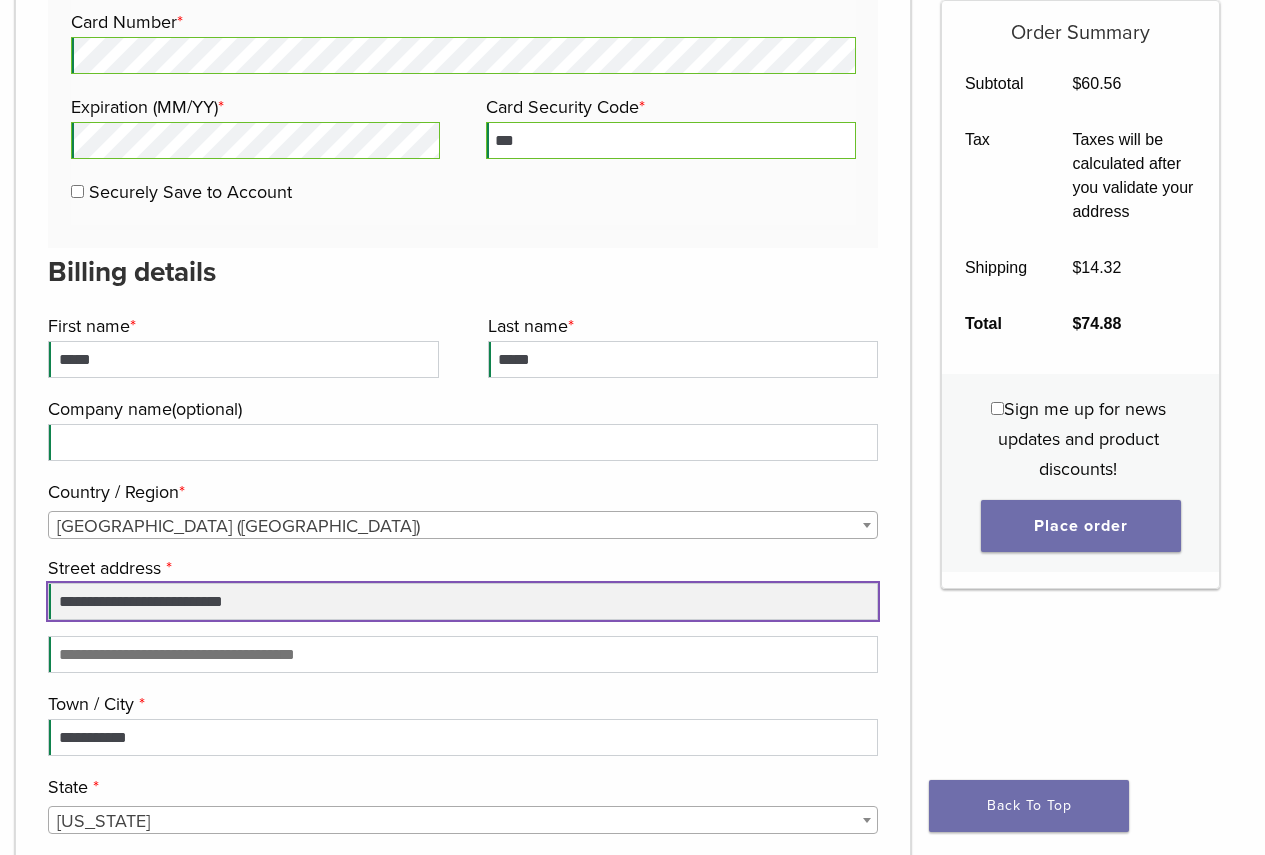 drag, startPoint x: 336, startPoint y: 608, endPoint x: 0, endPoint y: 590, distance: 336.4818 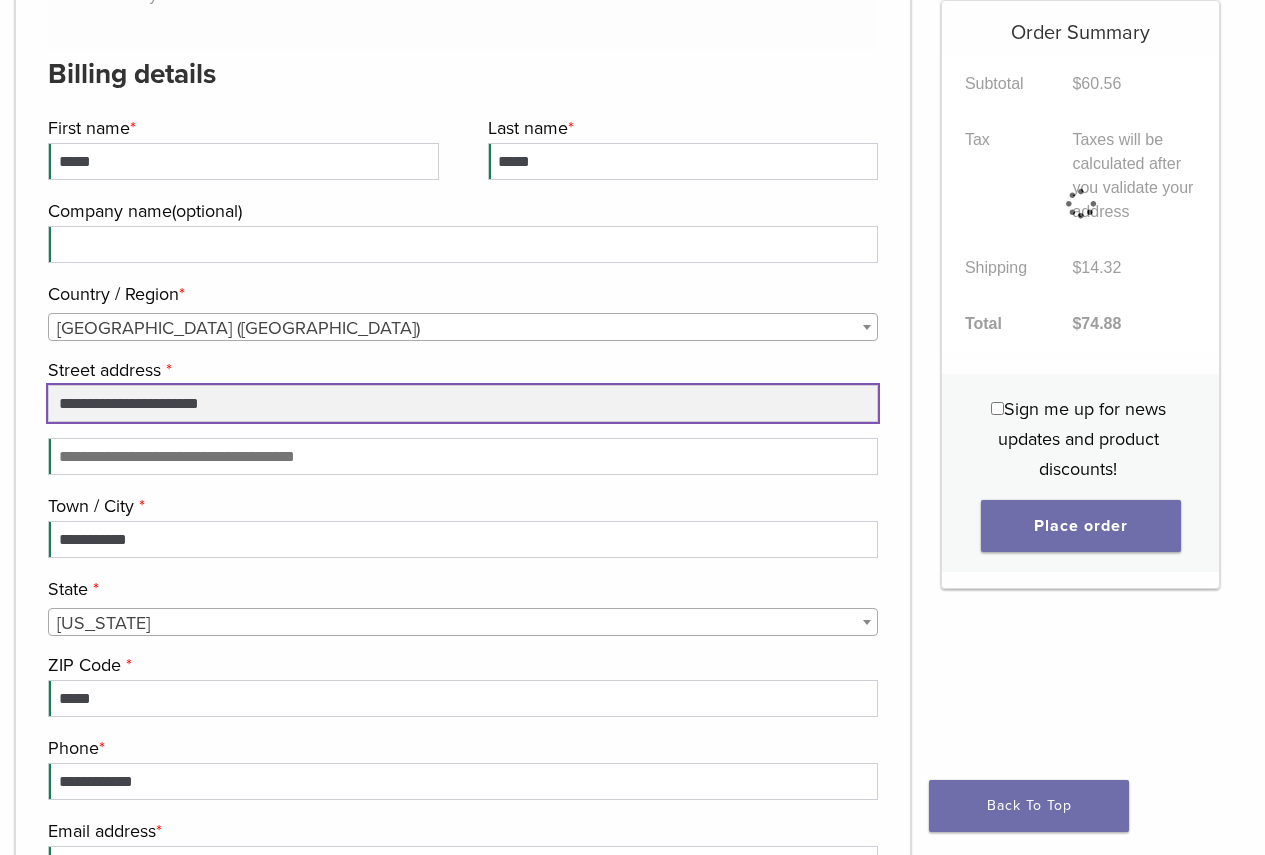 scroll, scrollTop: 2256, scrollLeft: 0, axis: vertical 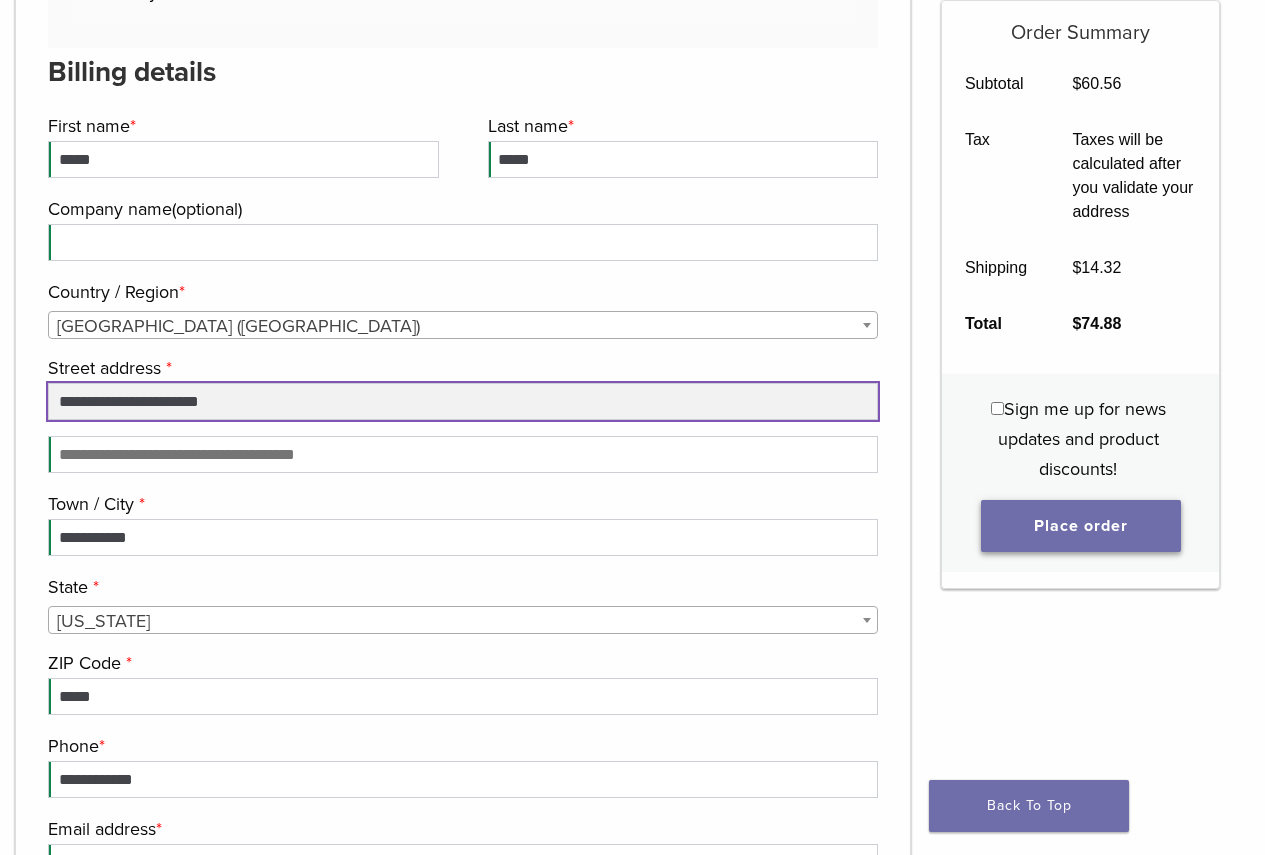 type on "**********" 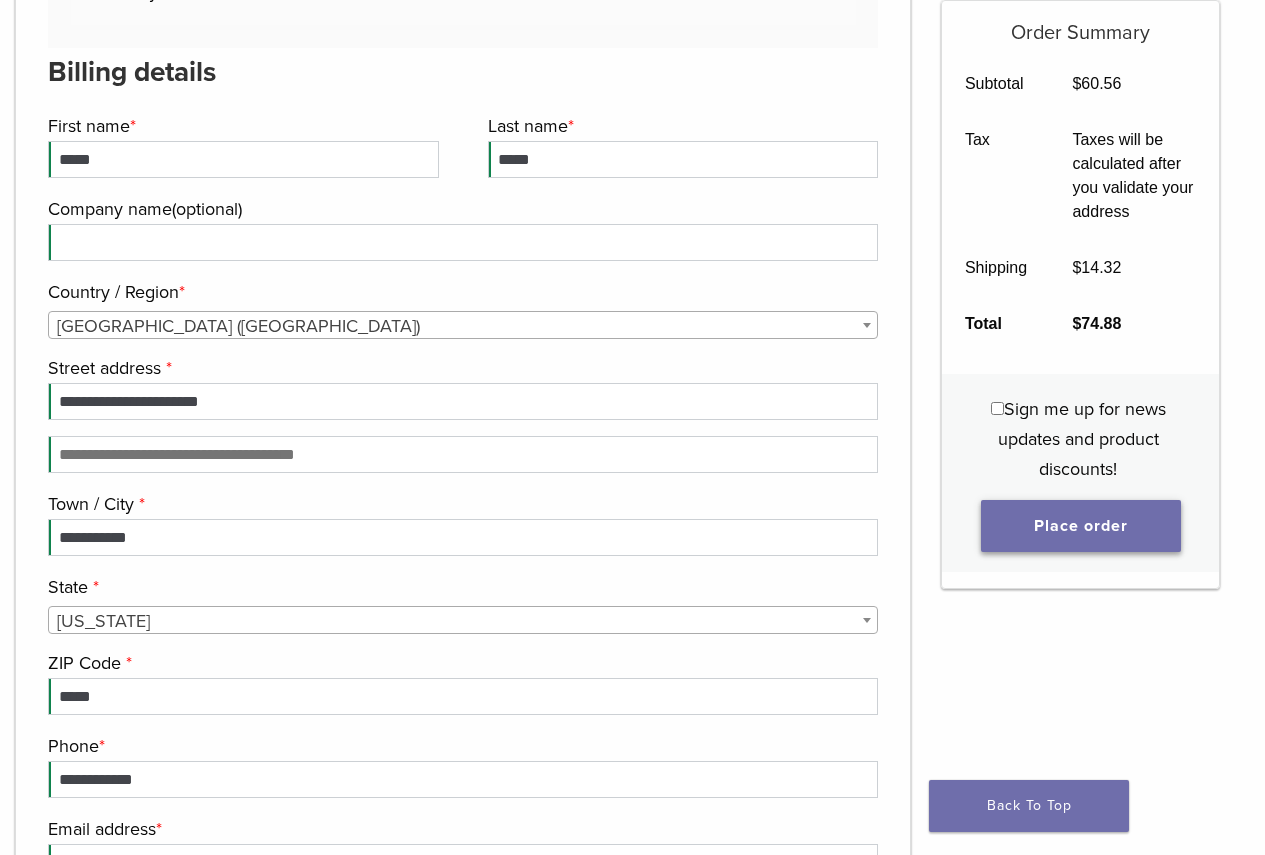 click on "Place order" at bounding box center (1081, 526) 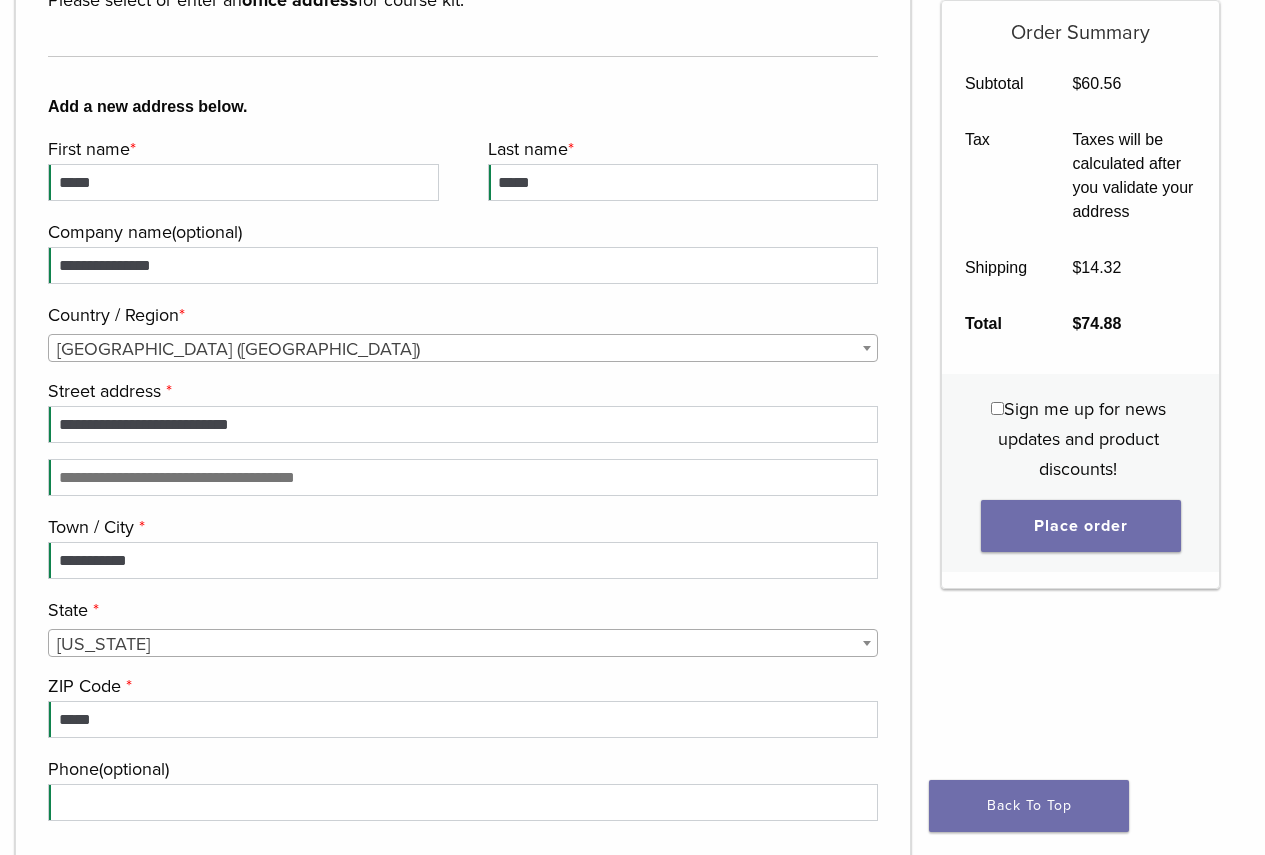 scroll, scrollTop: 556, scrollLeft: 0, axis: vertical 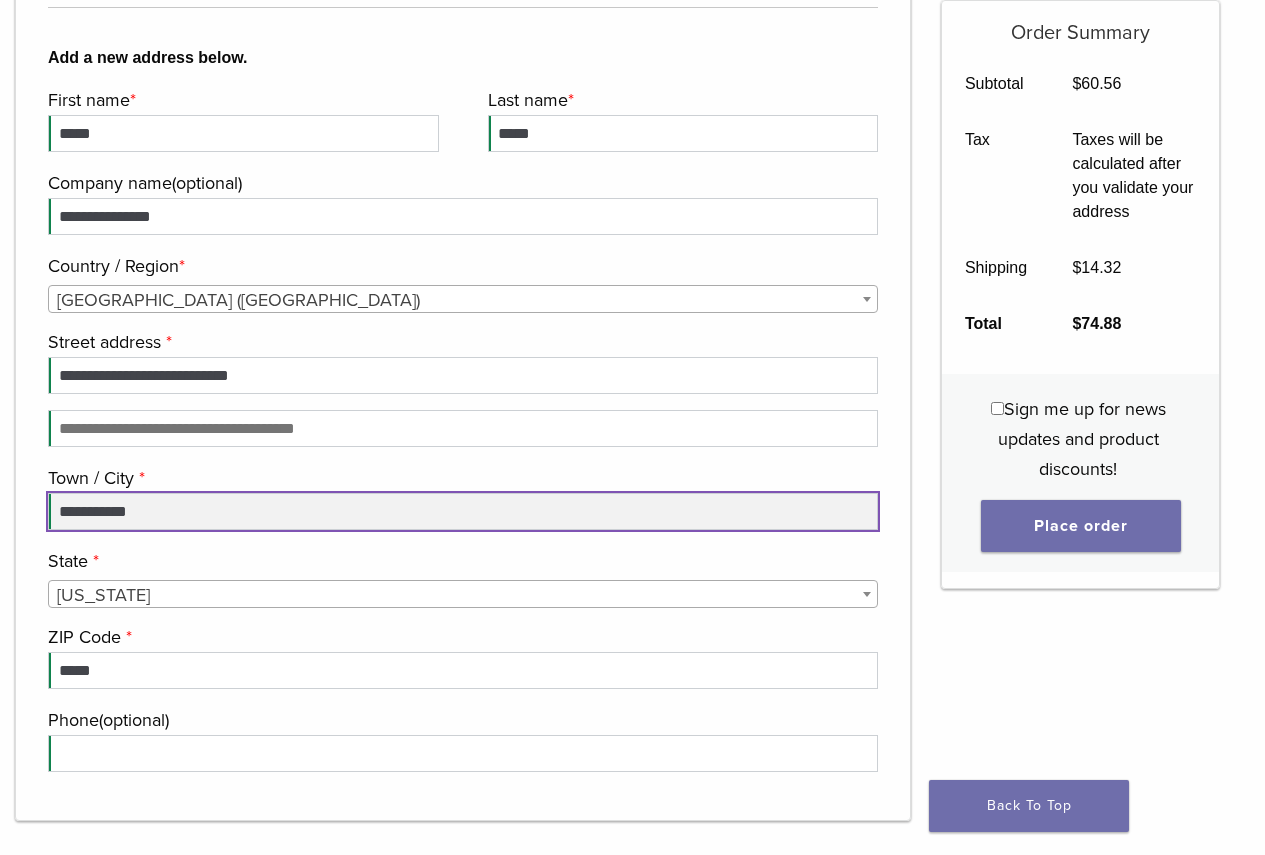 click on "**********" at bounding box center [463, 511] 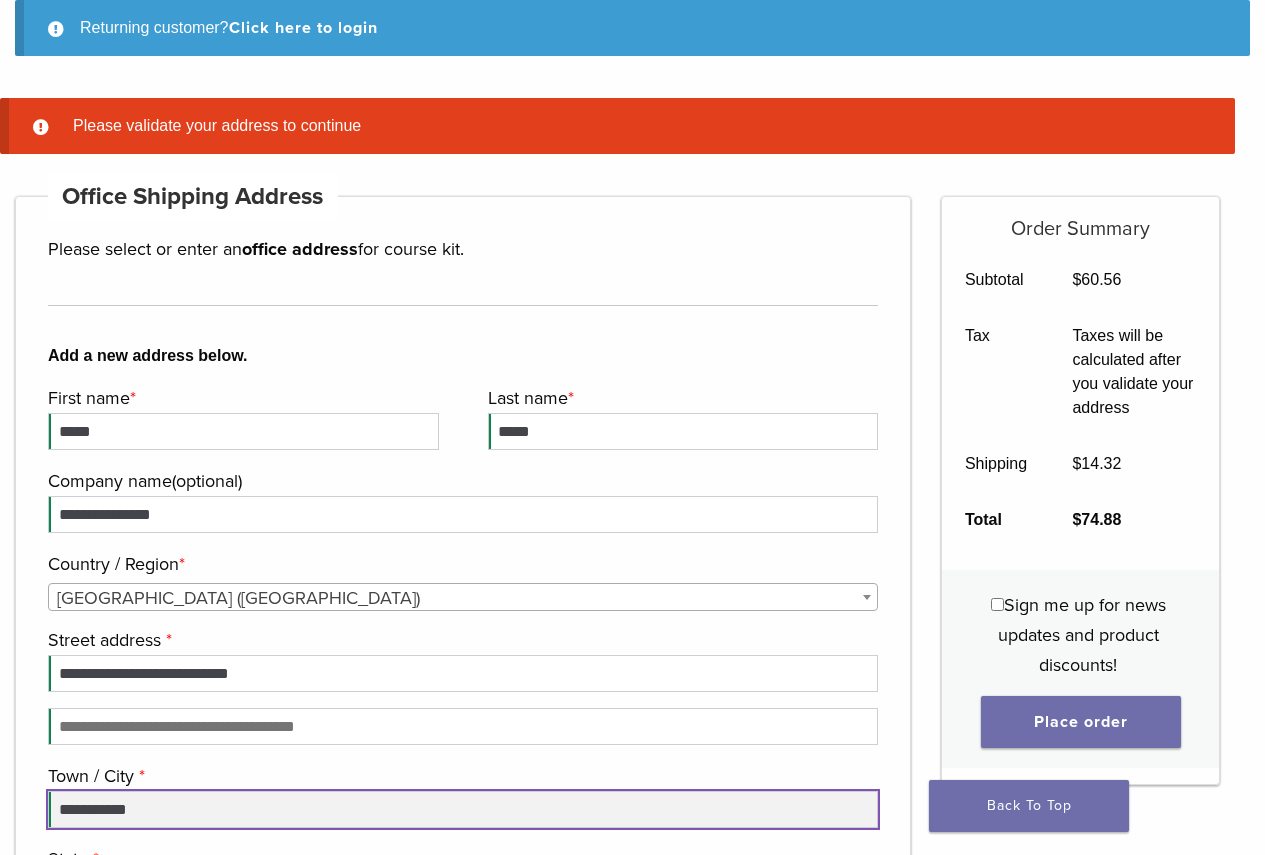 scroll, scrollTop: 256, scrollLeft: 0, axis: vertical 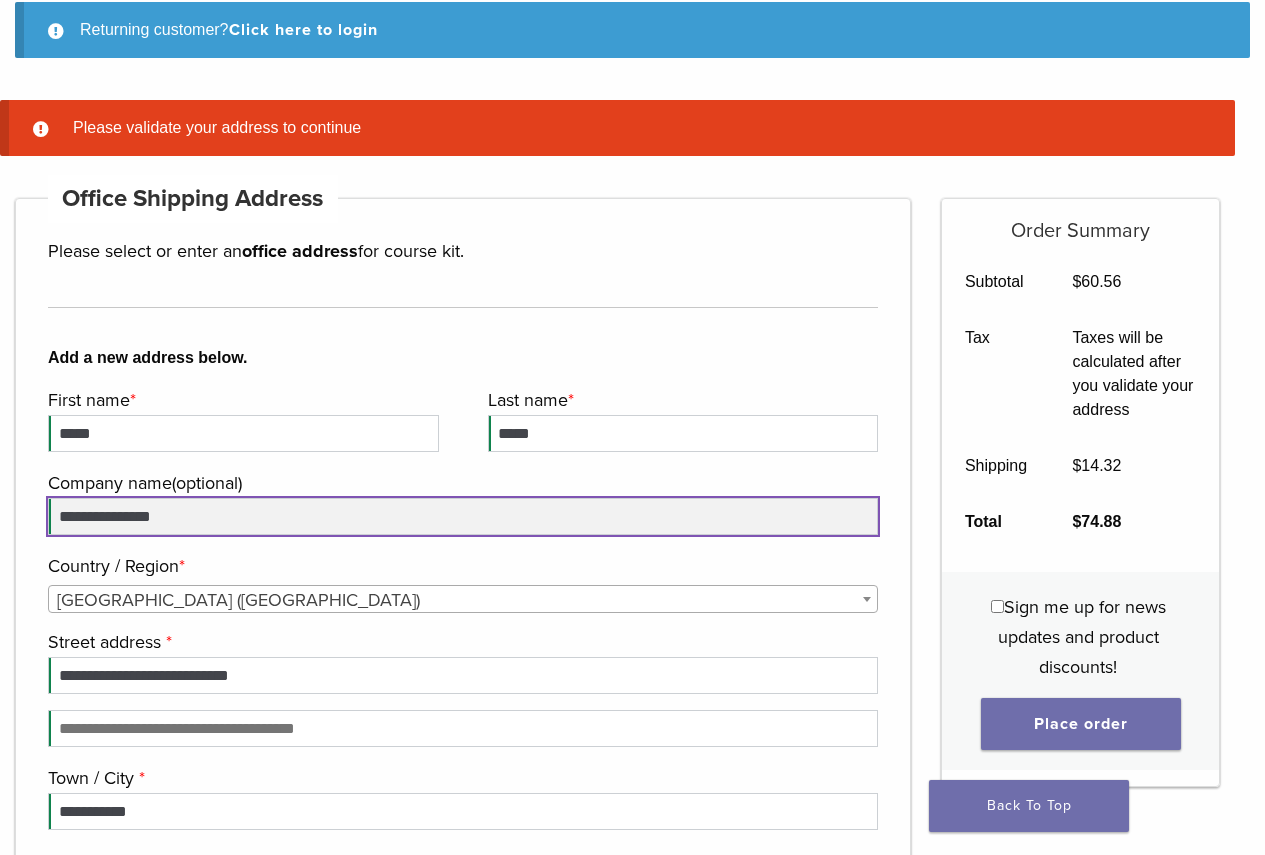 drag, startPoint x: 224, startPoint y: 521, endPoint x: 0, endPoint y: 509, distance: 224.3212 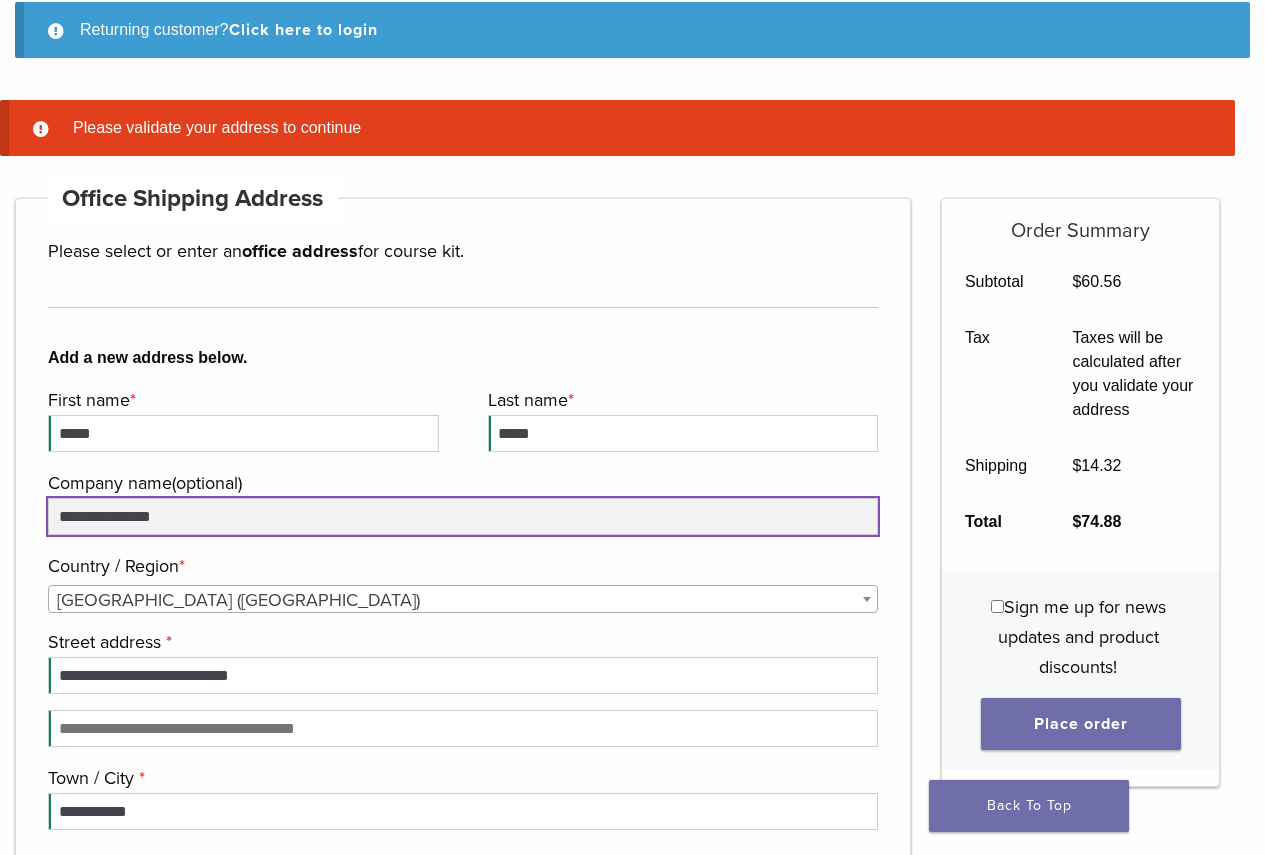 click on "**********" at bounding box center (463, 516) 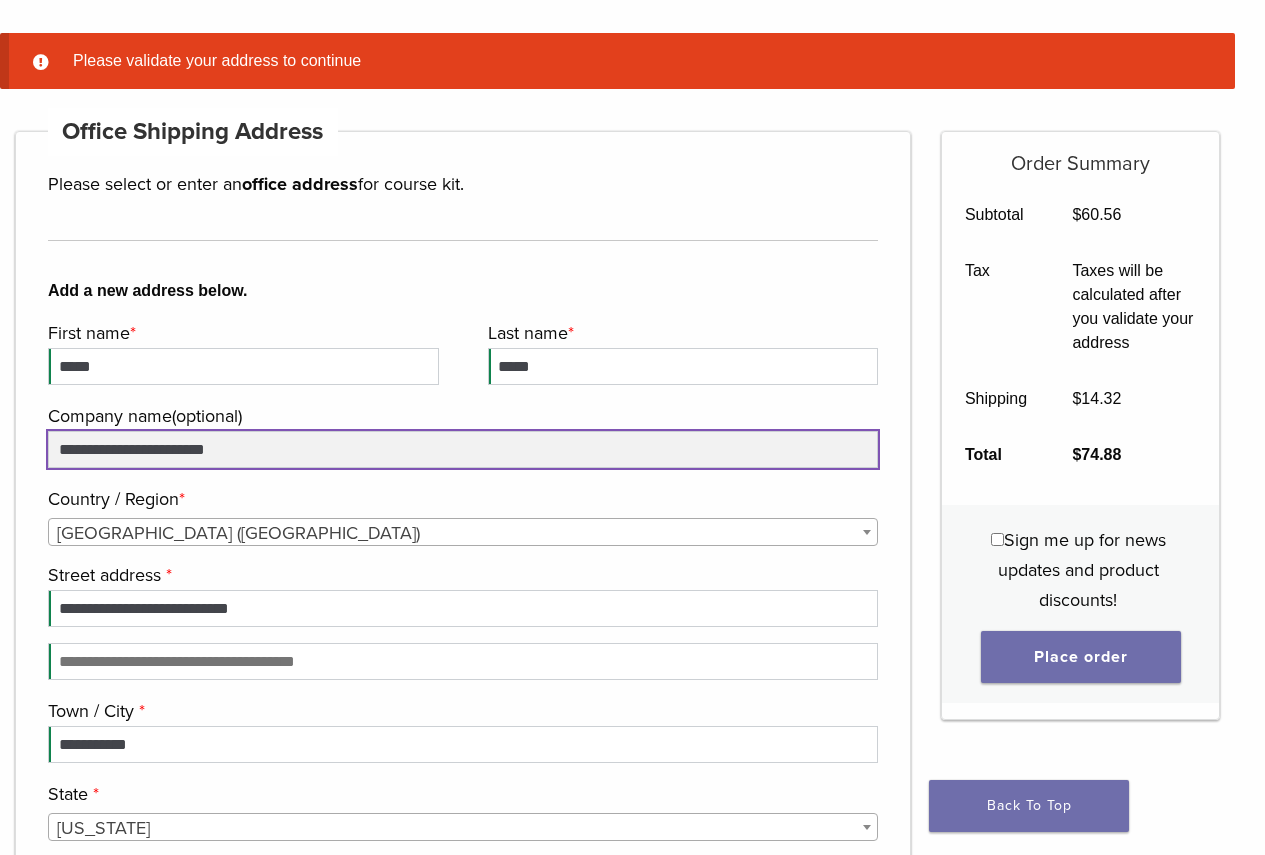 scroll, scrollTop: 356, scrollLeft: 0, axis: vertical 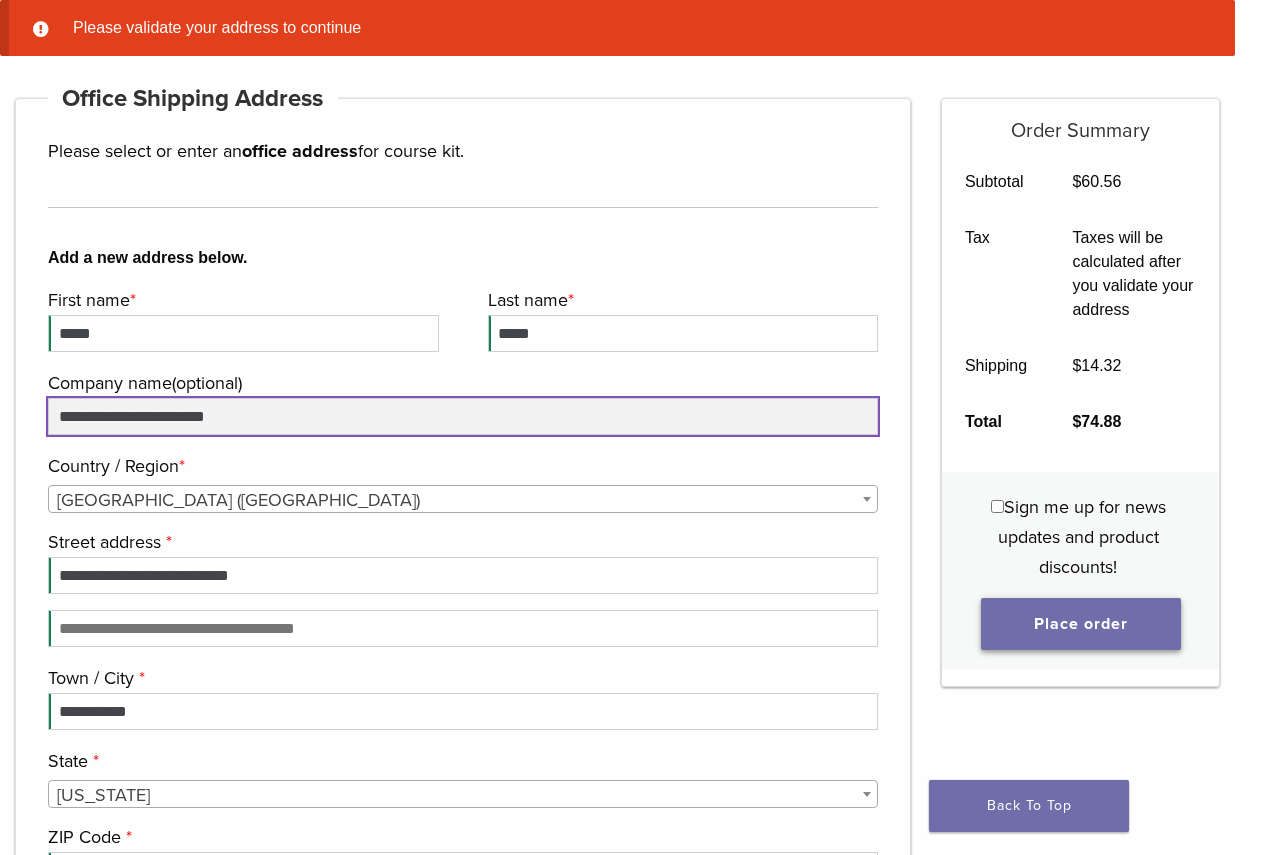 type on "**********" 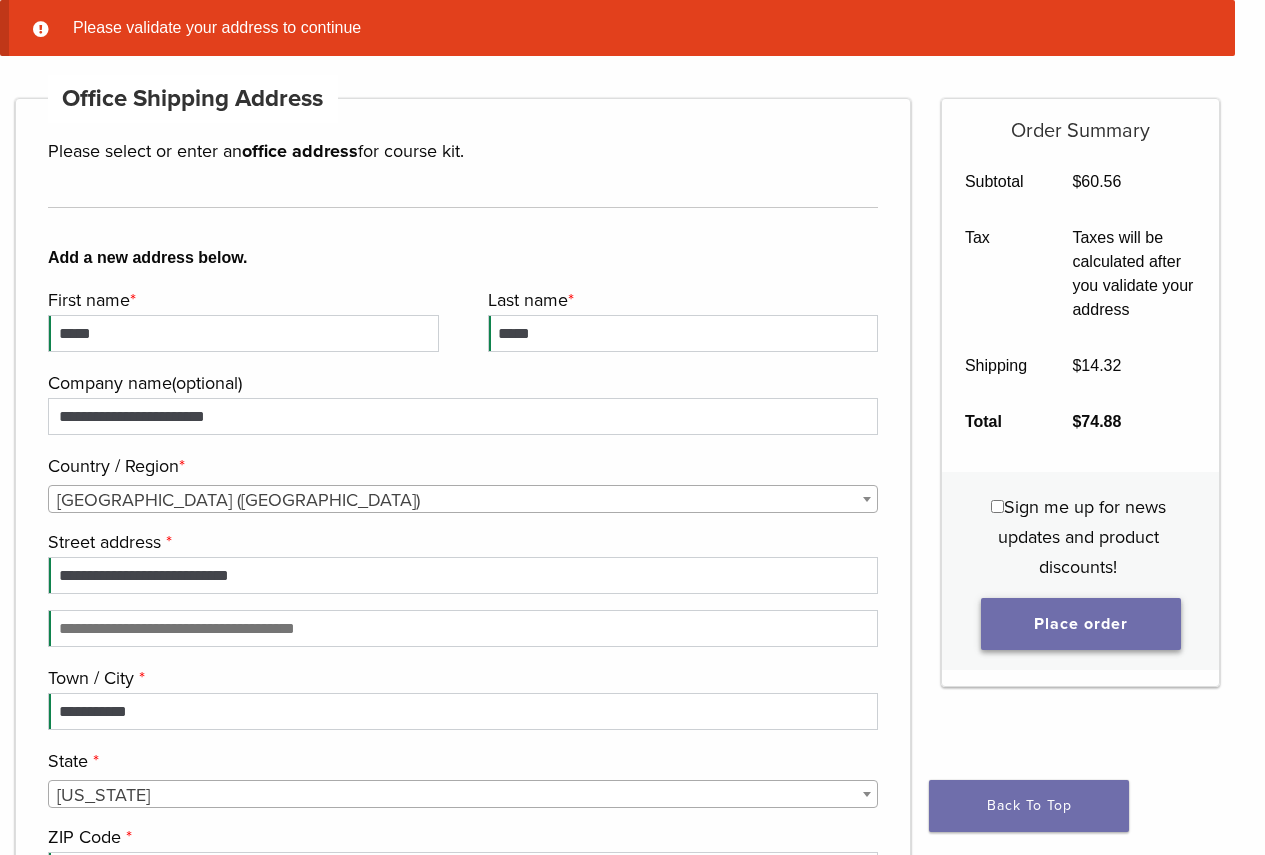 click on "Place order" at bounding box center [1081, 624] 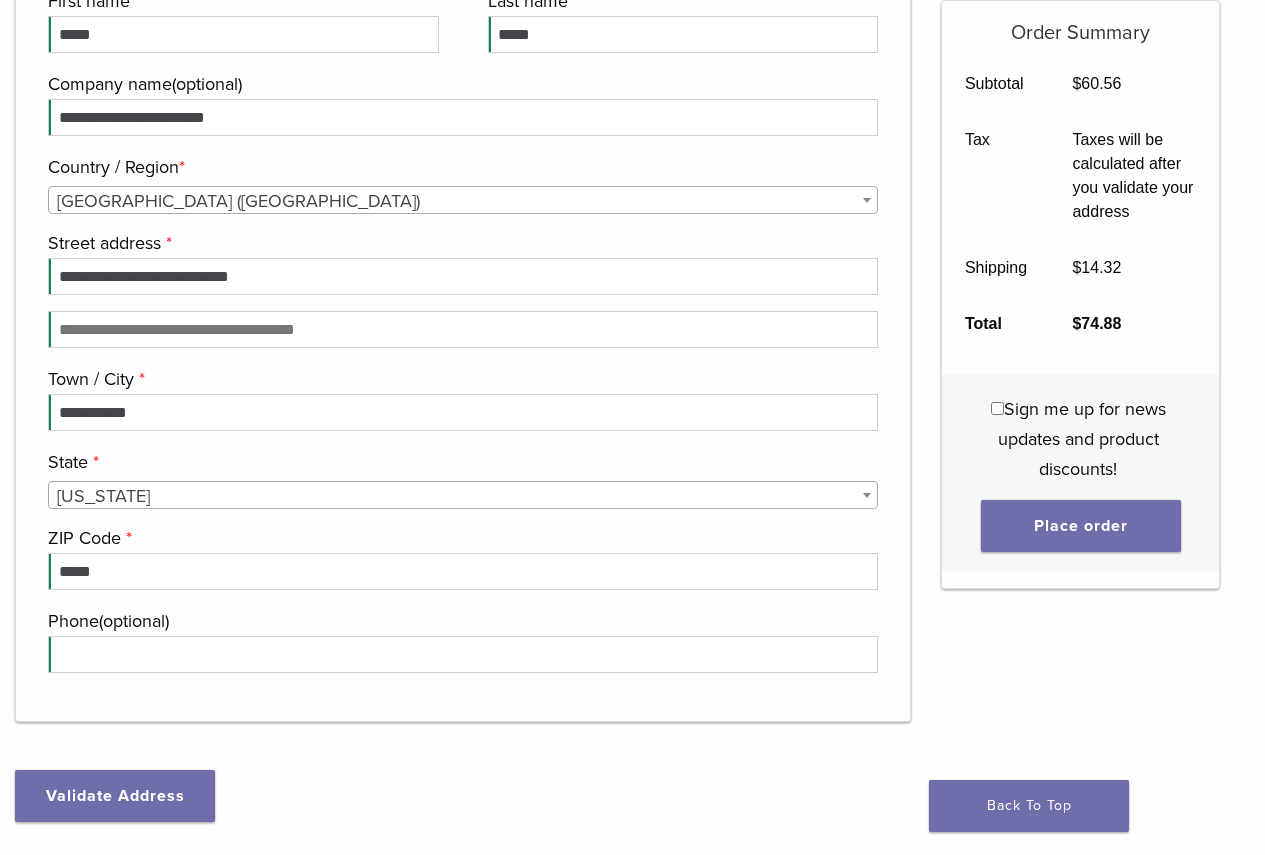 scroll, scrollTop: 700, scrollLeft: 0, axis: vertical 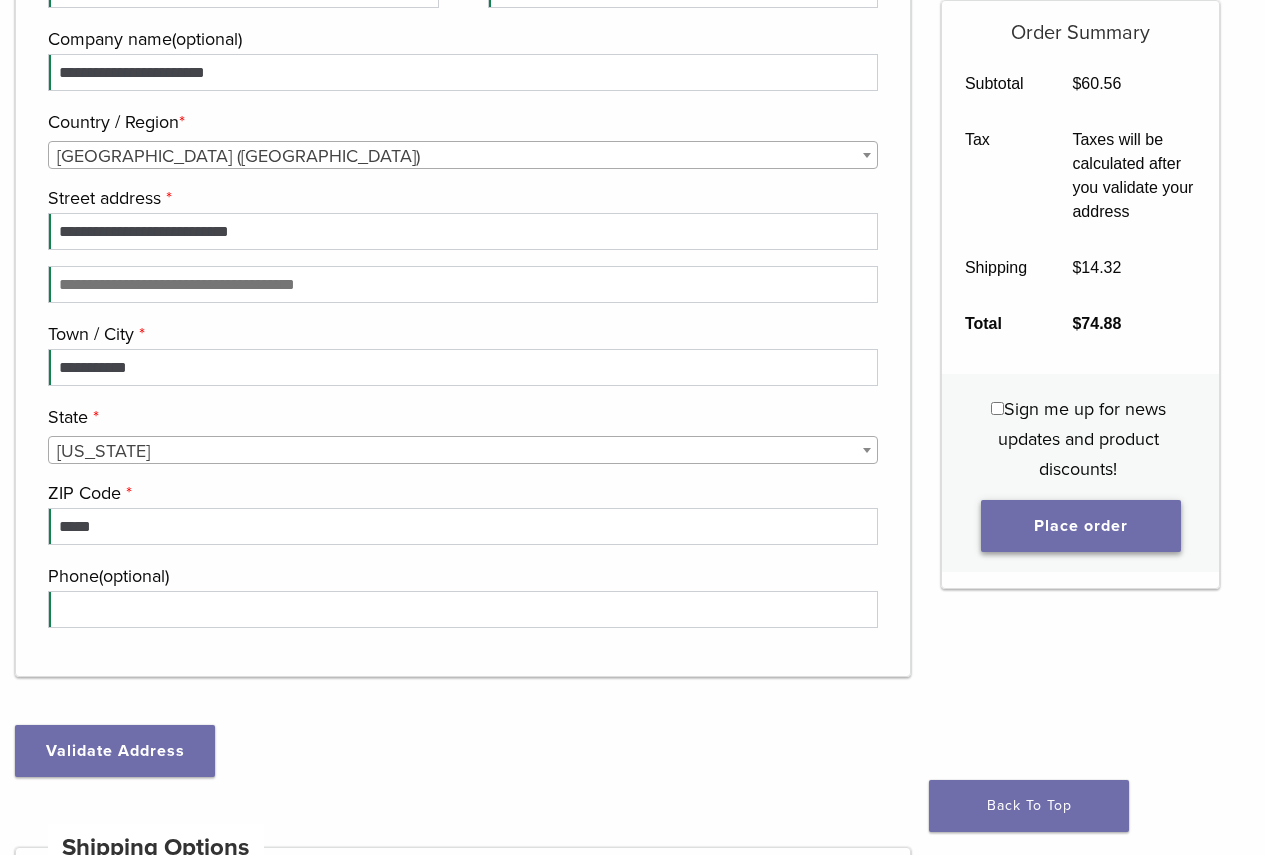 click on "Place order" at bounding box center (1081, 526) 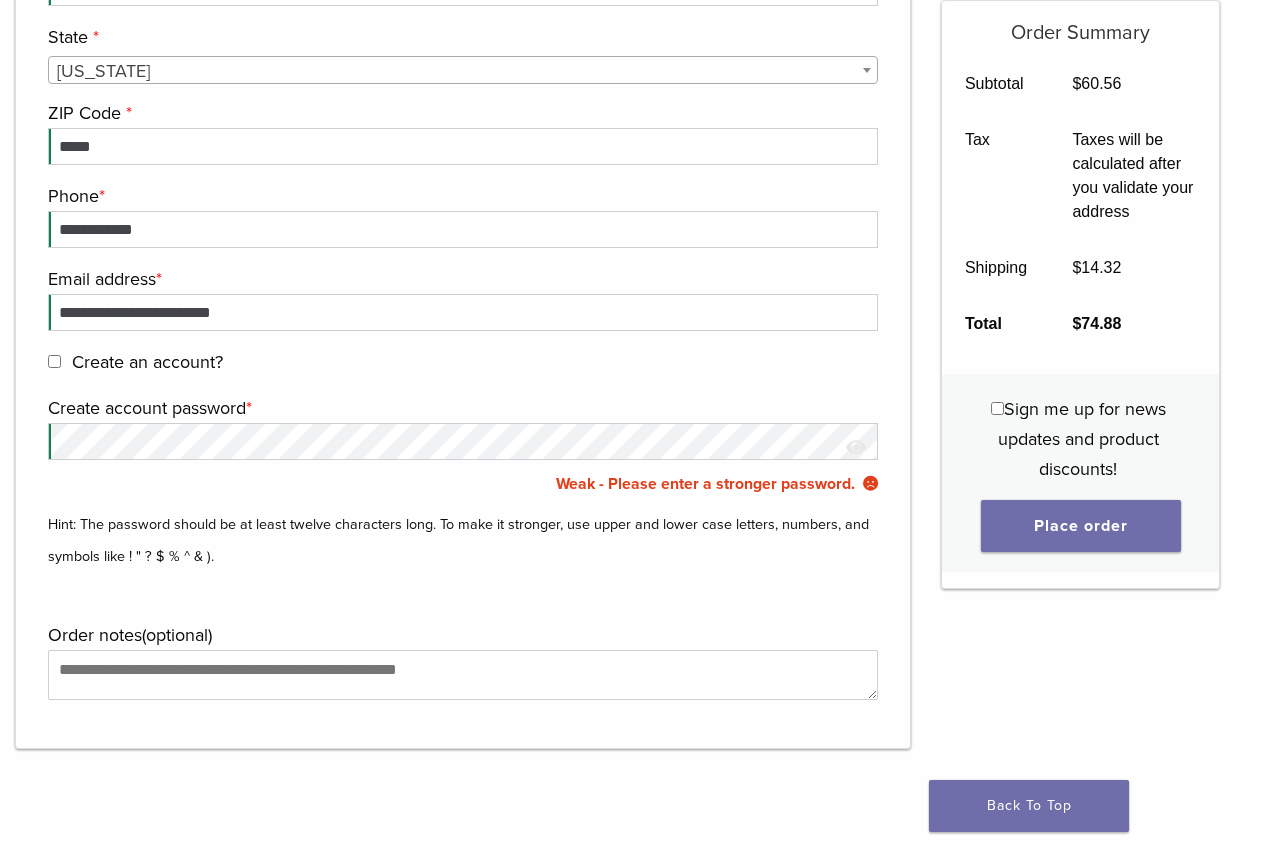 scroll, scrollTop: 2856, scrollLeft: 0, axis: vertical 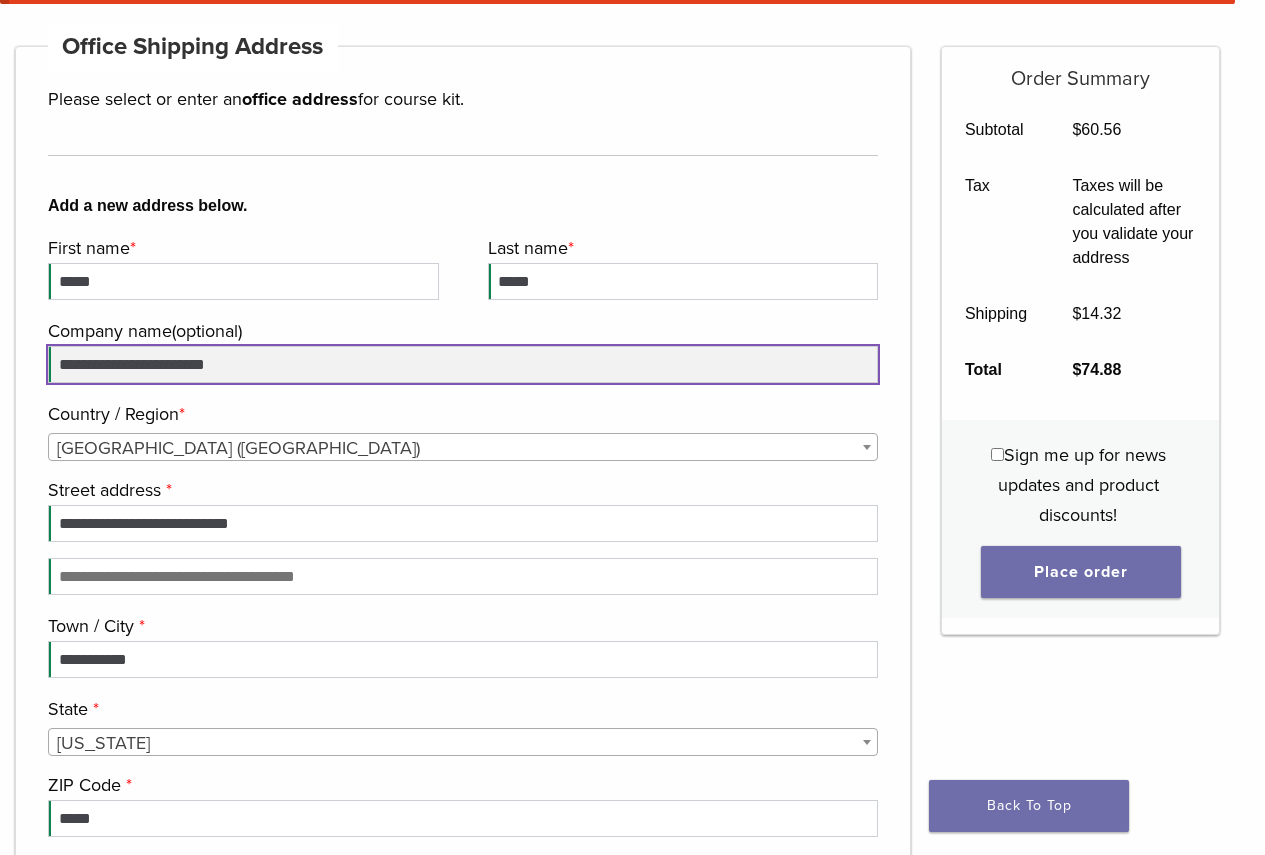 drag, startPoint x: 306, startPoint y: 360, endPoint x: 0, endPoint y: 340, distance: 306.6529 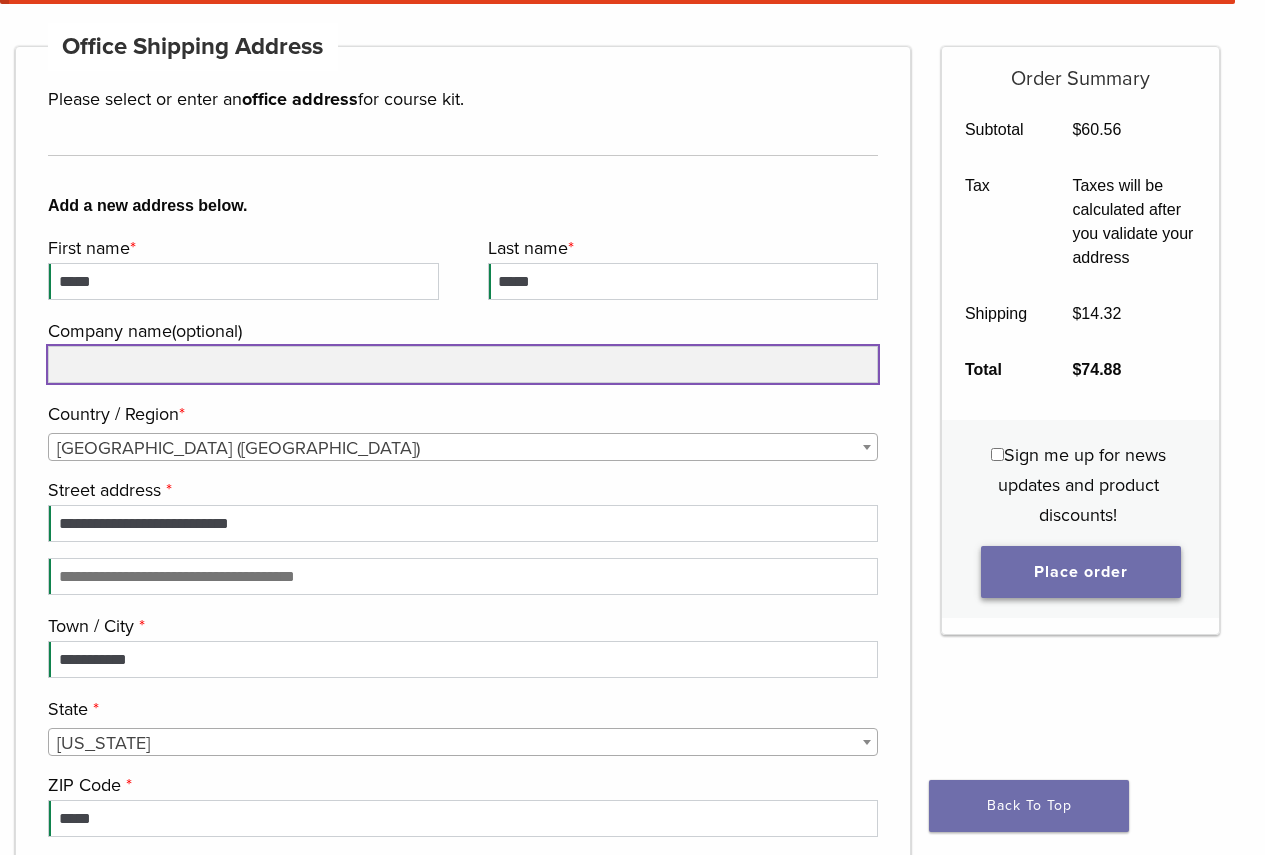 type 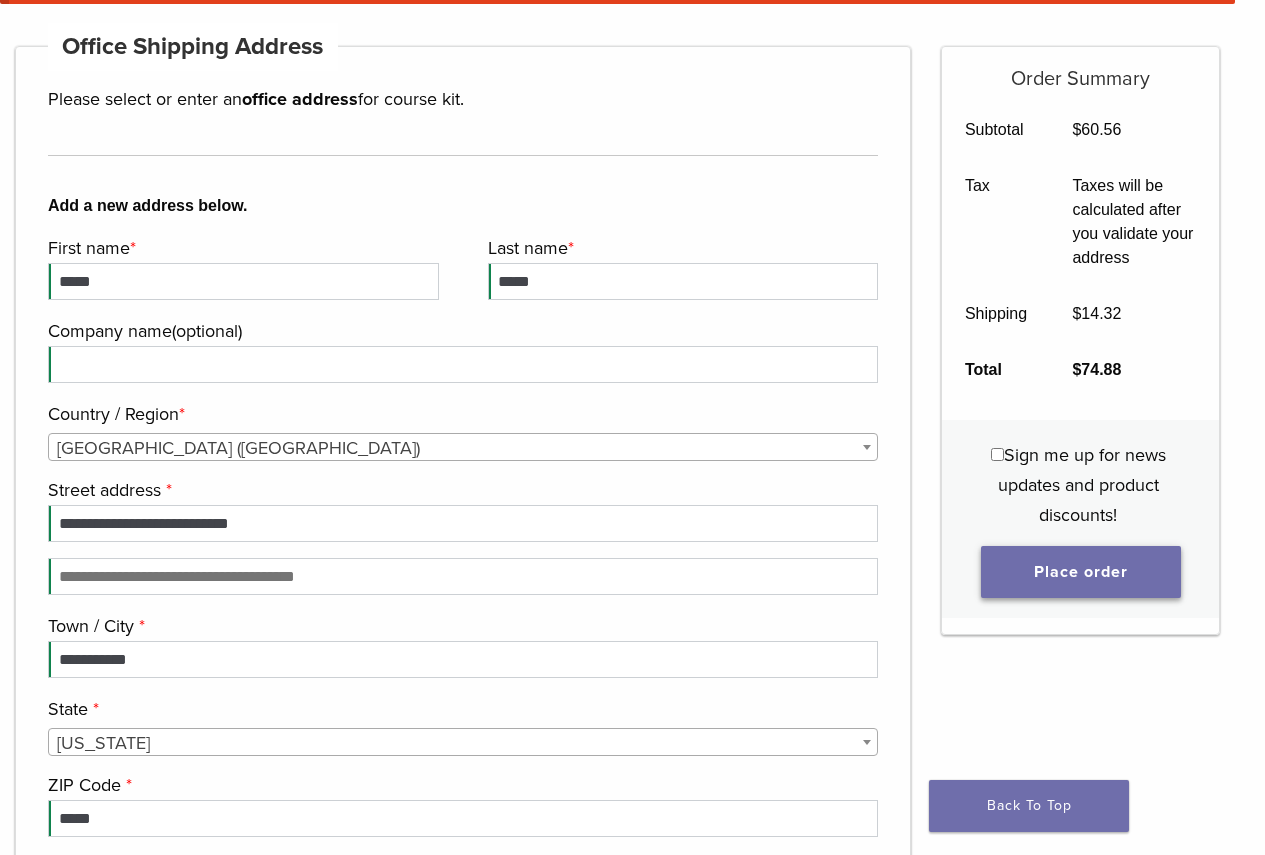 click on "Place order" at bounding box center [1081, 572] 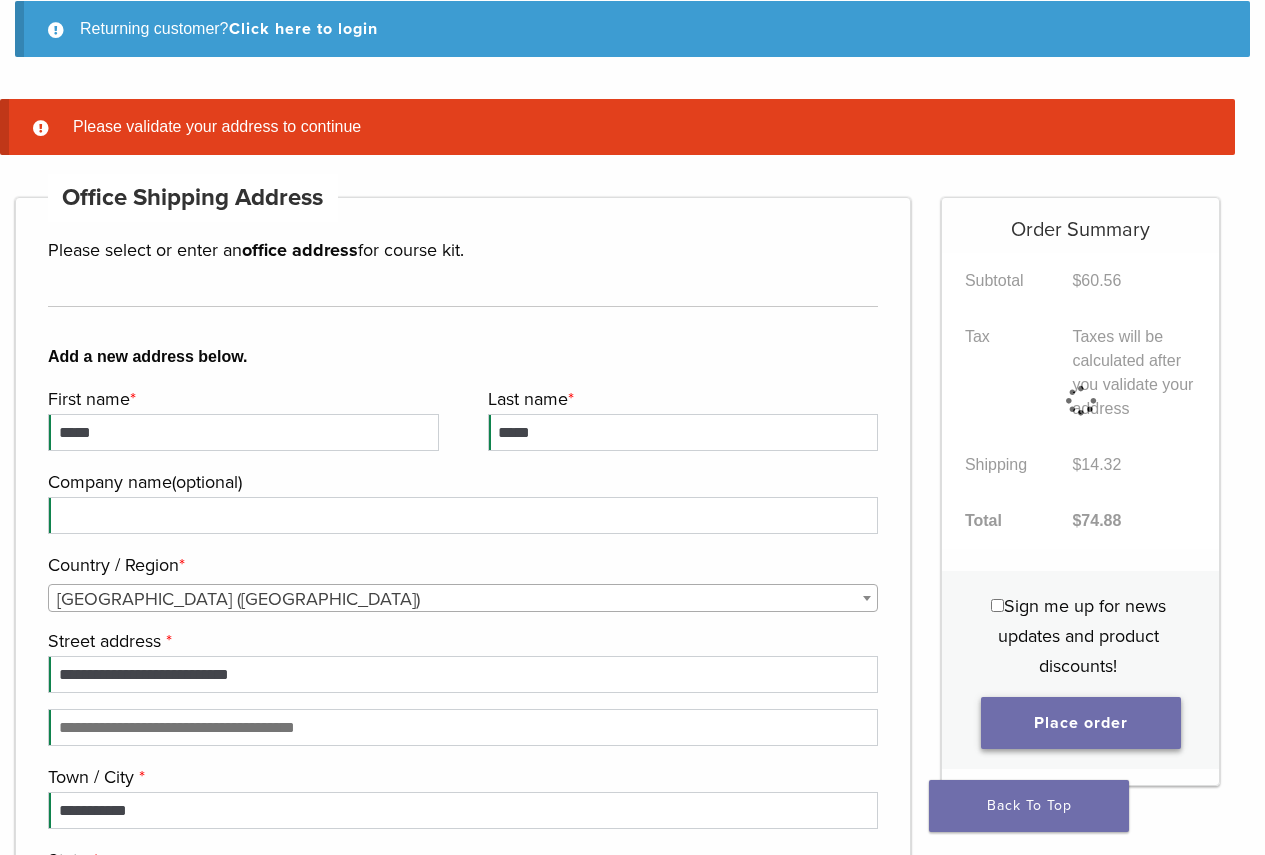 scroll, scrollTop: 256, scrollLeft: 0, axis: vertical 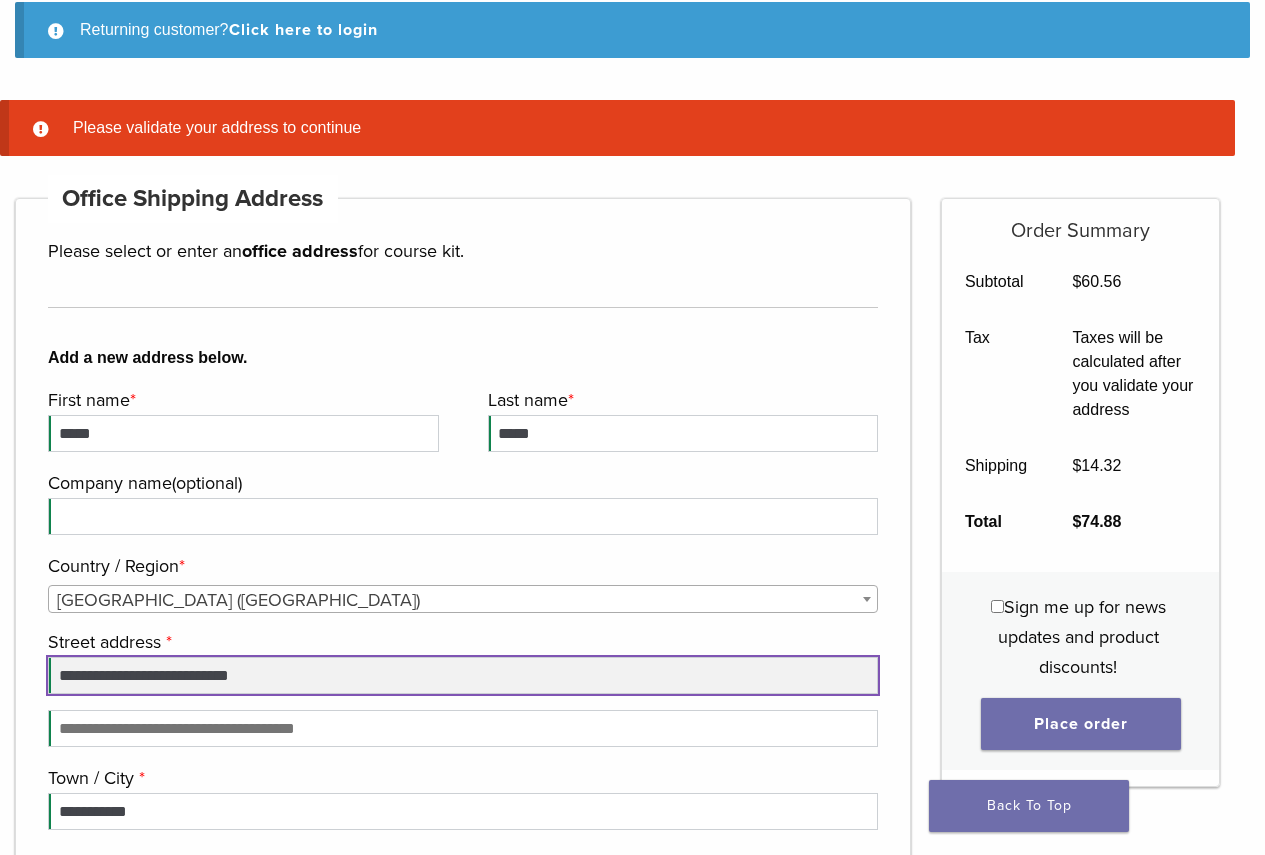 click on "**********" at bounding box center (463, 675) 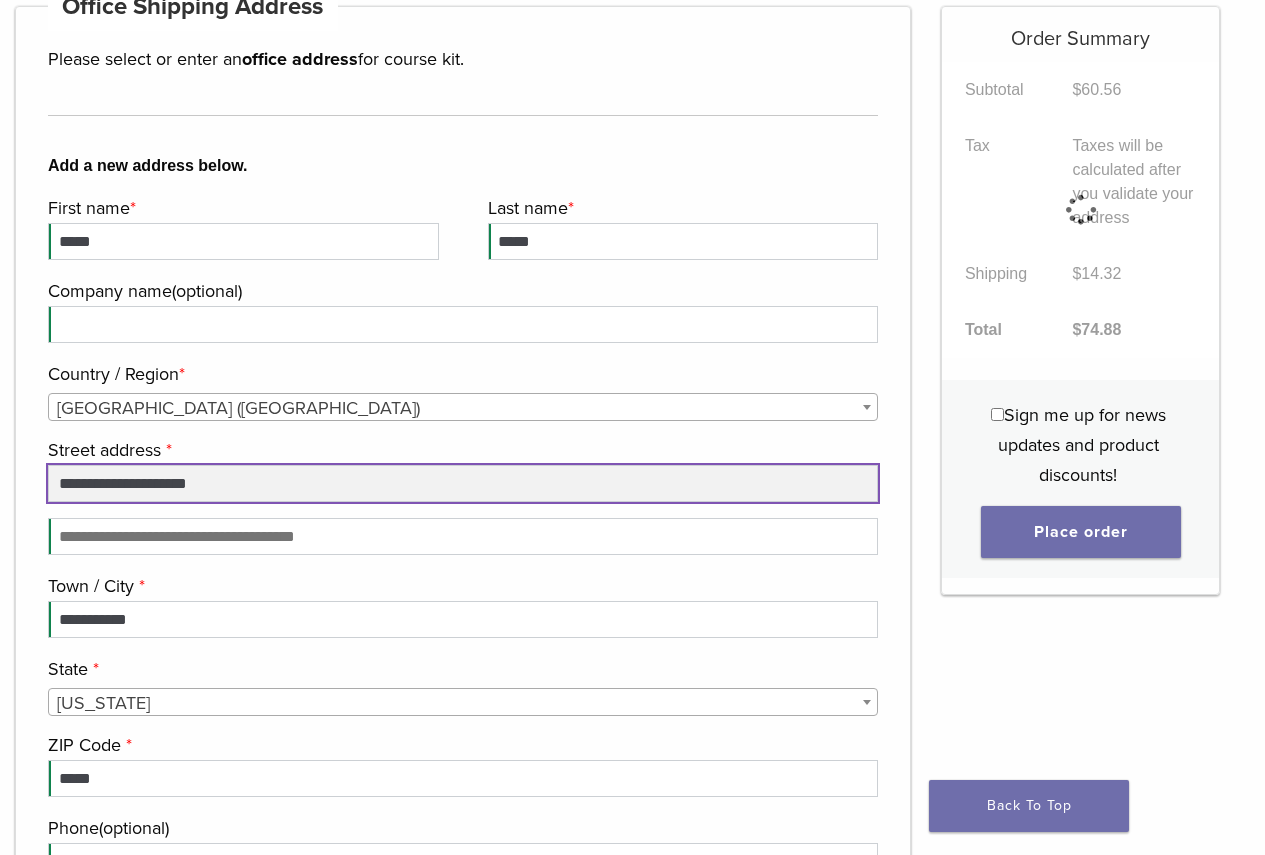 scroll, scrollTop: 456, scrollLeft: 0, axis: vertical 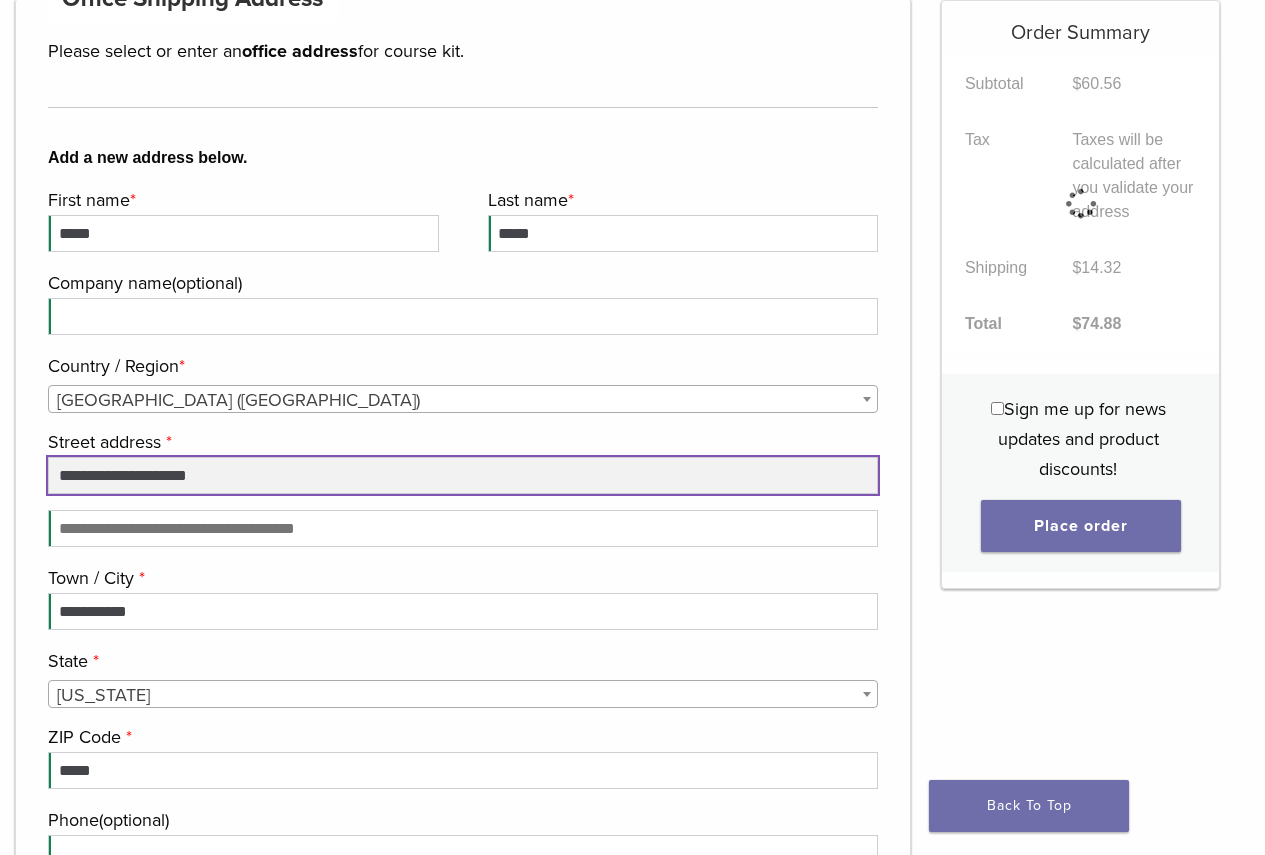 type on "**********" 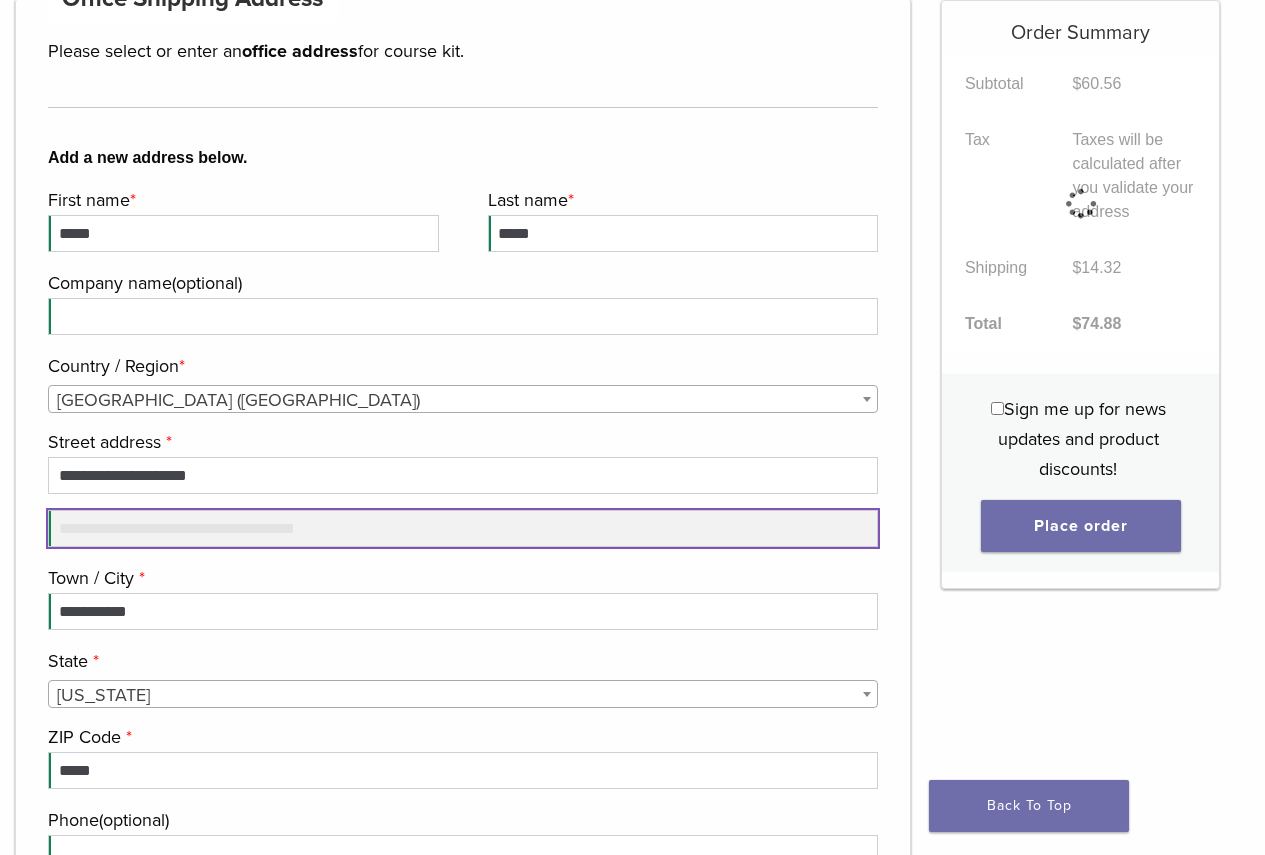 click on "Apartment, suite, unit, etc.   (optional)" at bounding box center (463, 528) 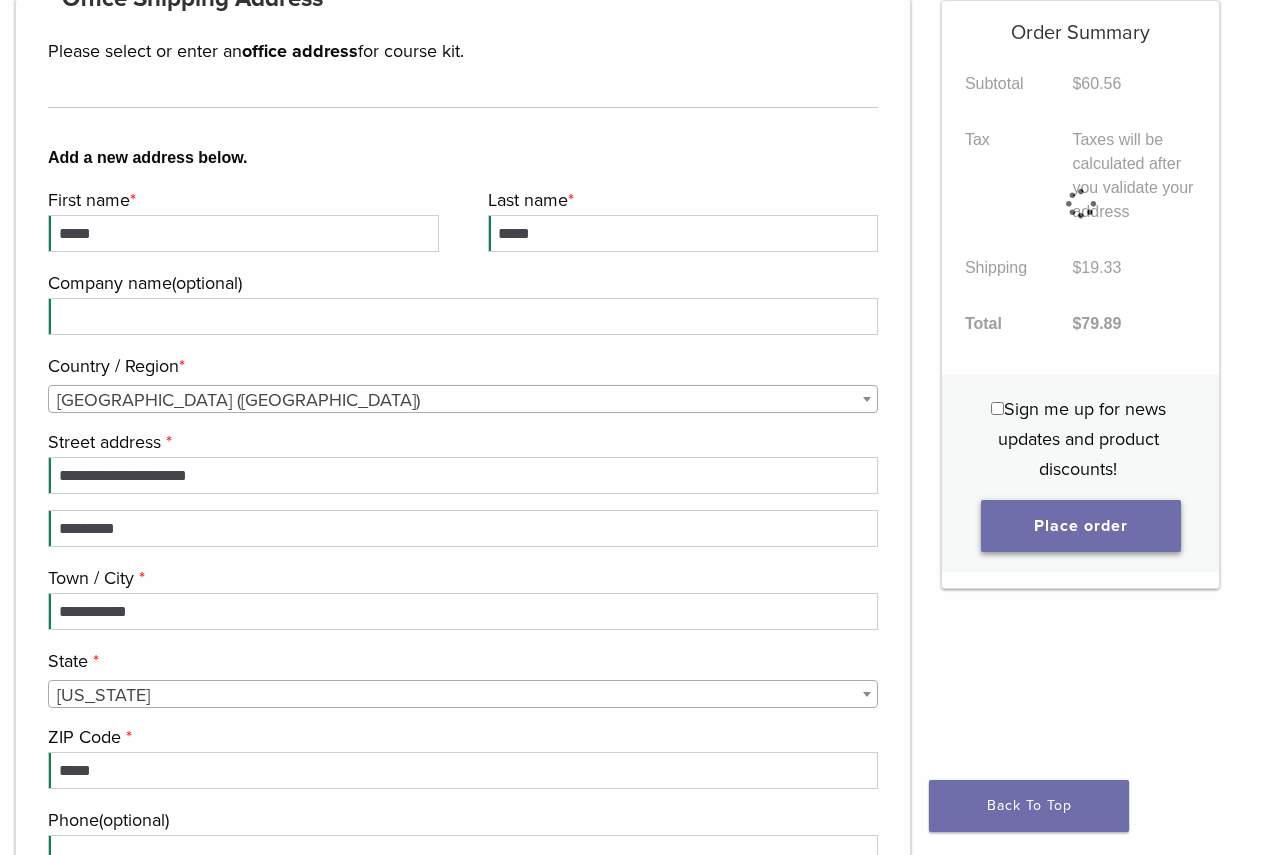 click on "Place order" at bounding box center [1081, 526] 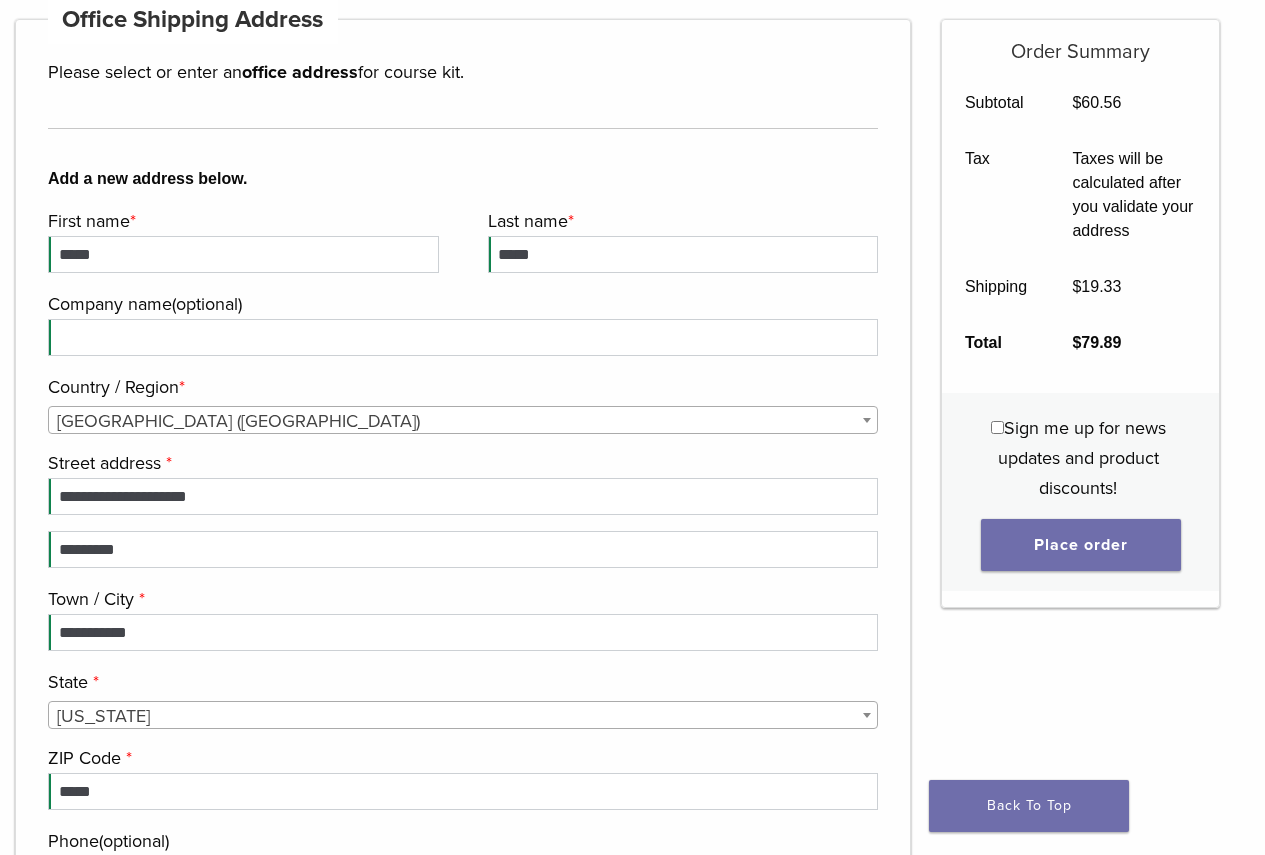 scroll, scrollTop: 456, scrollLeft: 0, axis: vertical 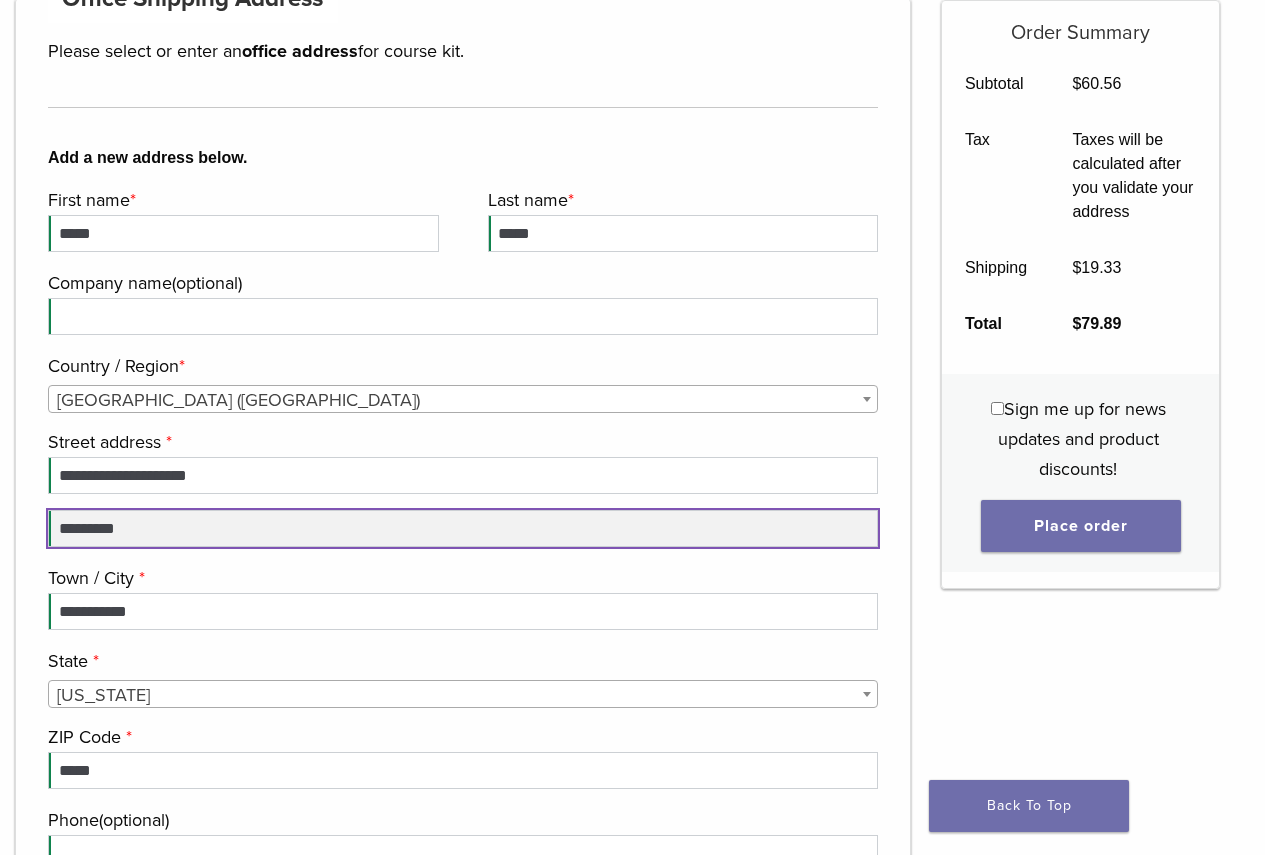 drag, startPoint x: 93, startPoint y: 532, endPoint x: 0, endPoint y: 517, distance: 94.20191 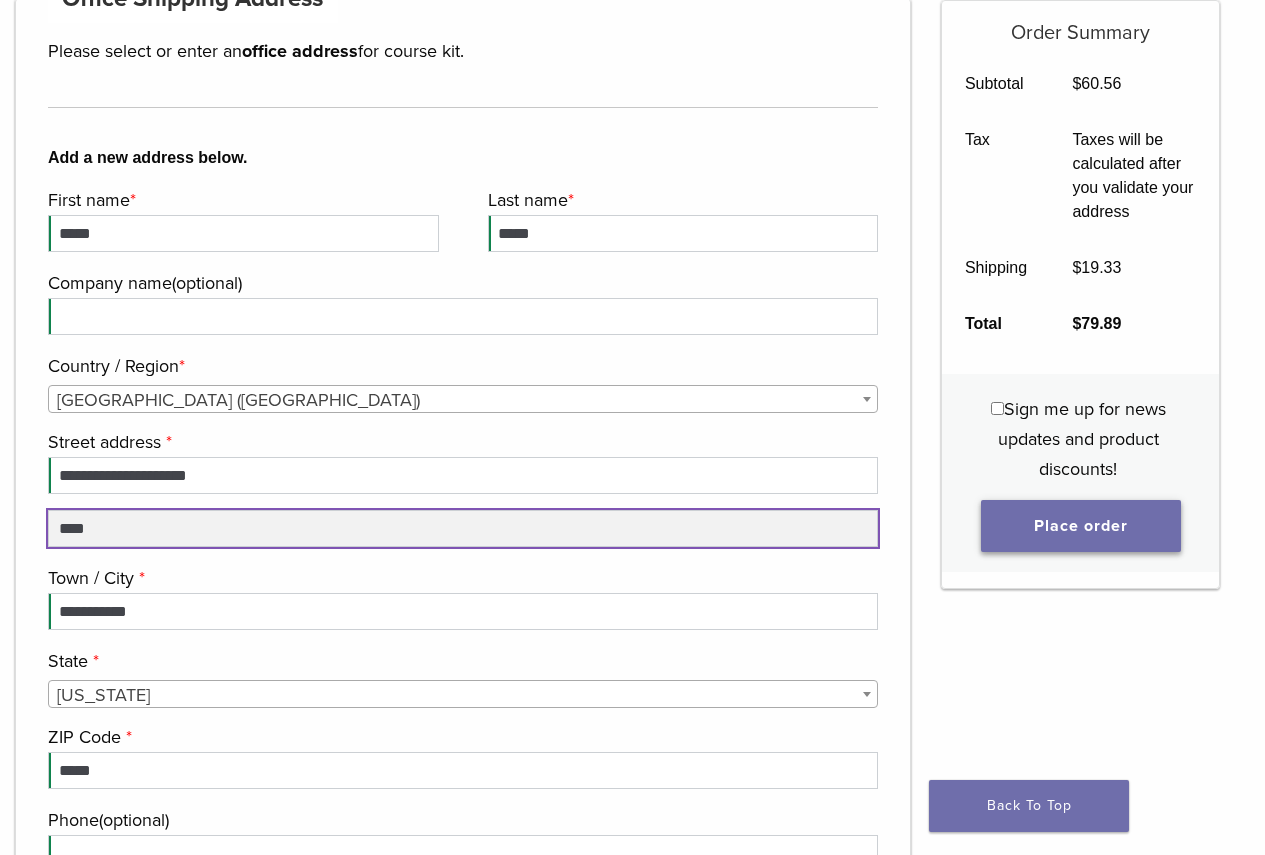 type on "***" 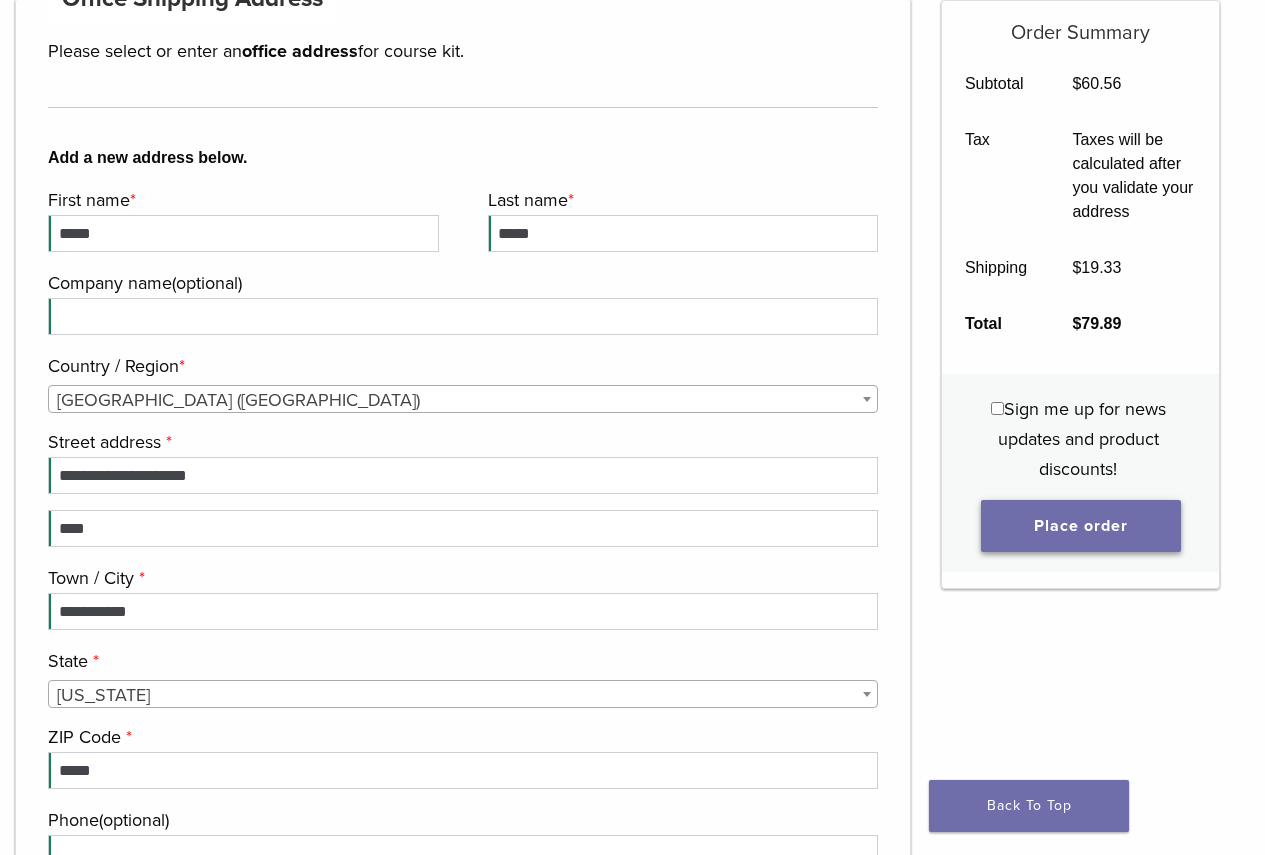 click on "Place order" at bounding box center [1081, 526] 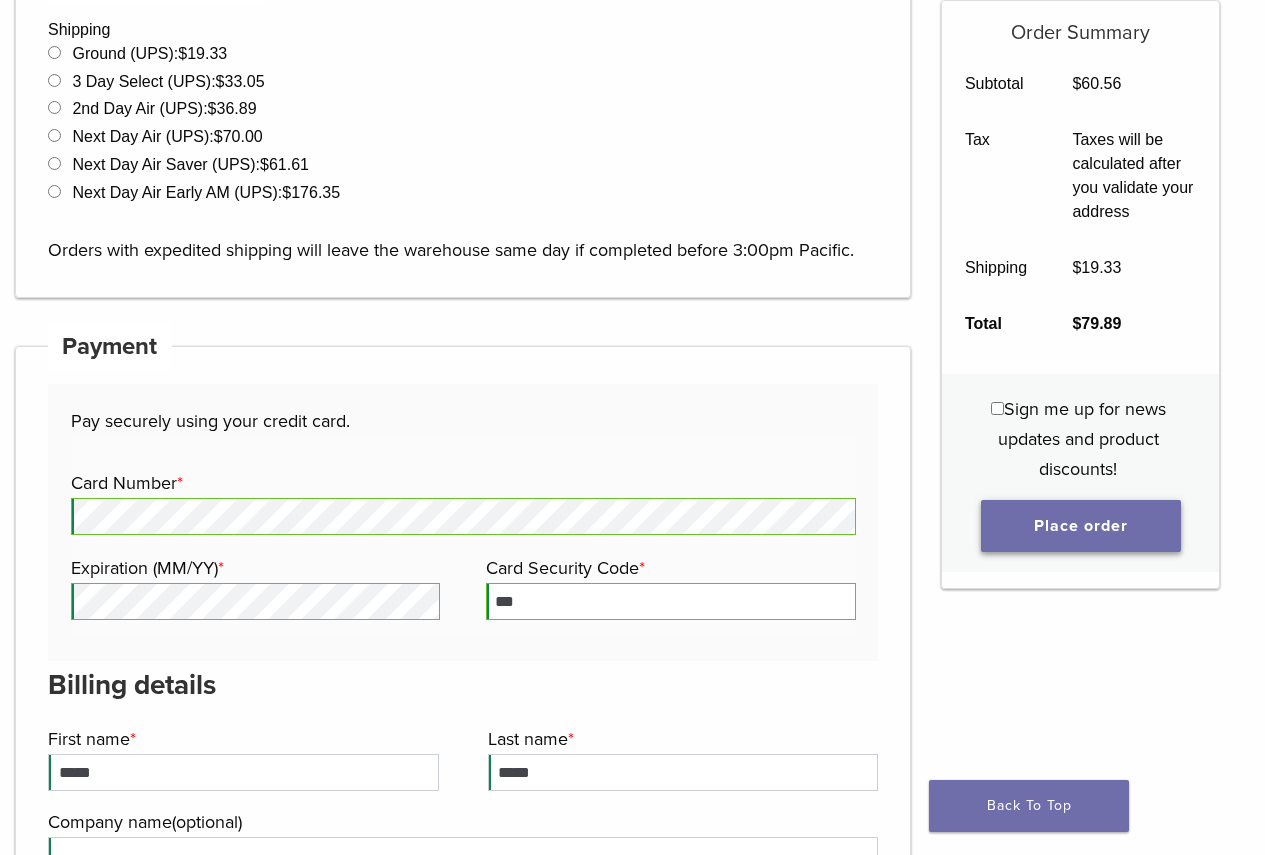 scroll, scrollTop: 1556, scrollLeft: 0, axis: vertical 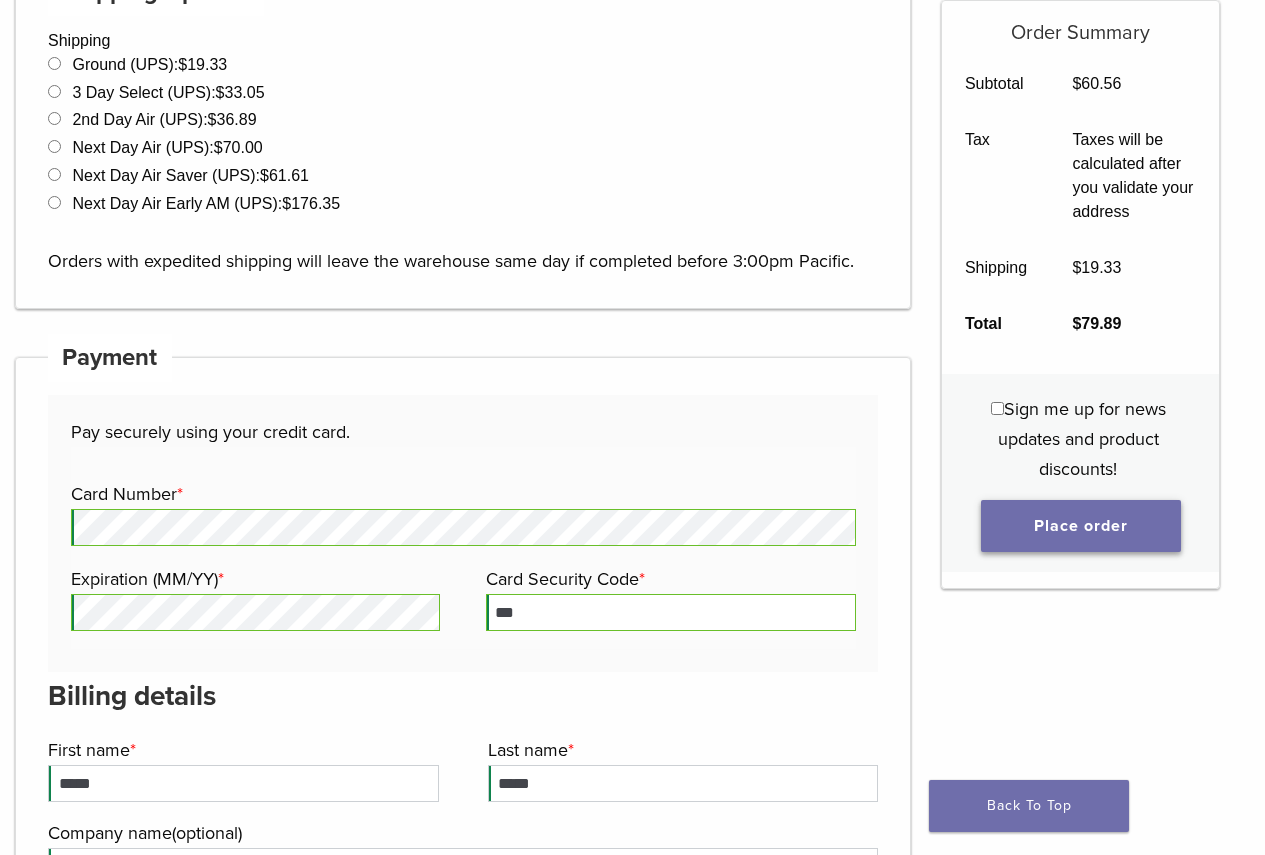 click on "Place order" at bounding box center (1081, 526) 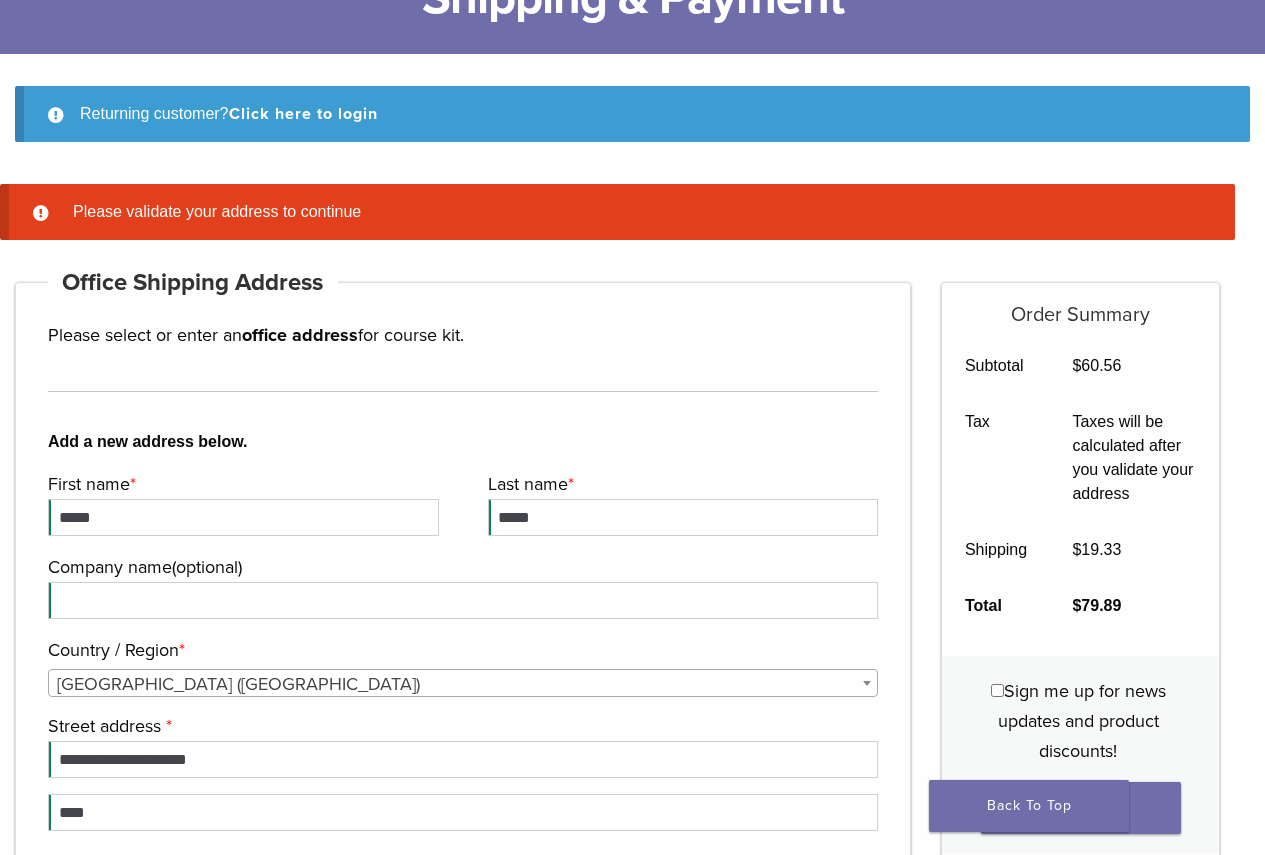 scroll, scrollTop: 0, scrollLeft: 0, axis: both 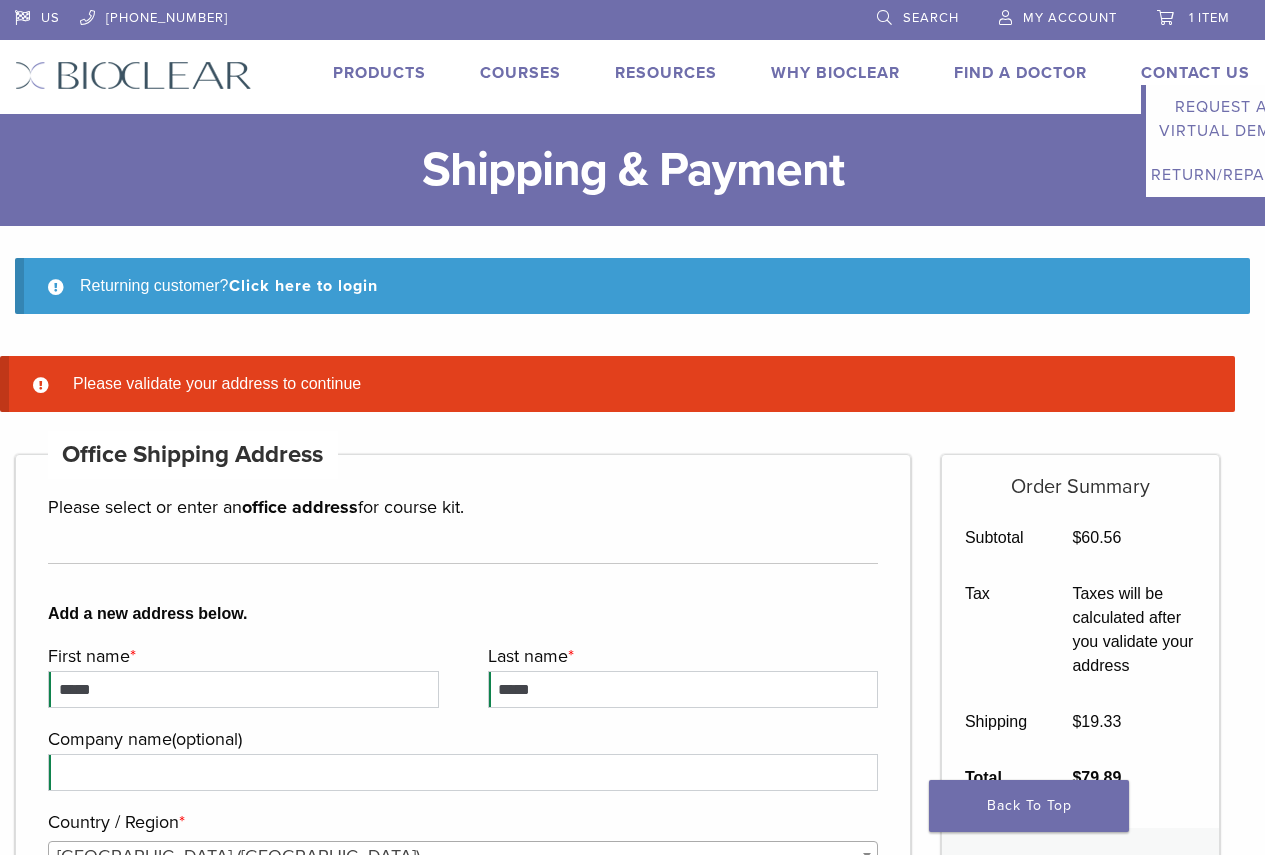 click on "Contact Us" at bounding box center (1195, 73) 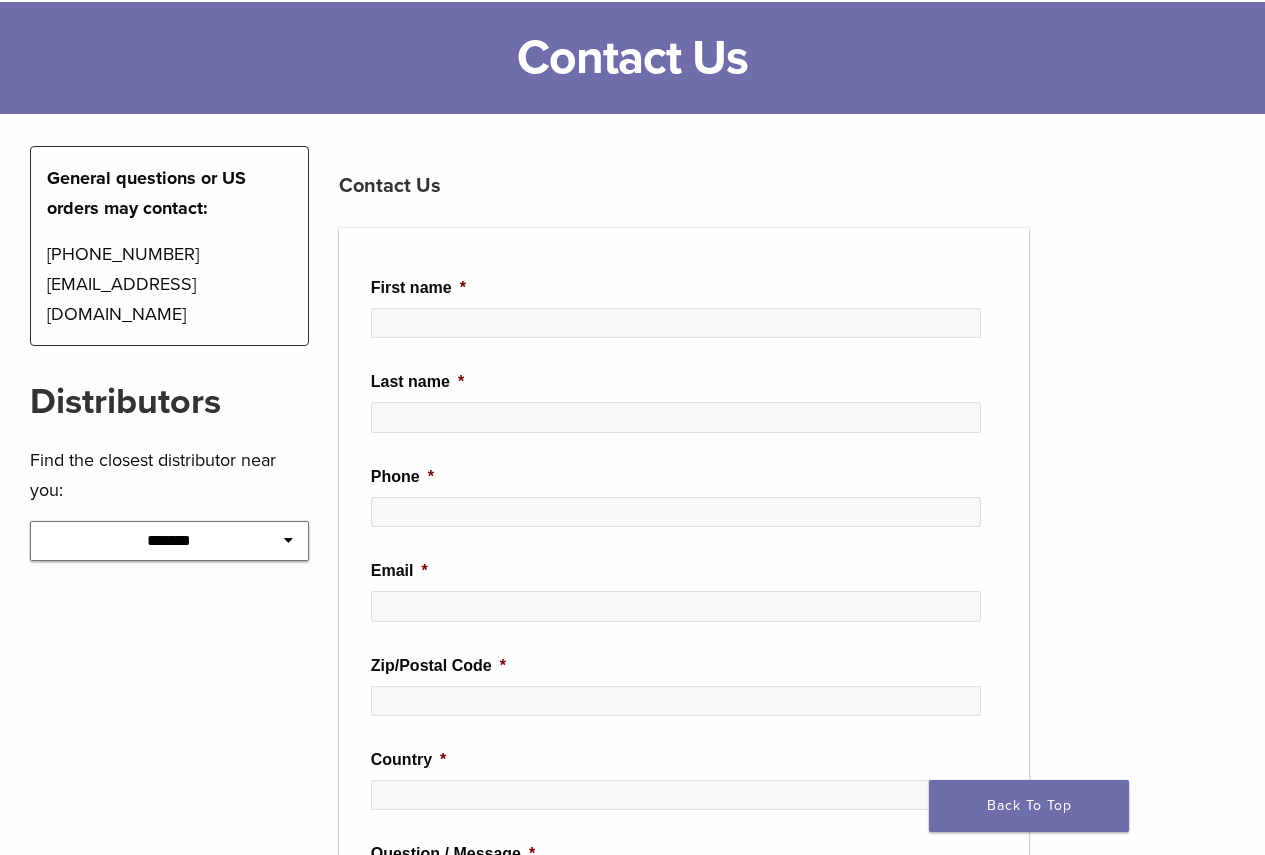 scroll, scrollTop: 0, scrollLeft: 0, axis: both 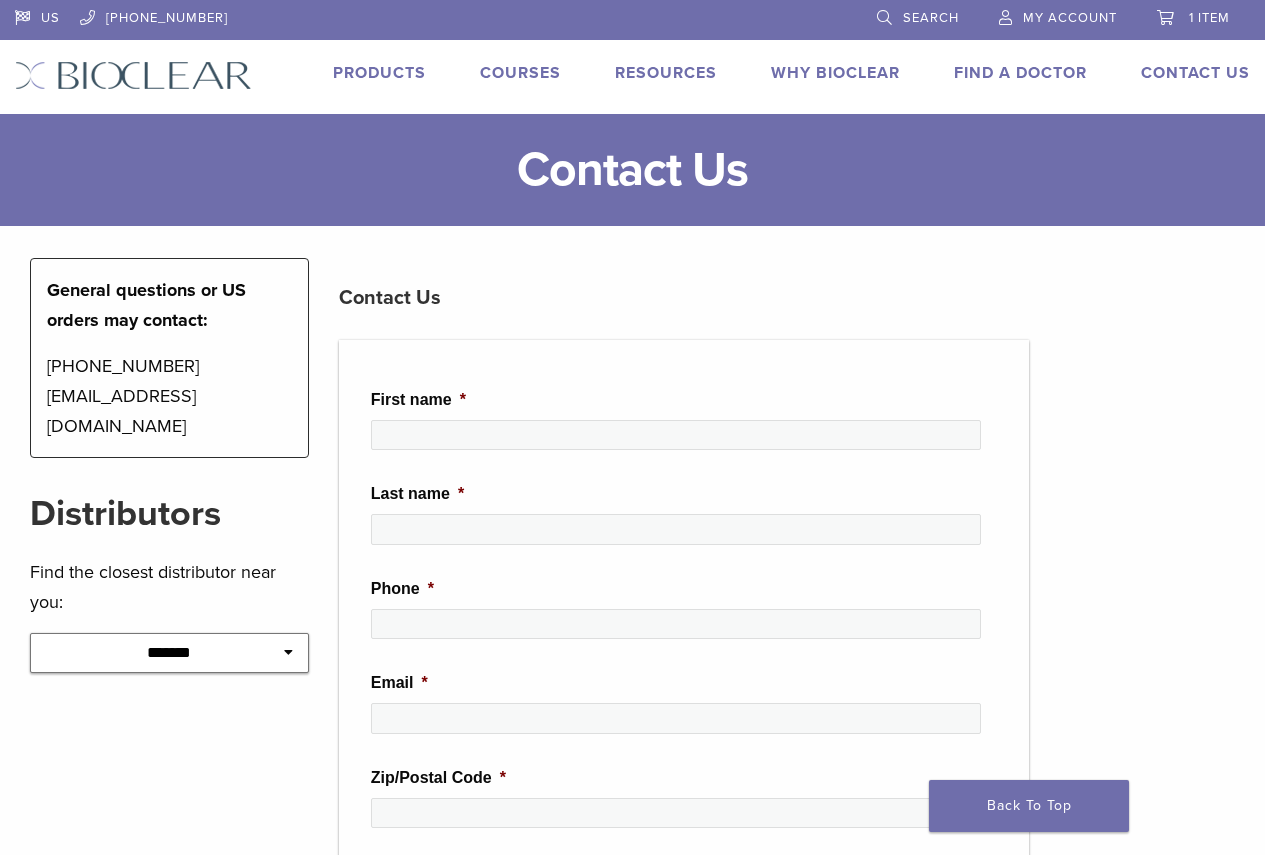 click on "1 item" at bounding box center (1209, 18) 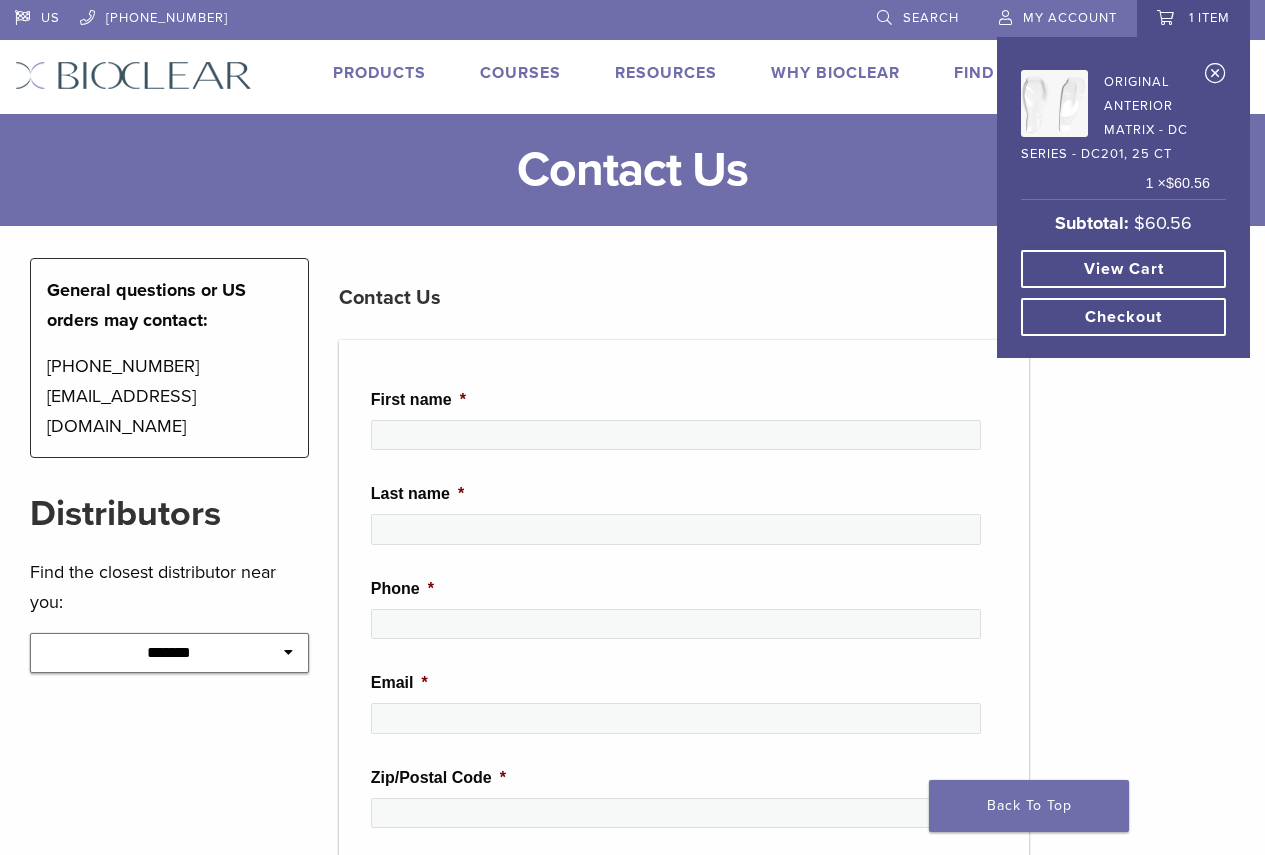 click on "View cart" at bounding box center (1123, 269) 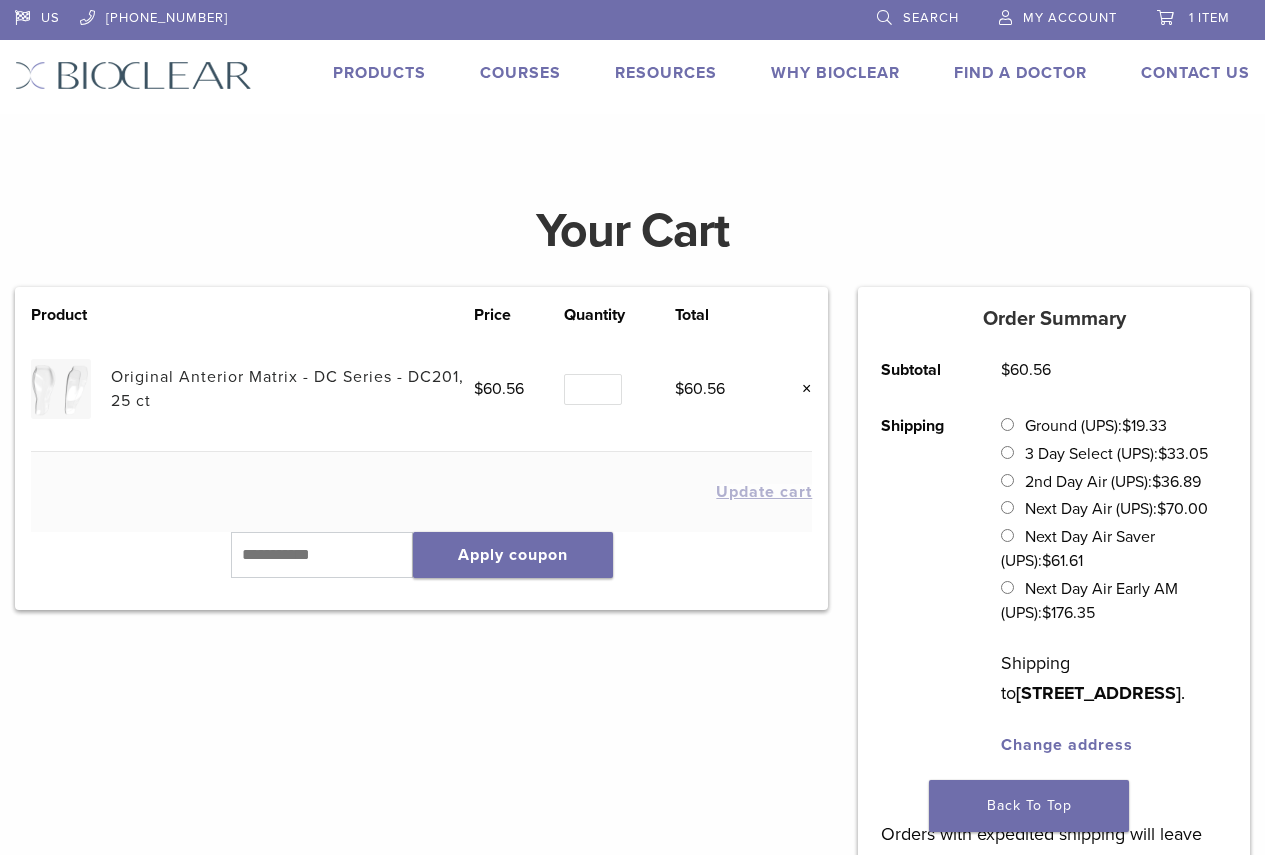 scroll, scrollTop: 0, scrollLeft: 0, axis: both 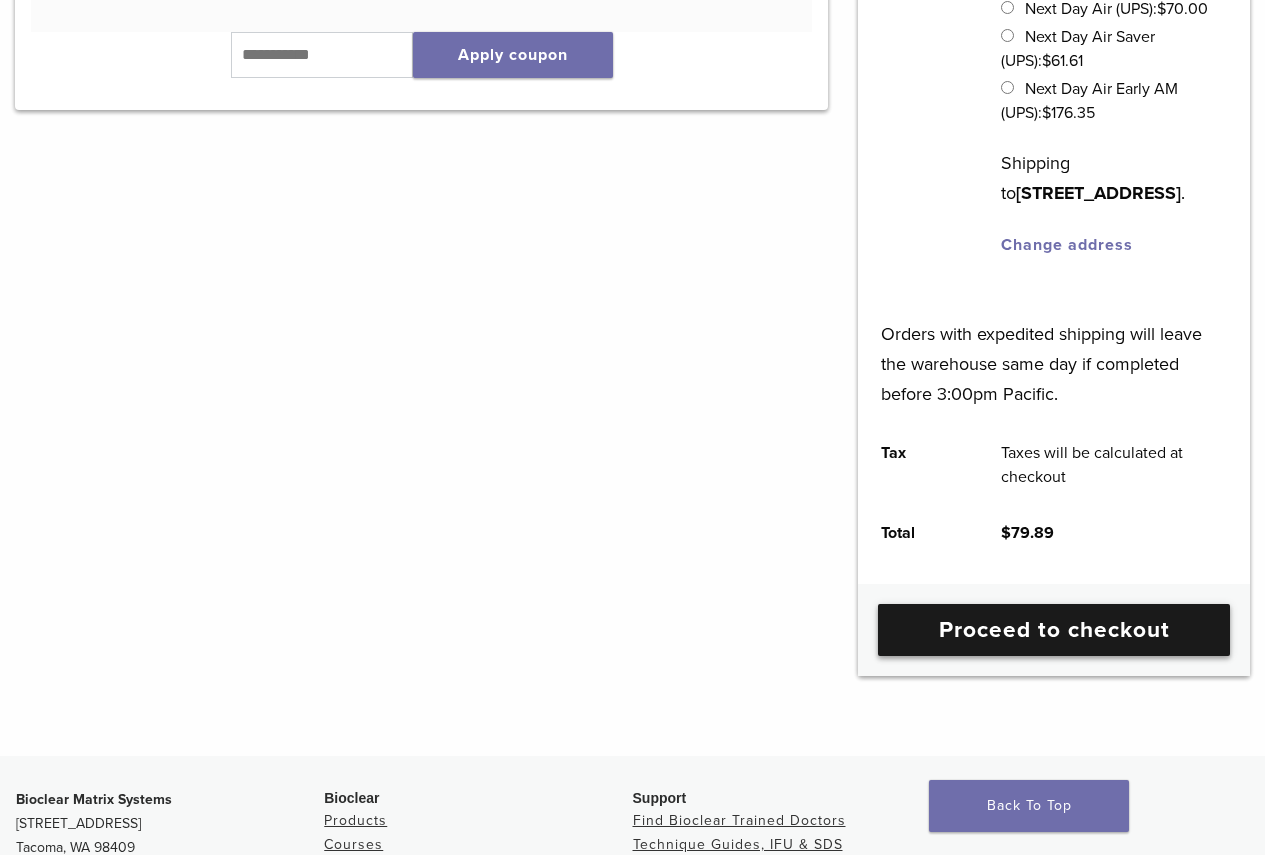 click on "Proceed to checkout" at bounding box center (1054, 630) 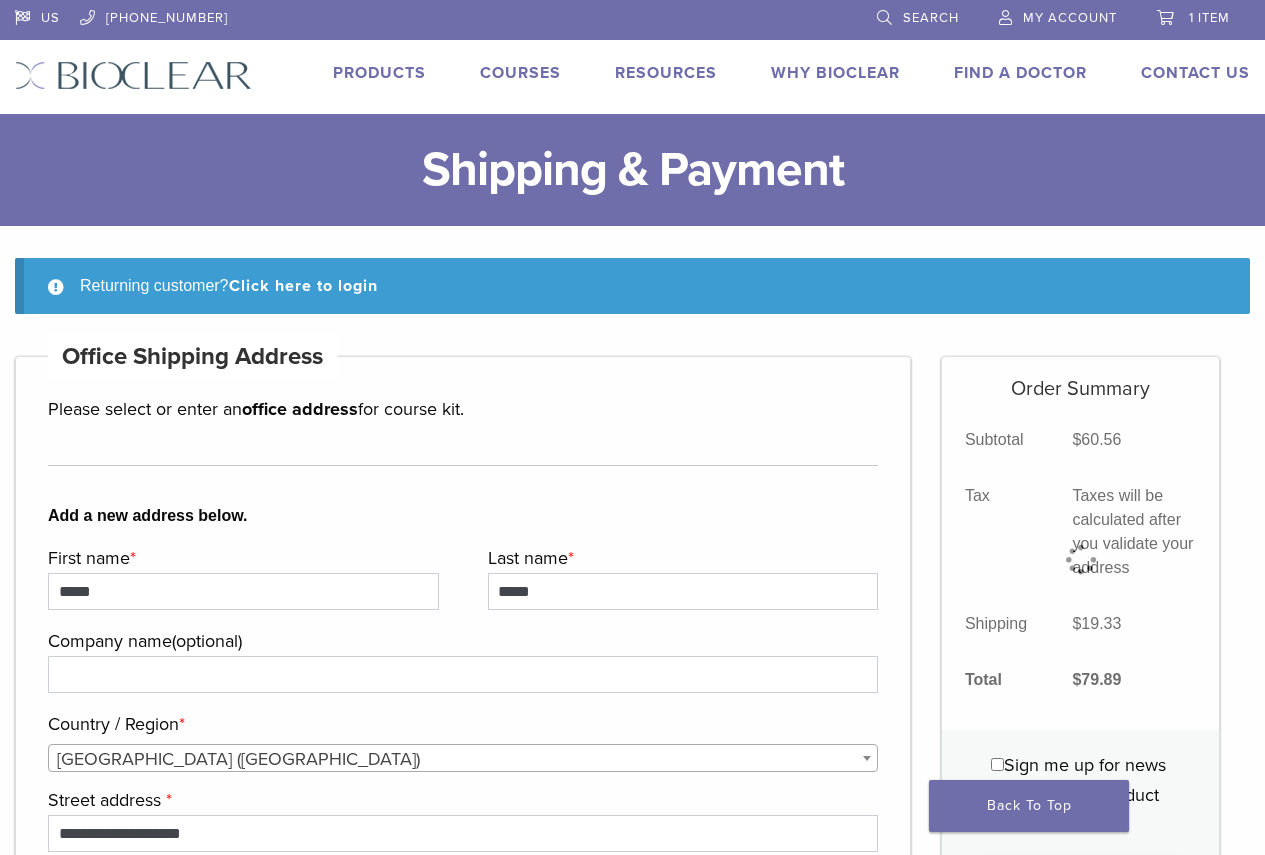 select on "**" 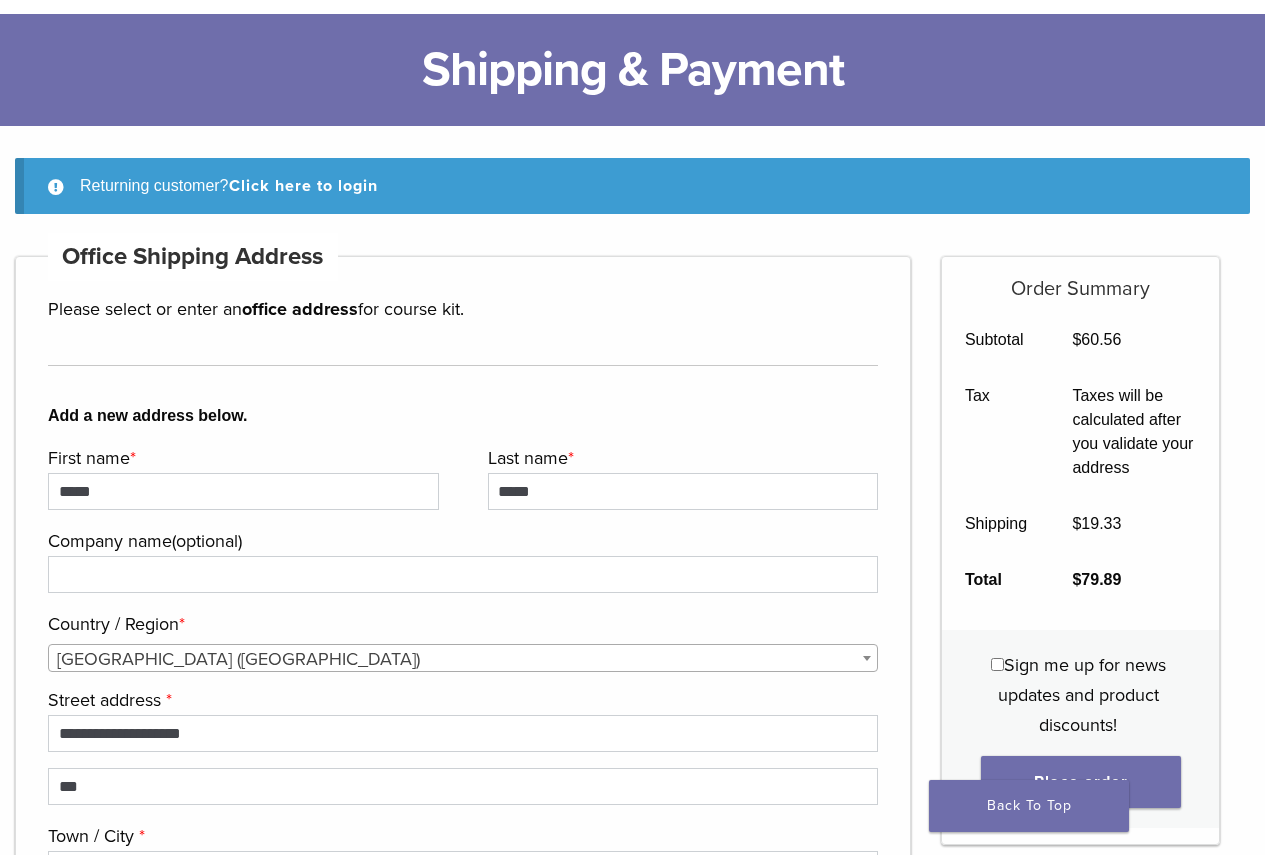 scroll, scrollTop: 200, scrollLeft: 0, axis: vertical 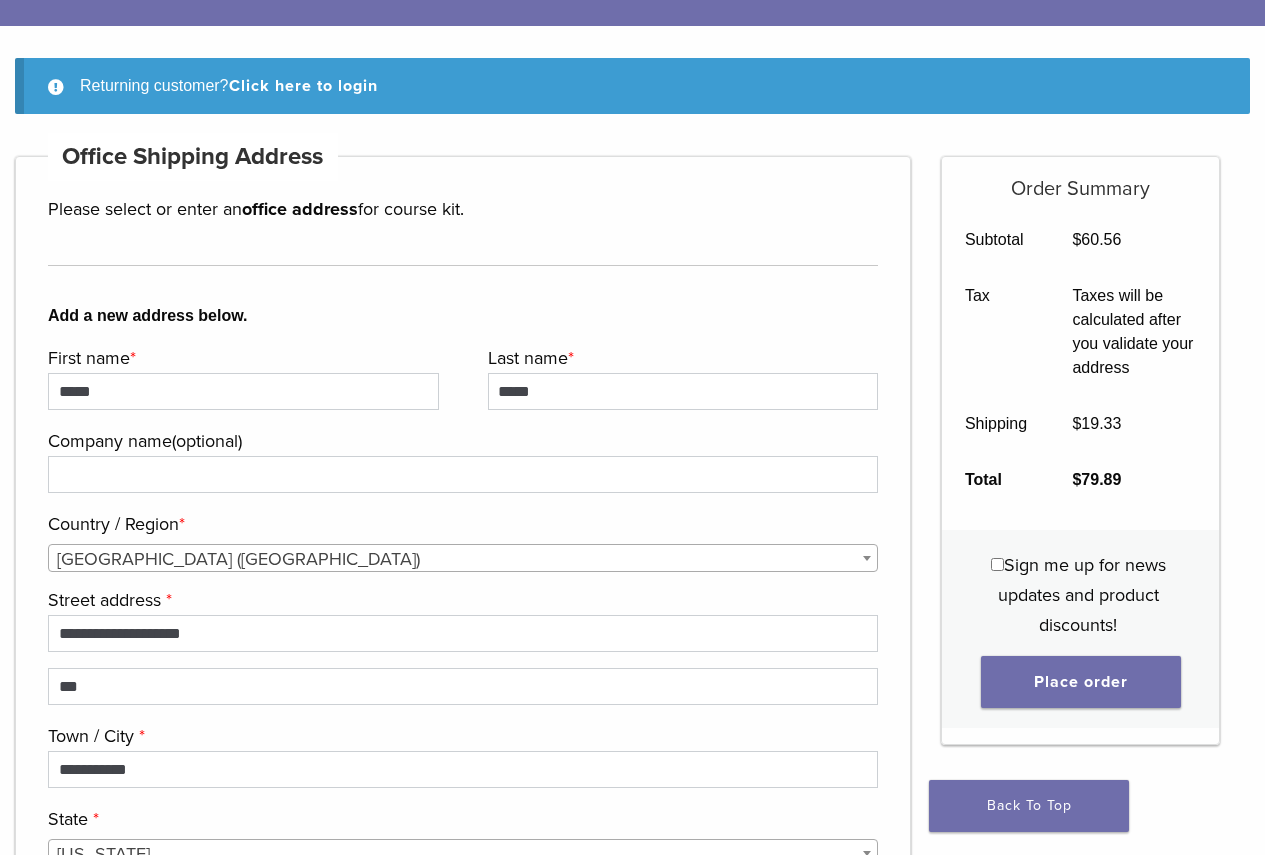 click on "Sign me up for news updates and product discounts!" at bounding box center [1078, 595] 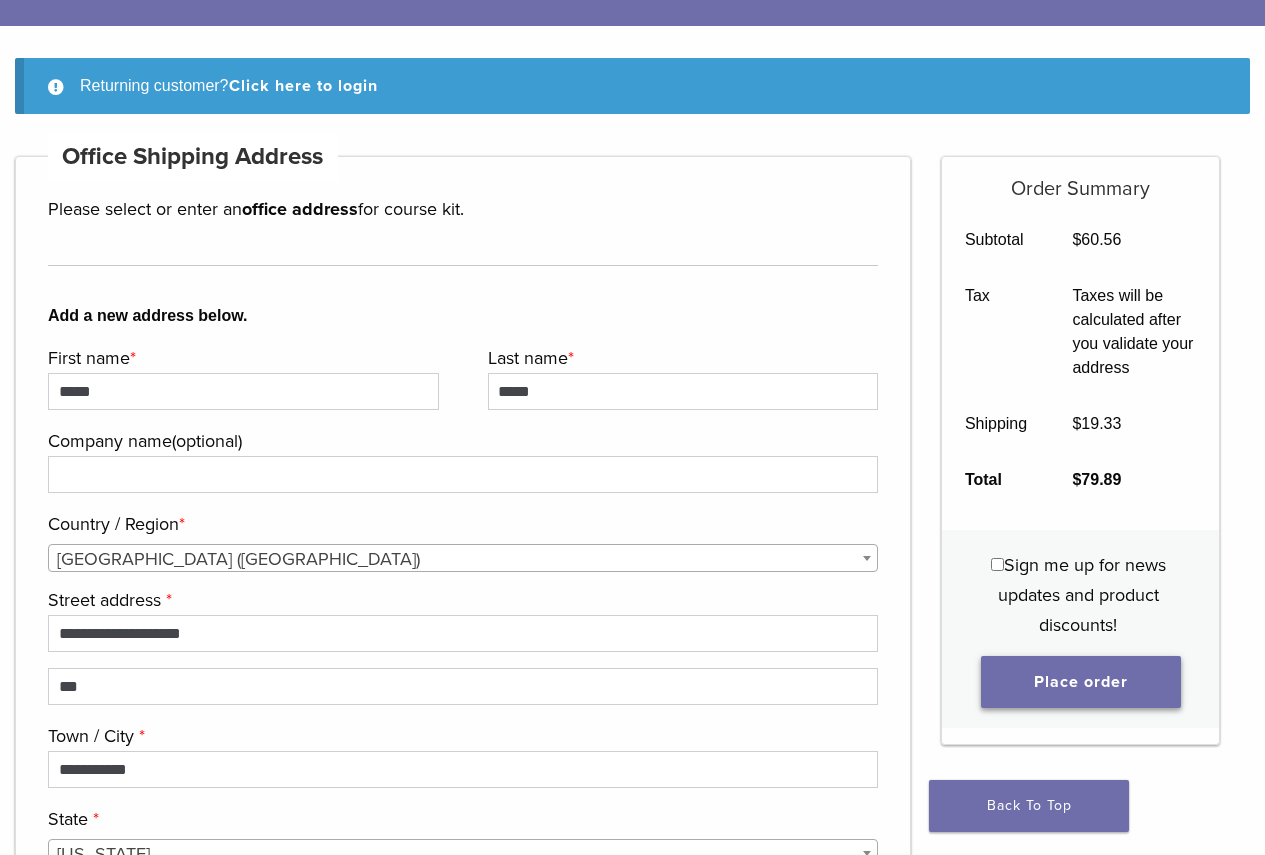 click on "Place order" at bounding box center [1081, 682] 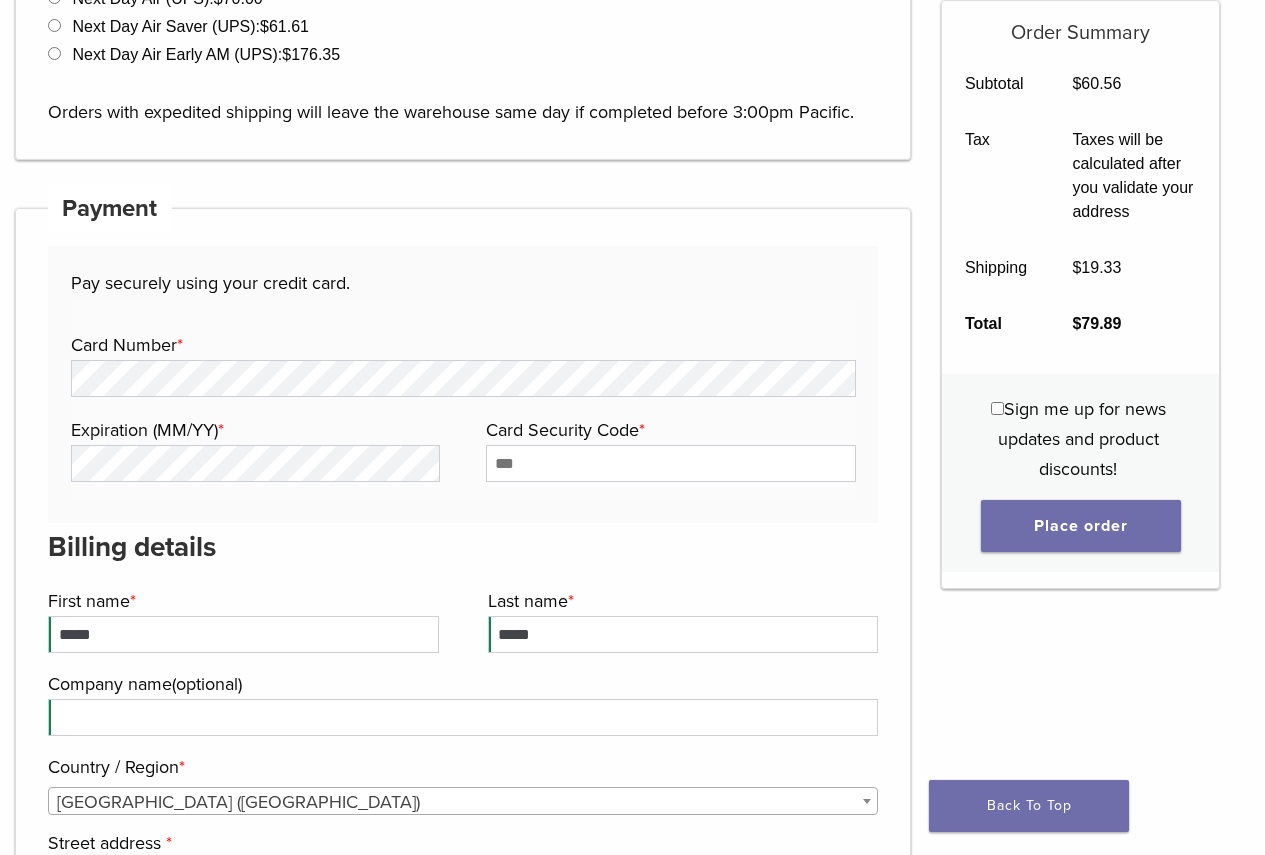scroll, scrollTop: 1656, scrollLeft: 0, axis: vertical 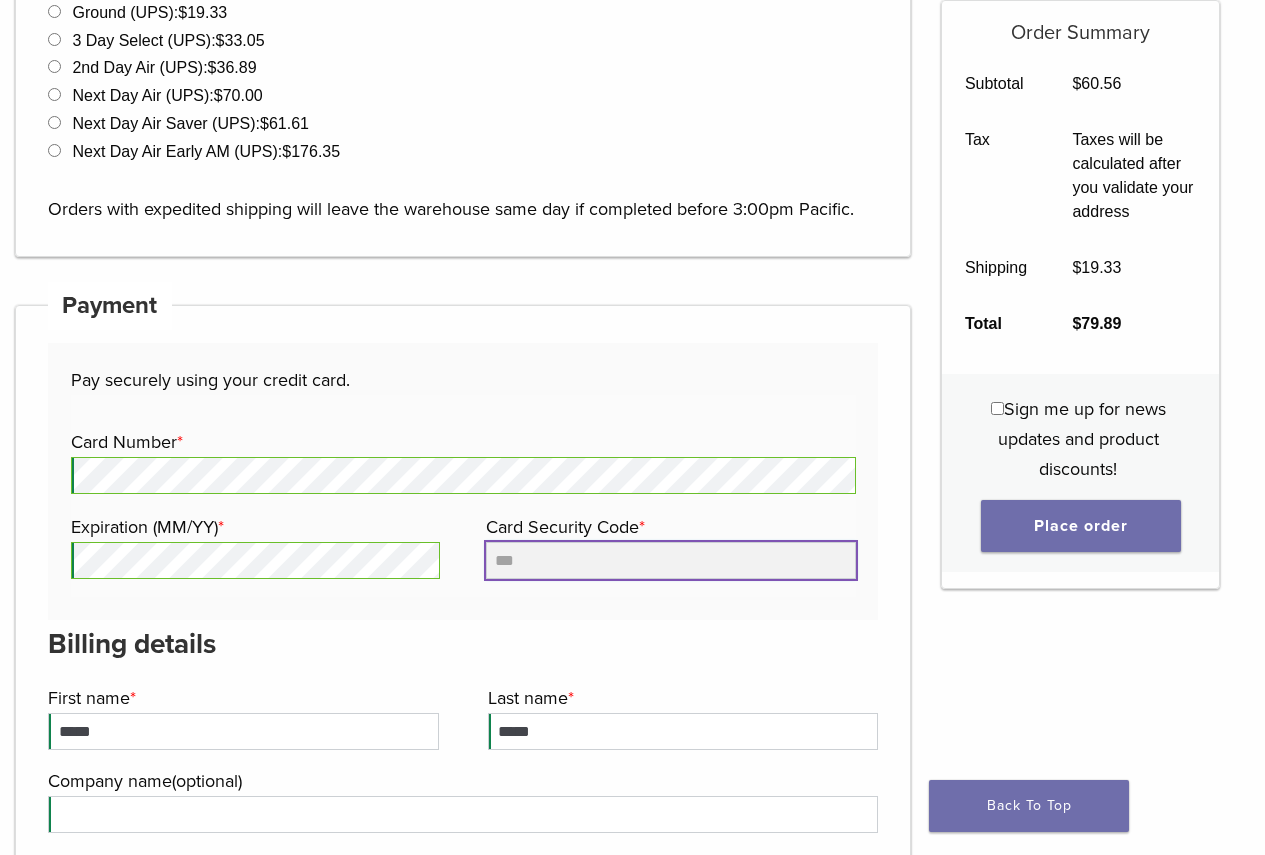 click on "Card Security Code  *" at bounding box center (670, 560) 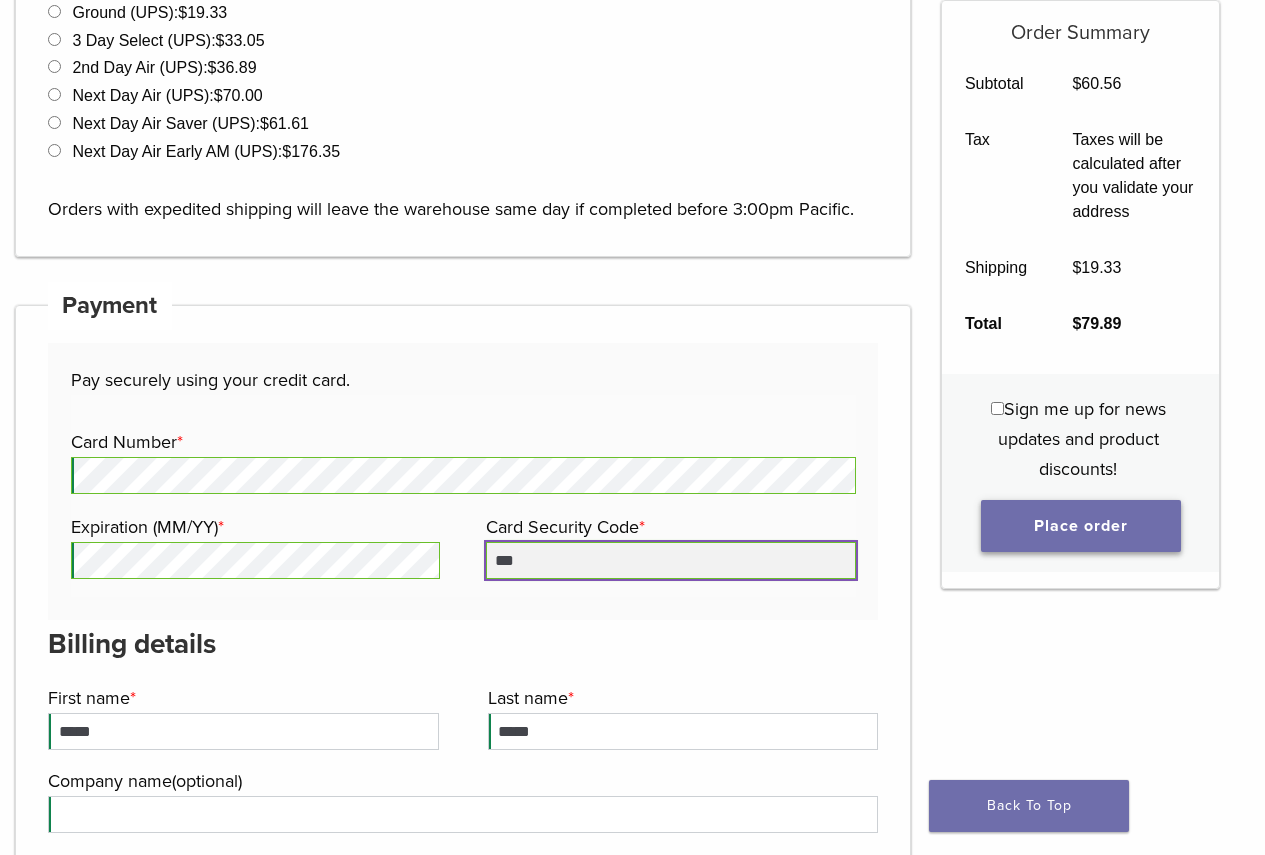 type on "***" 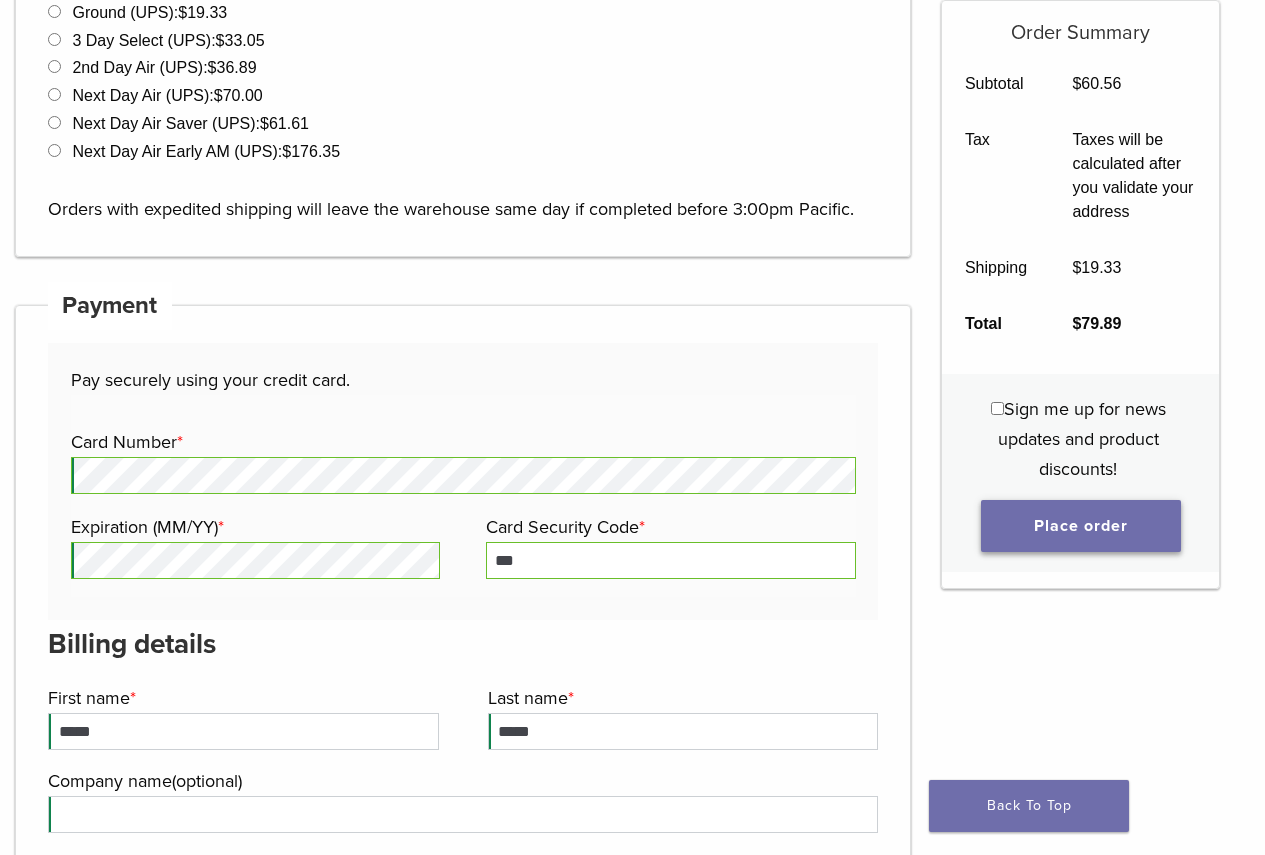 click on "Place order" at bounding box center (1081, 526) 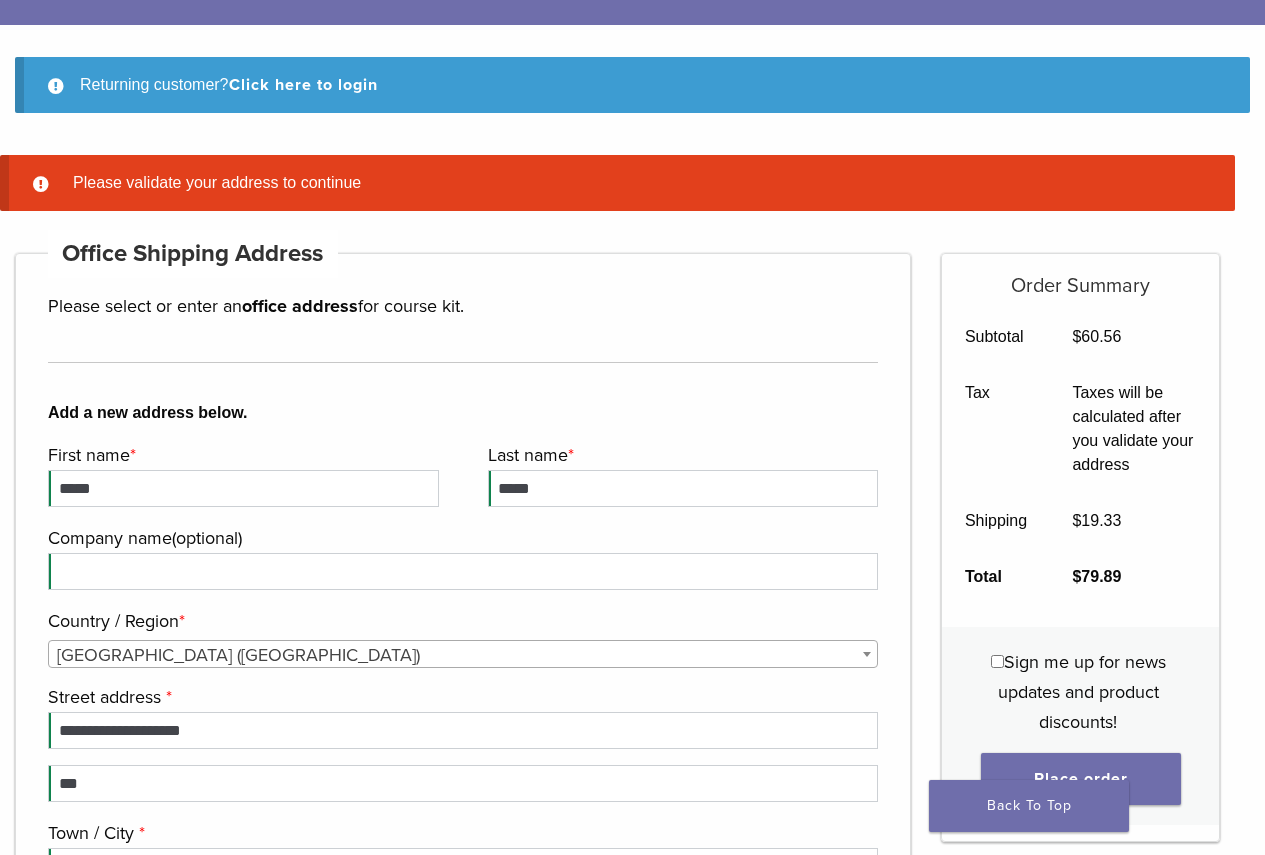 scroll, scrollTop: 200, scrollLeft: 0, axis: vertical 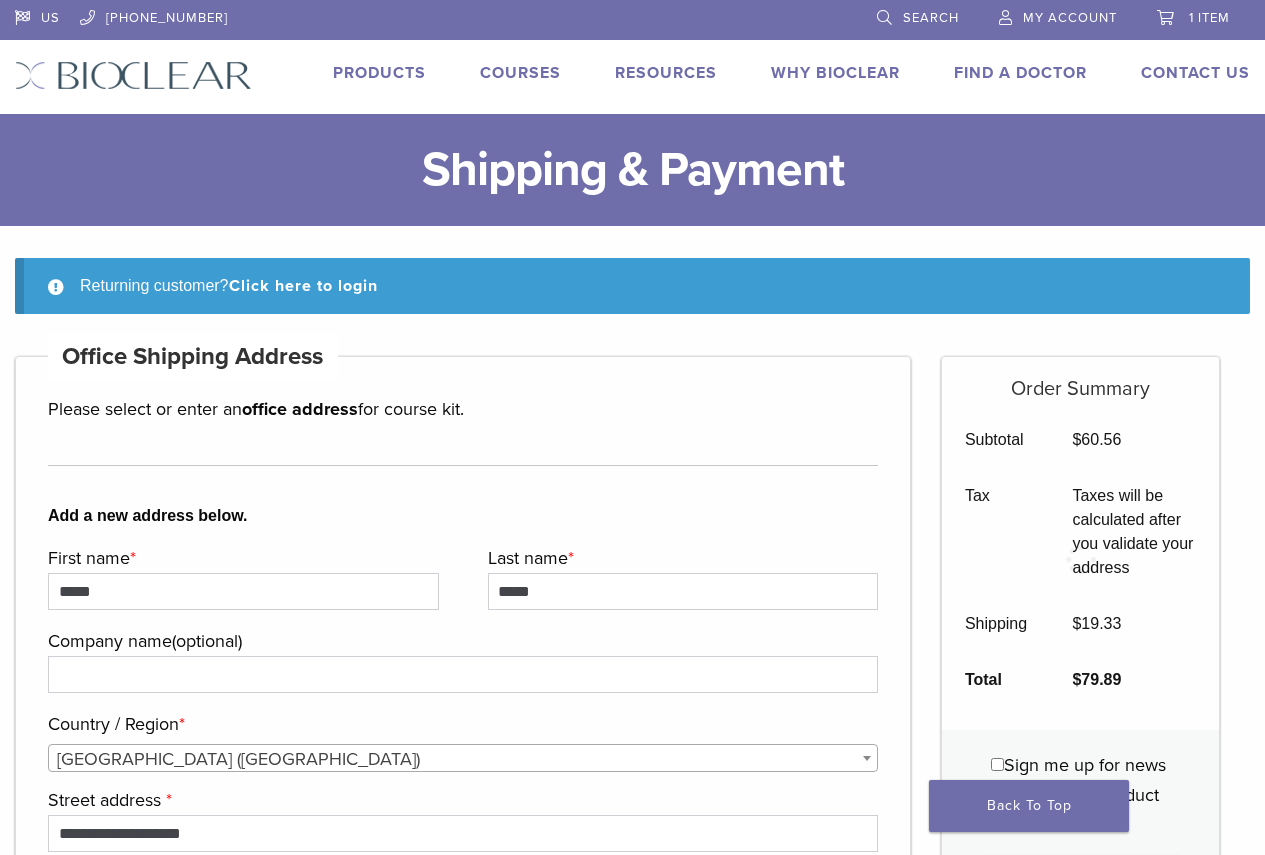 select on "**" 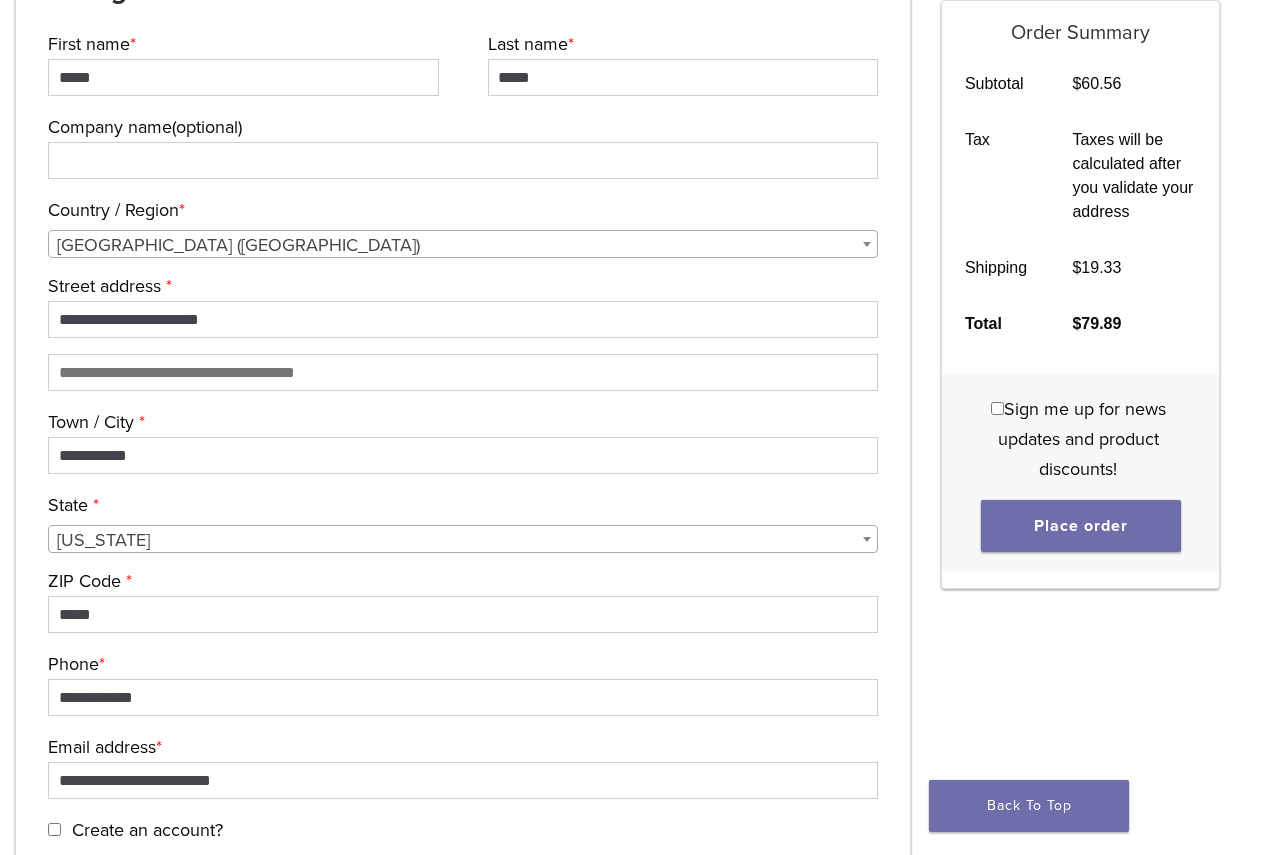 scroll, scrollTop: 2200, scrollLeft: 0, axis: vertical 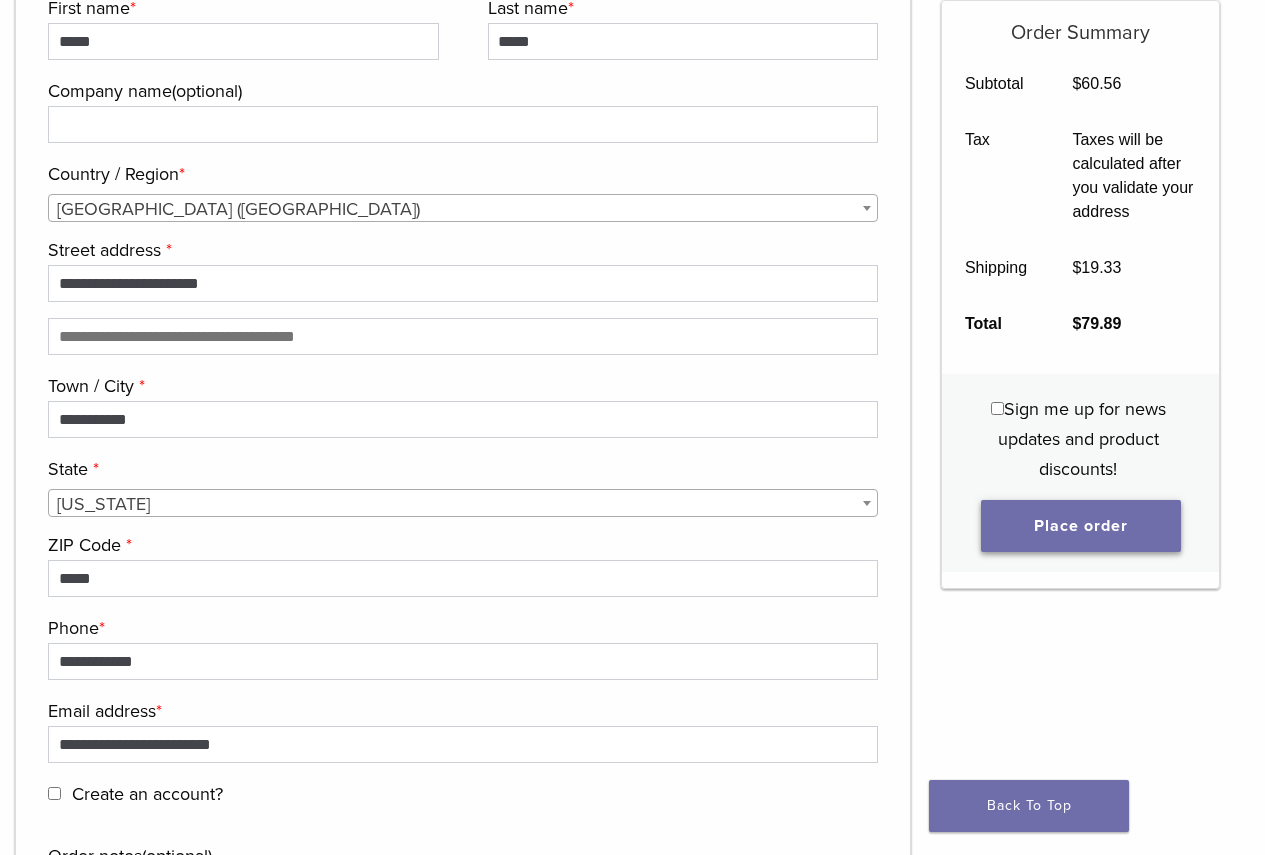 click on "Place order" at bounding box center (1081, 526) 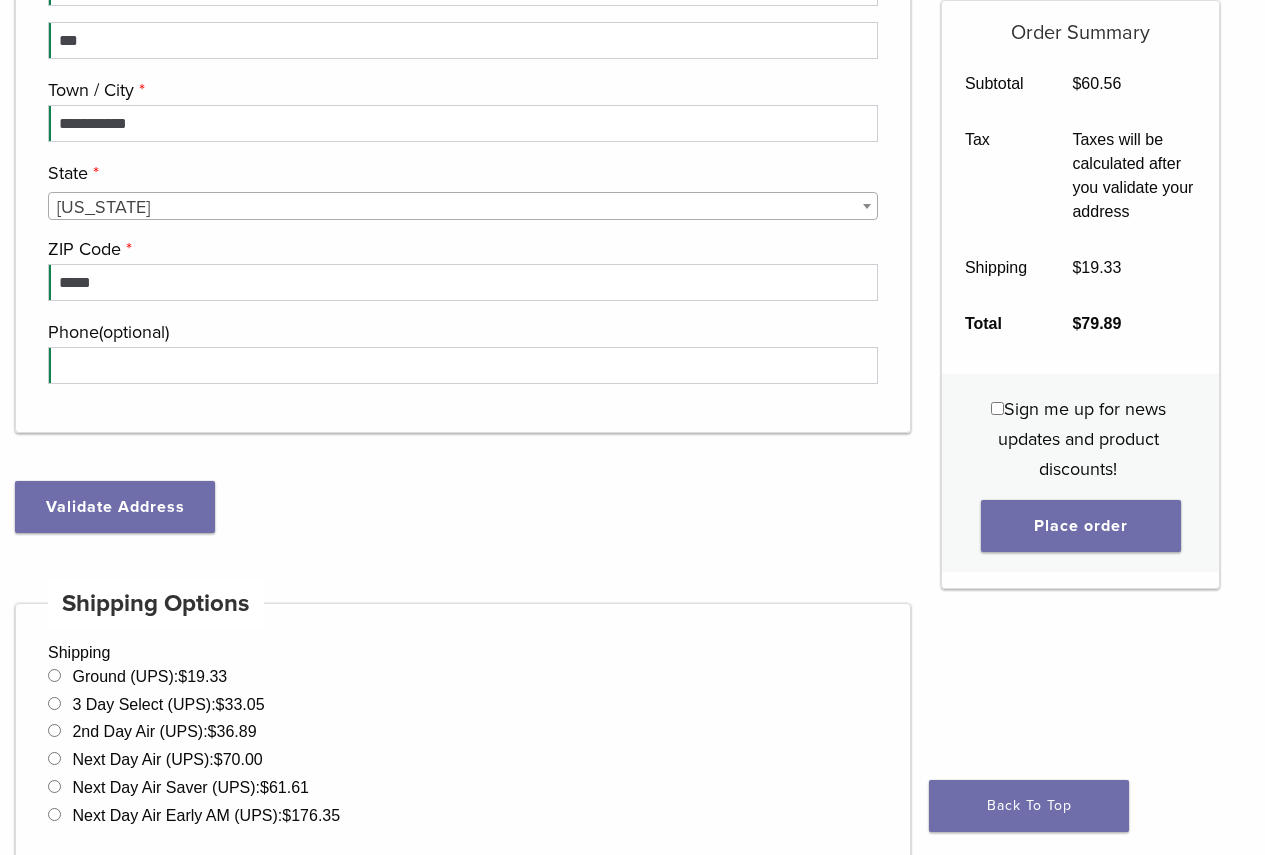 scroll, scrollTop: 956, scrollLeft: 0, axis: vertical 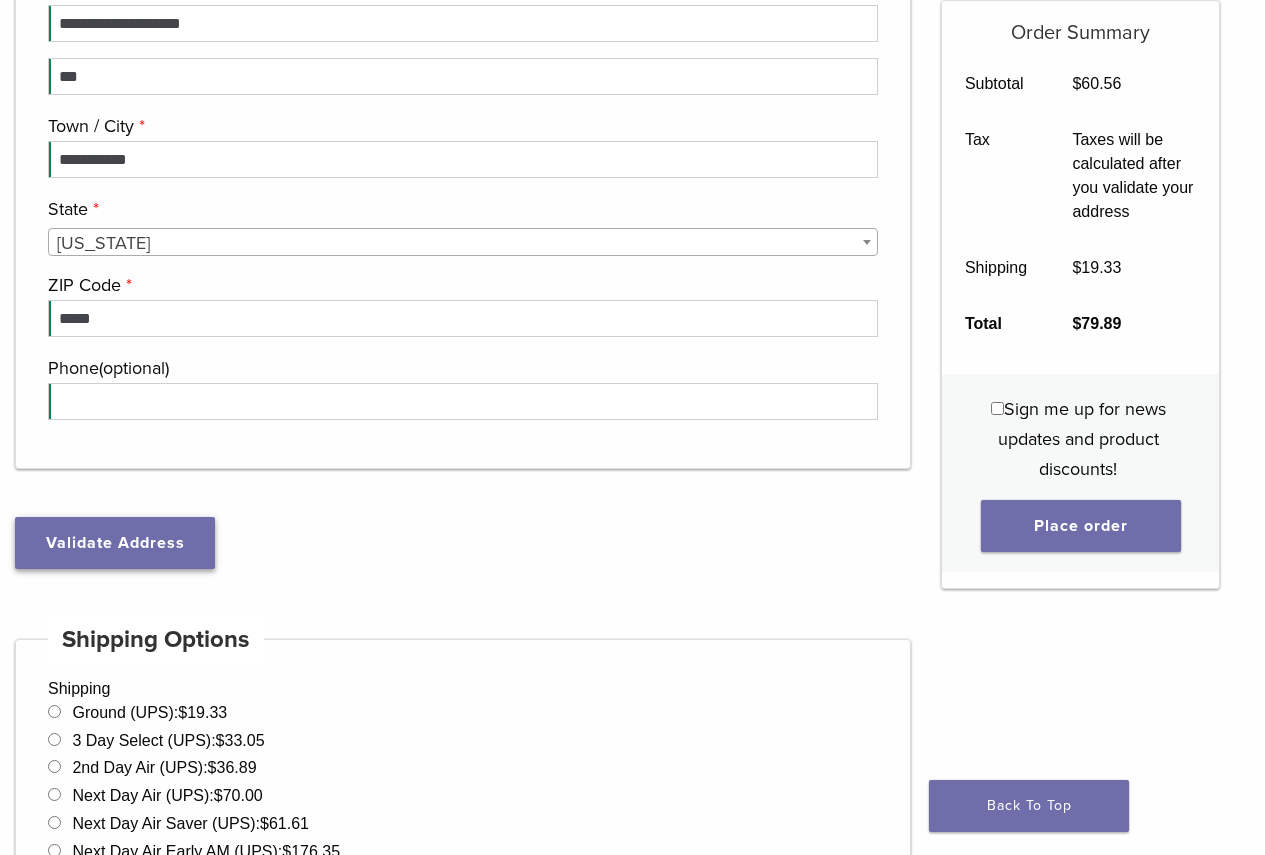 click on "Validate Address" at bounding box center (115, 543) 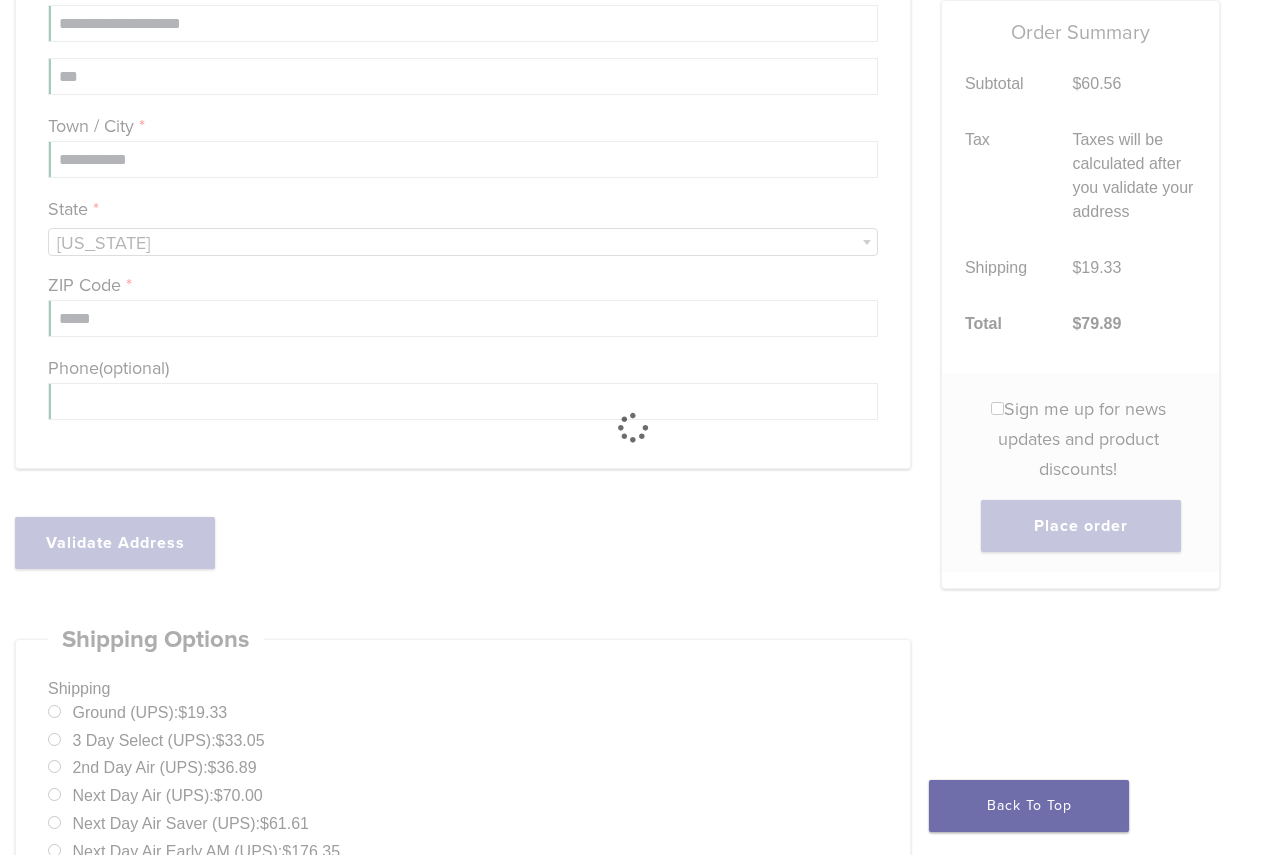 type on "**********" 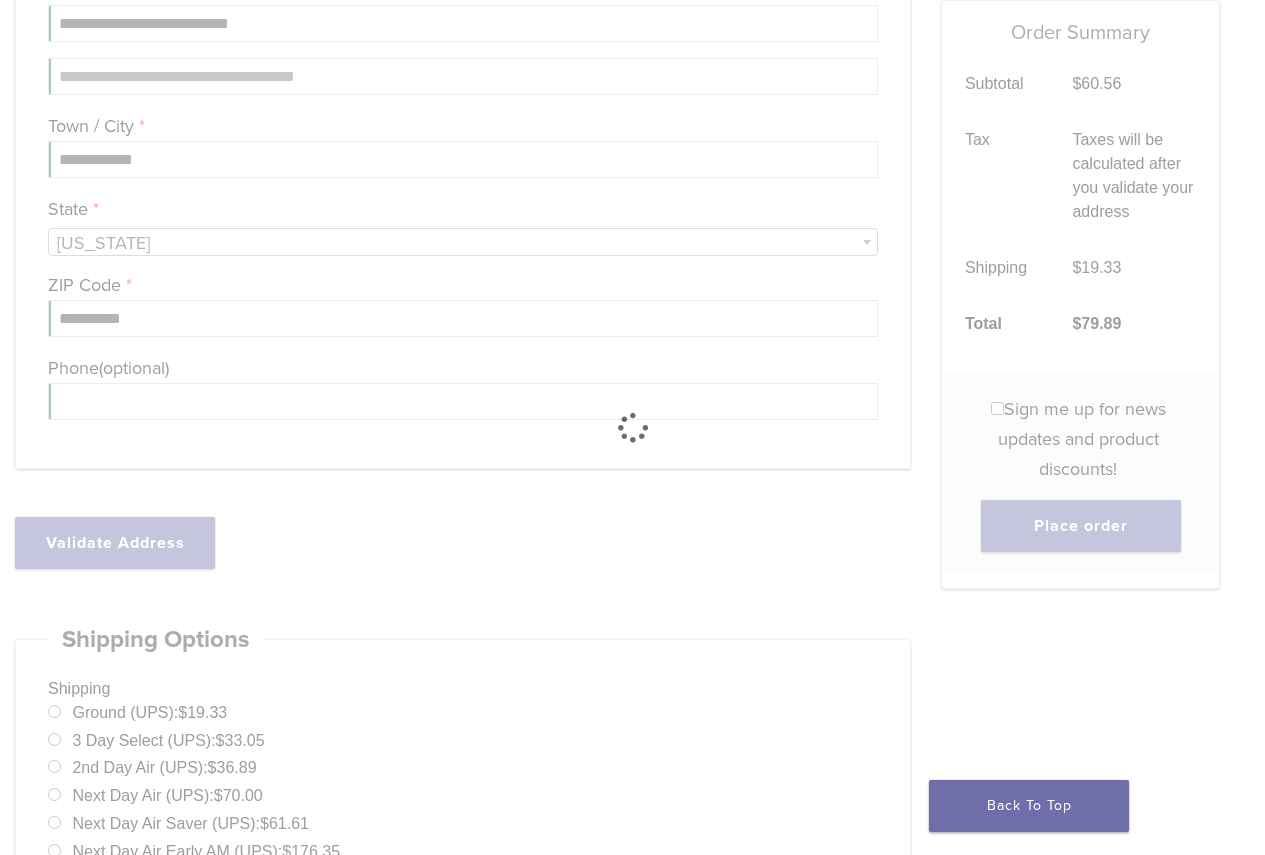 select on "**" 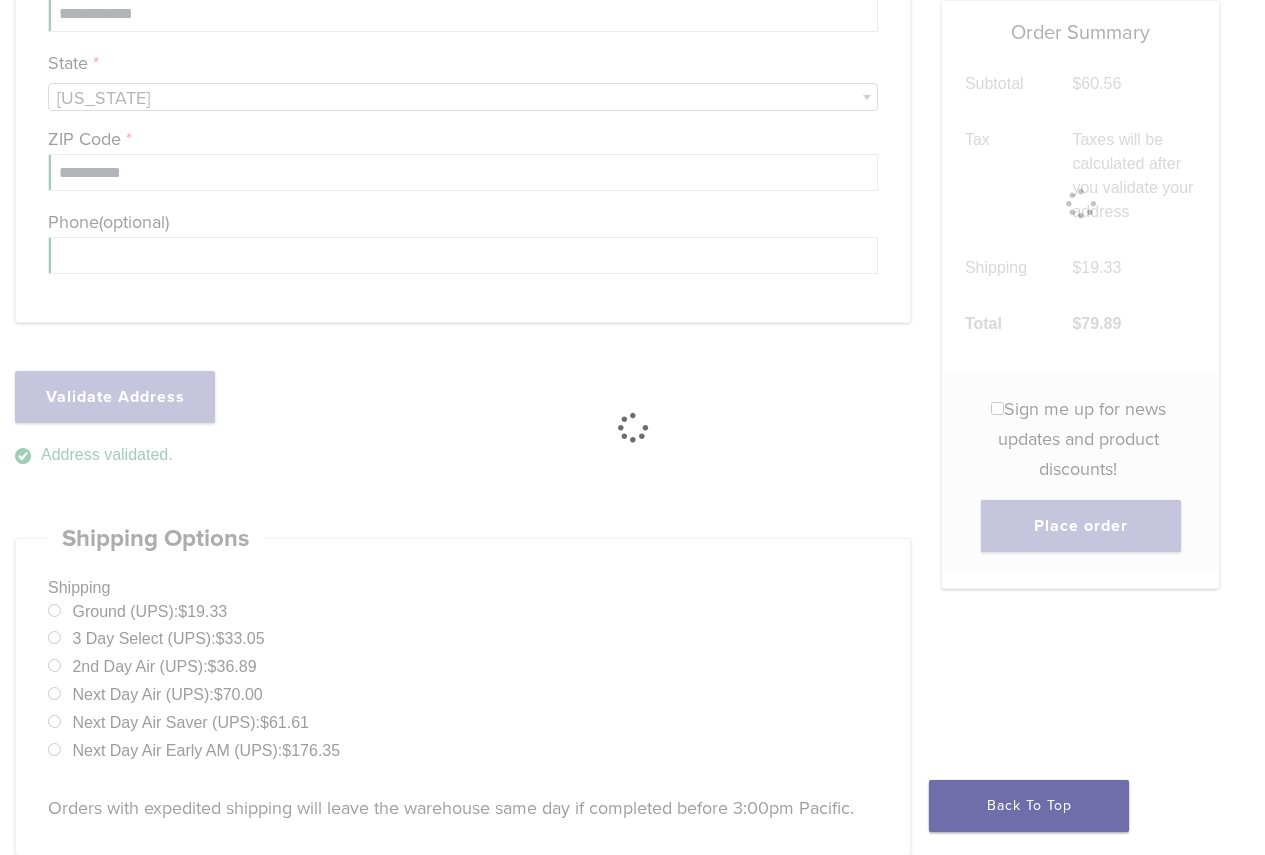 scroll, scrollTop: 810, scrollLeft: 0, axis: vertical 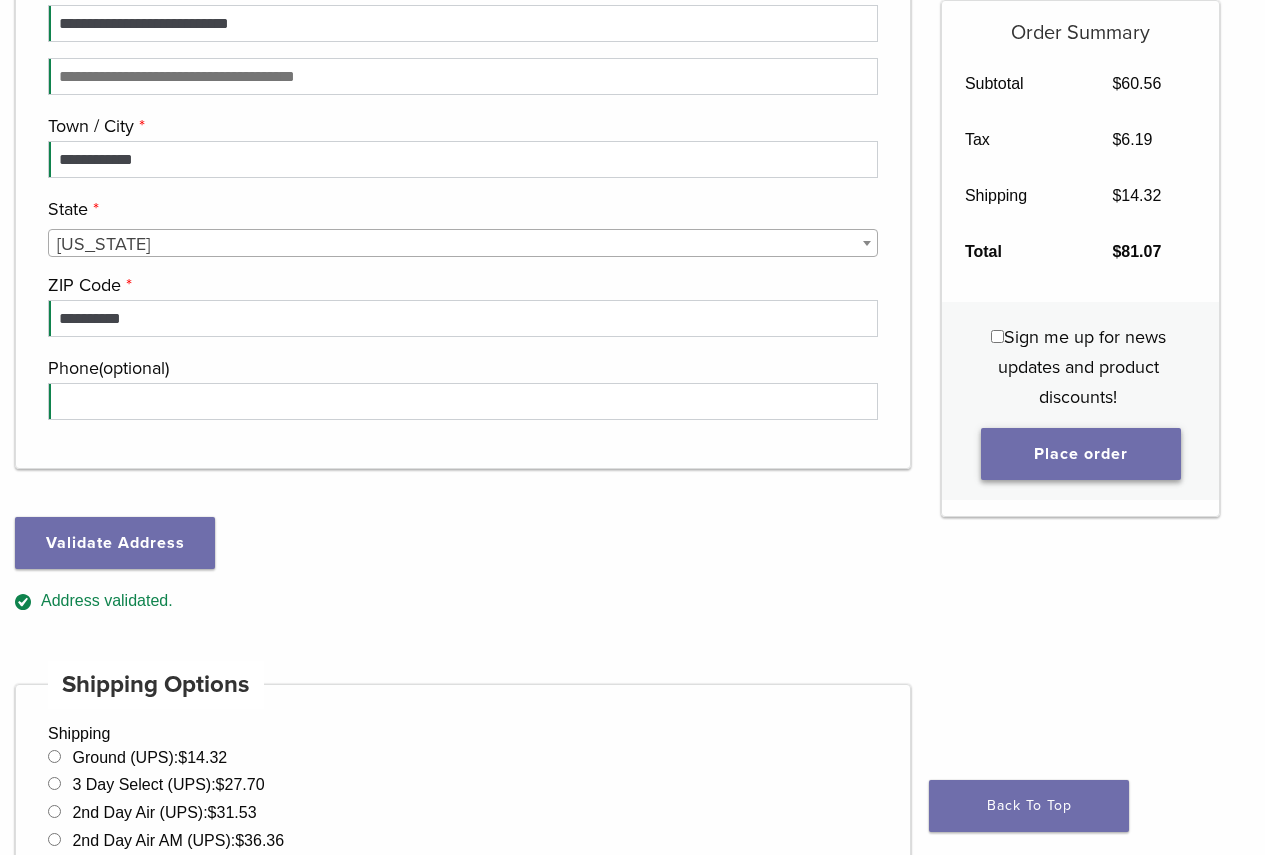 click on "Place order" at bounding box center [1081, 454] 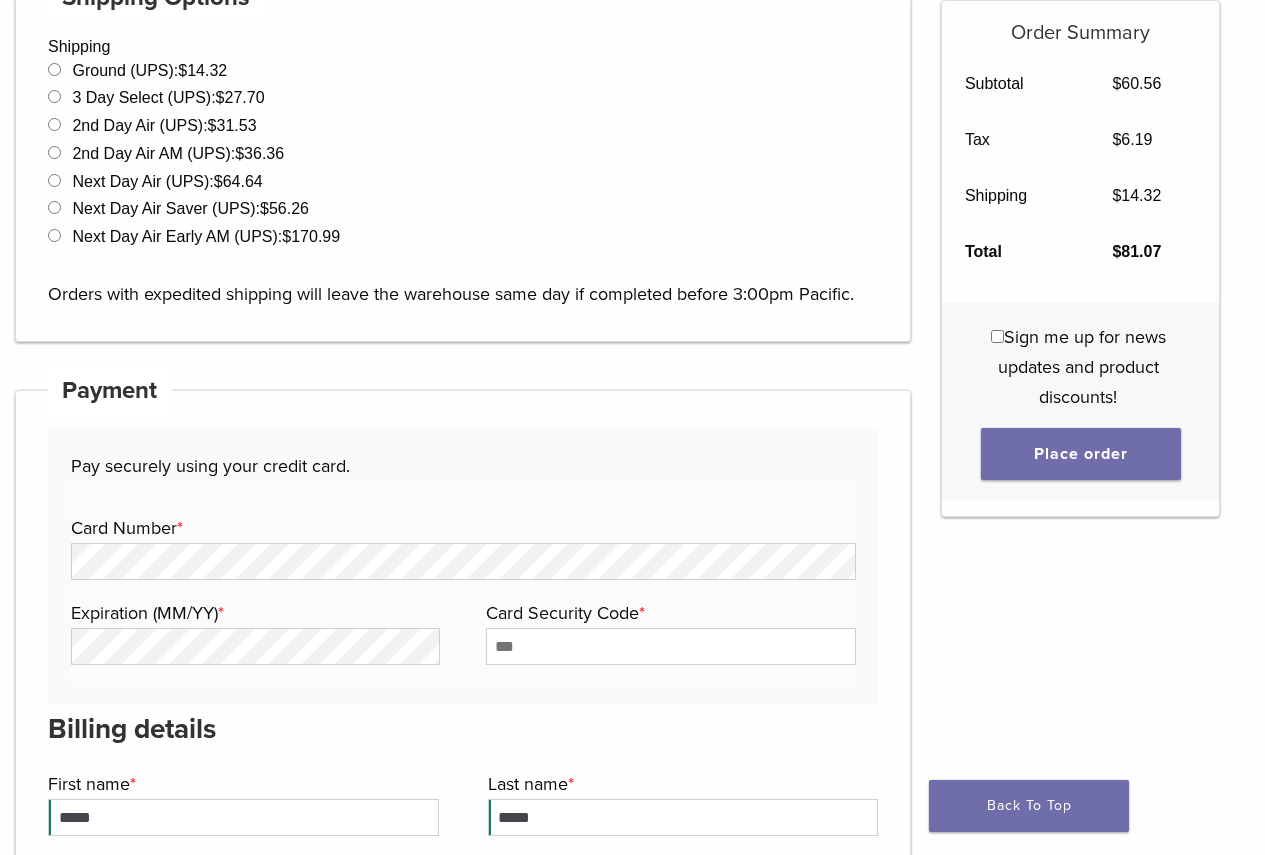scroll, scrollTop: 1656, scrollLeft: 0, axis: vertical 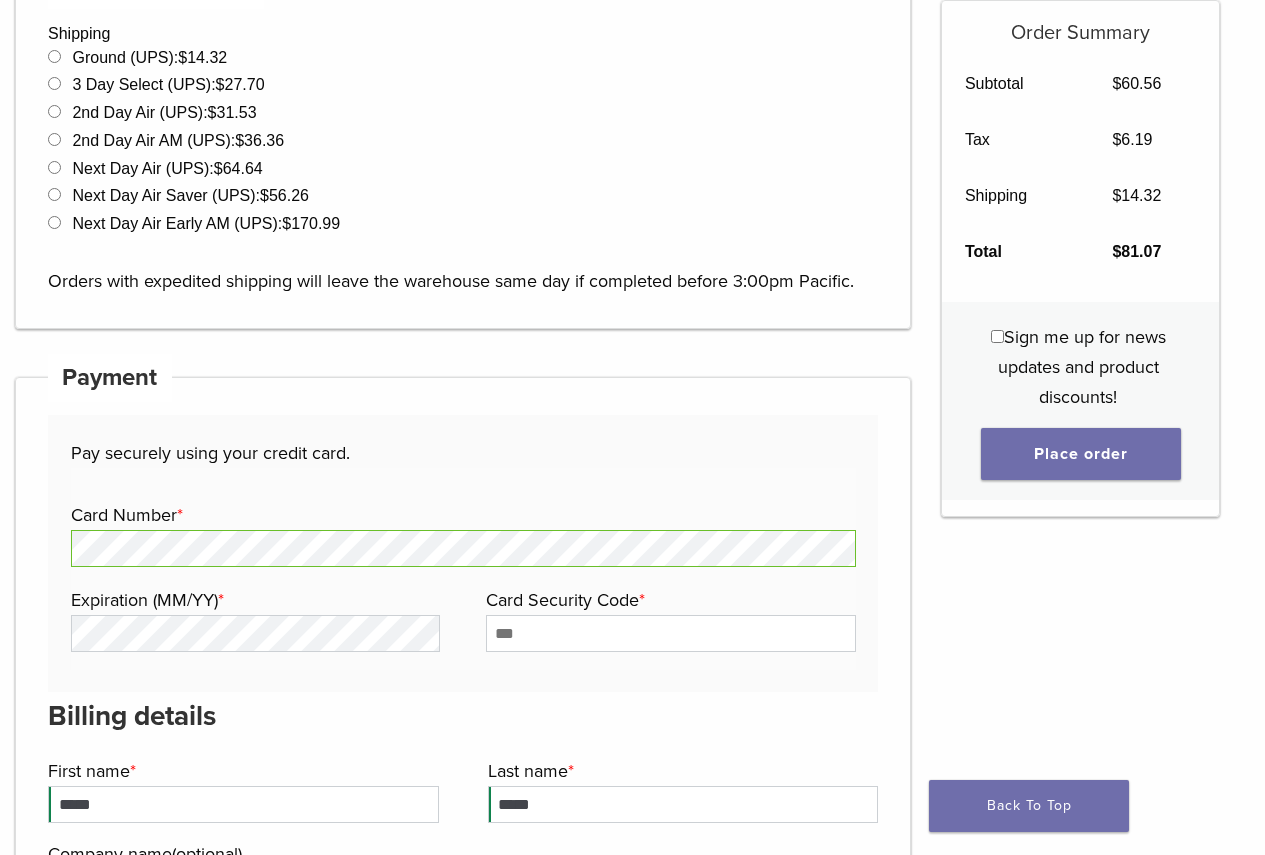 click on "Expiration (MM/YY)  *" at bounding box center [253, 600] 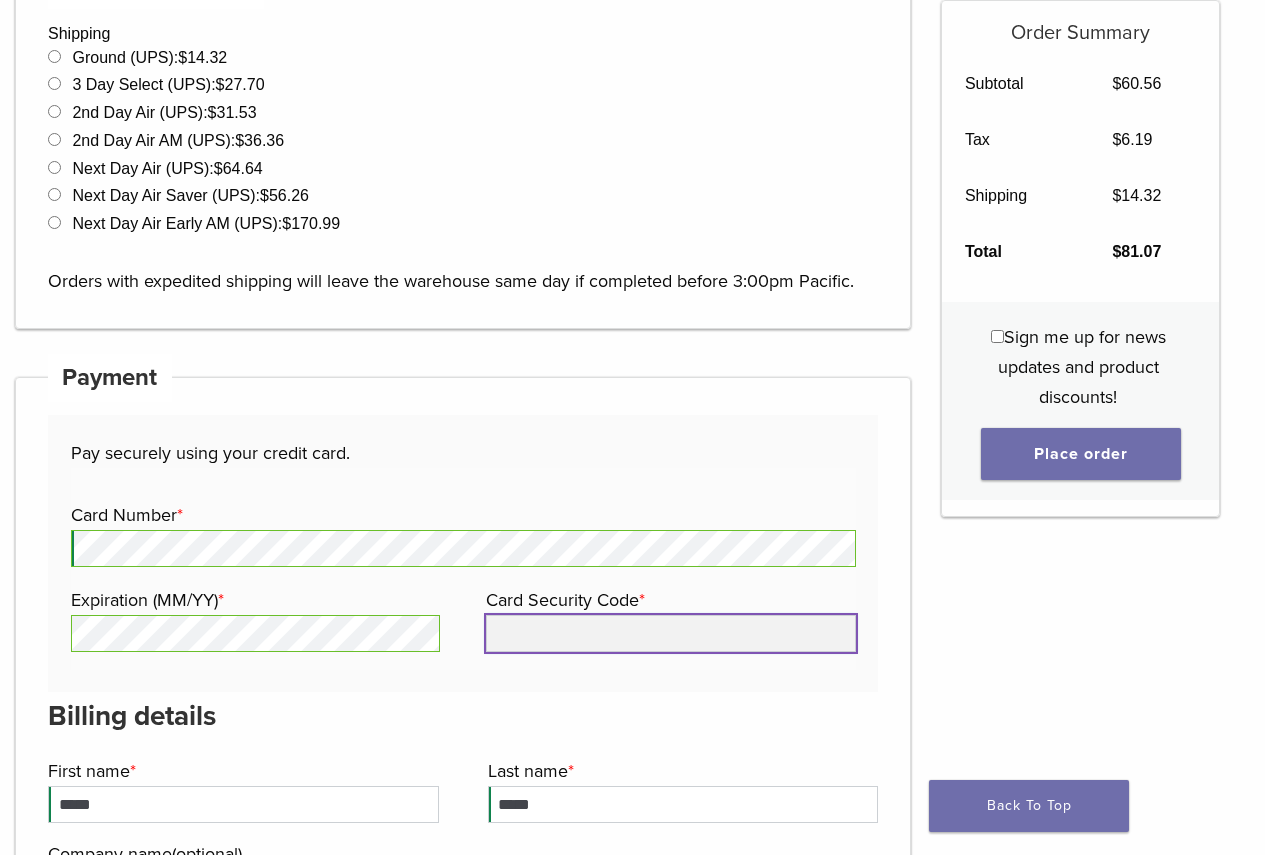 click on "Card Security Code  *" at bounding box center (670, 633) 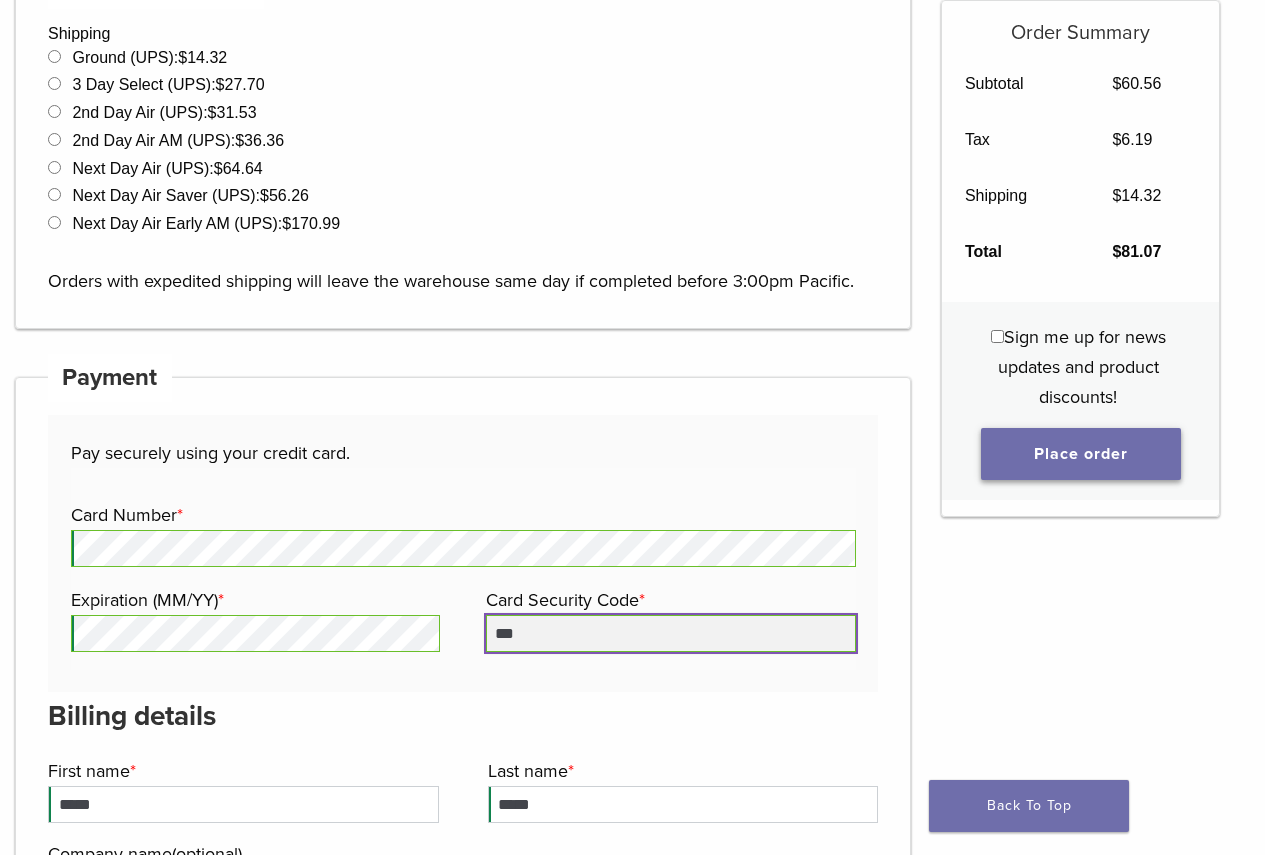 type on "***" 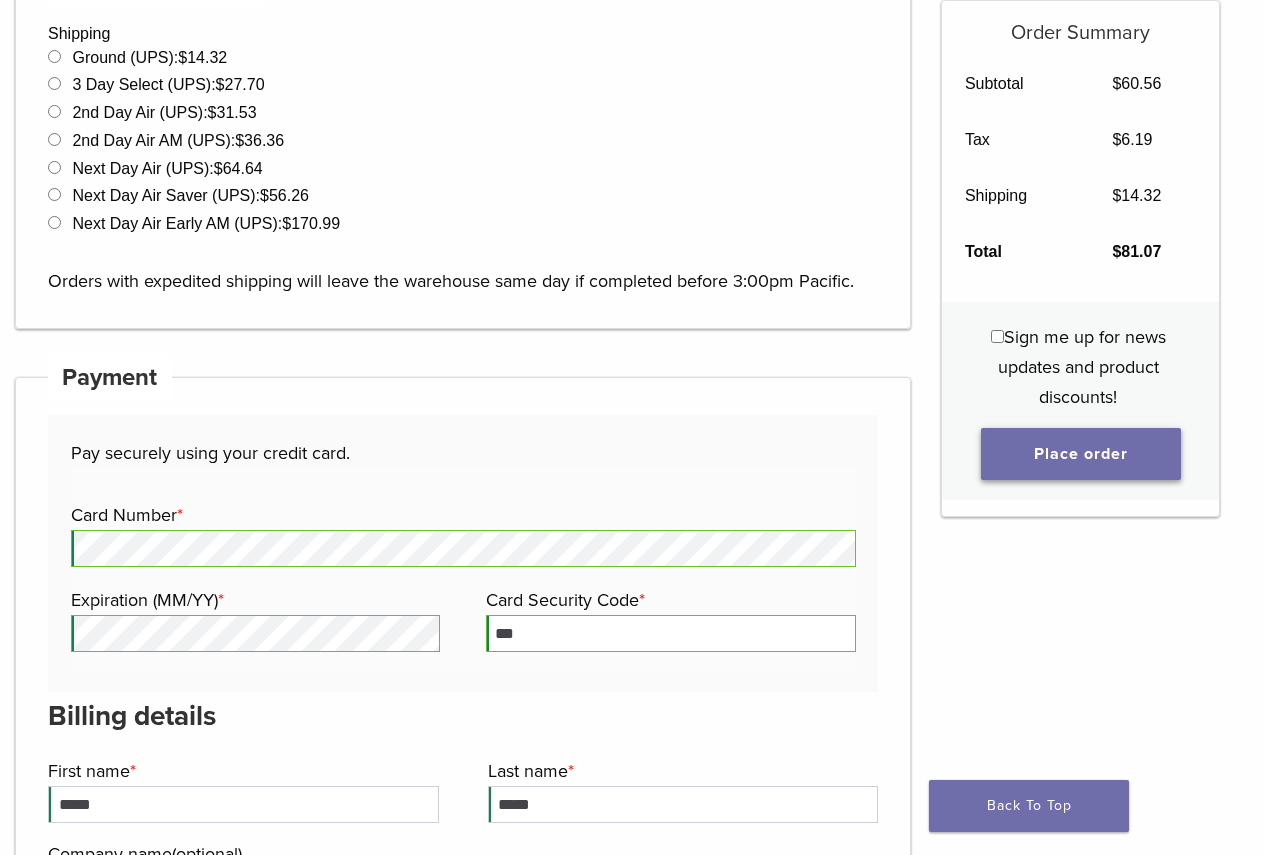 click on "Place order" at bounding box center [1081, 454] 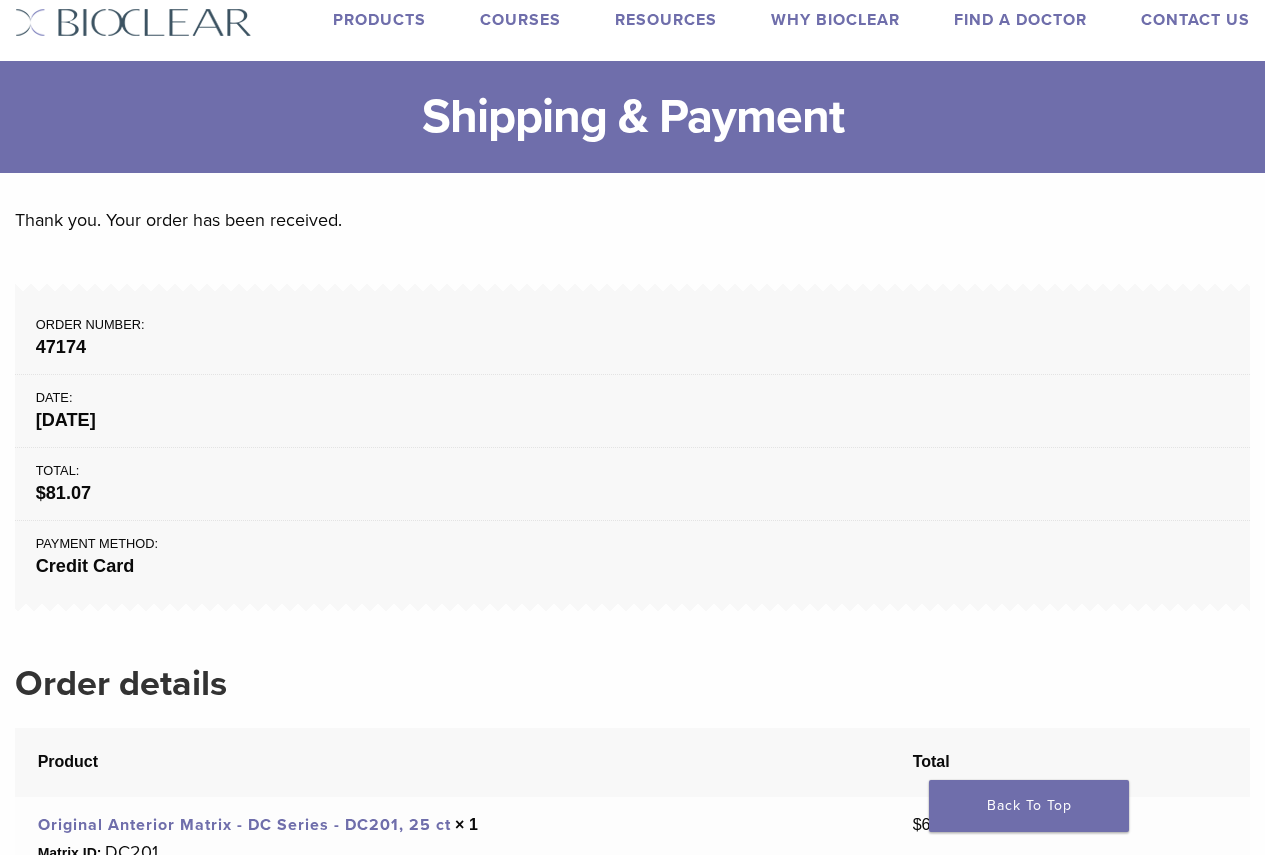 scroll, scrollTop: 100, scrollLeft: 0, axis: vertical 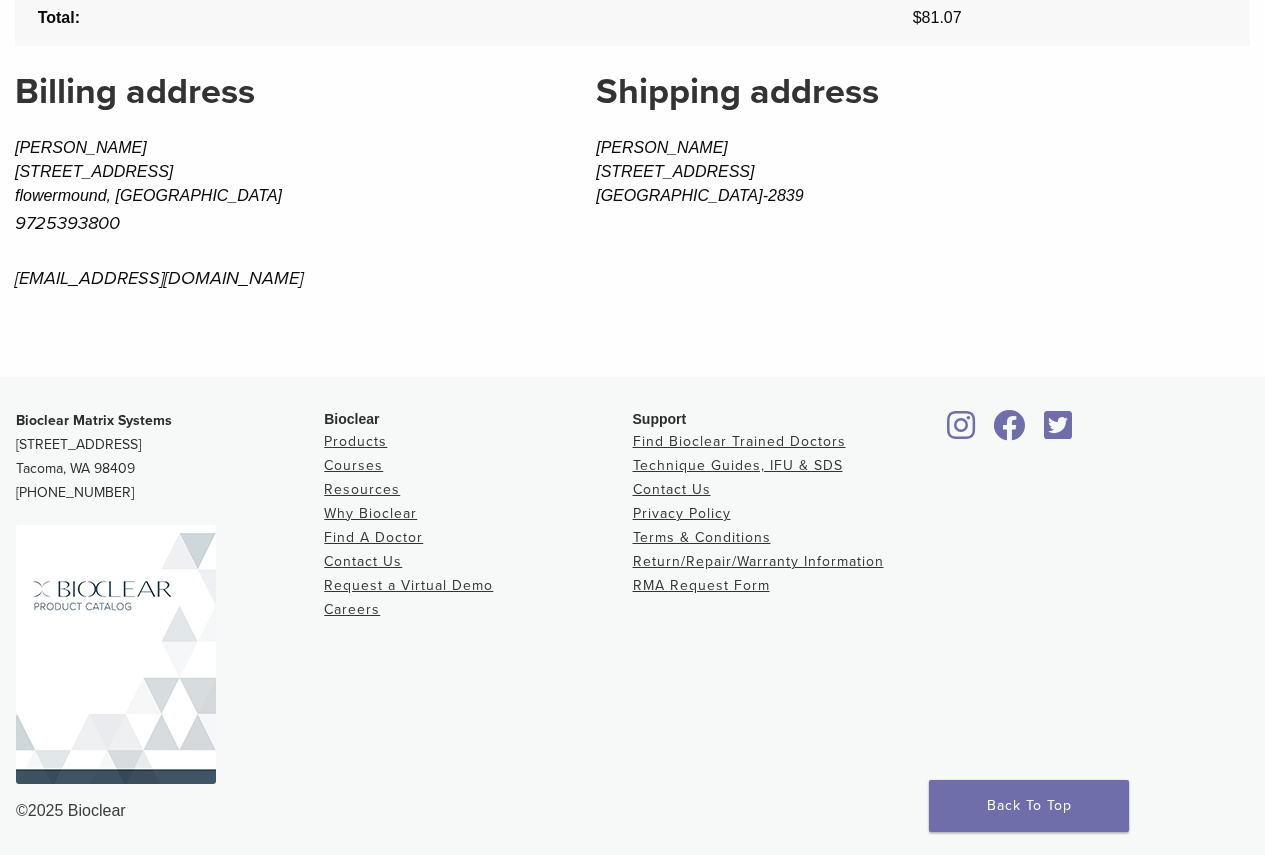 click on "[PERSON_NAME] [STREET_ADDRESS]" at bounding box center (923, 172) 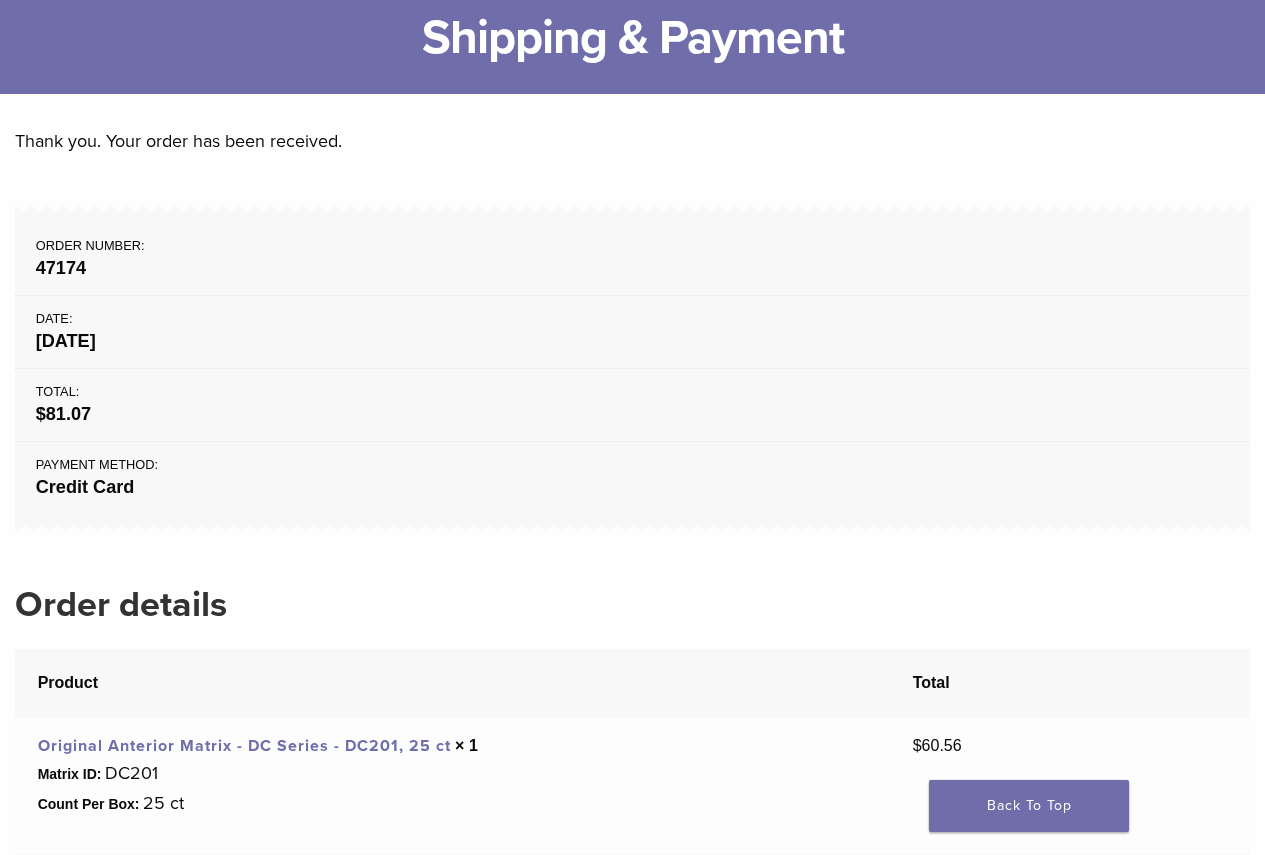 scroll, scrollTop: 120, scrollLeft: 0, axis: vertical 